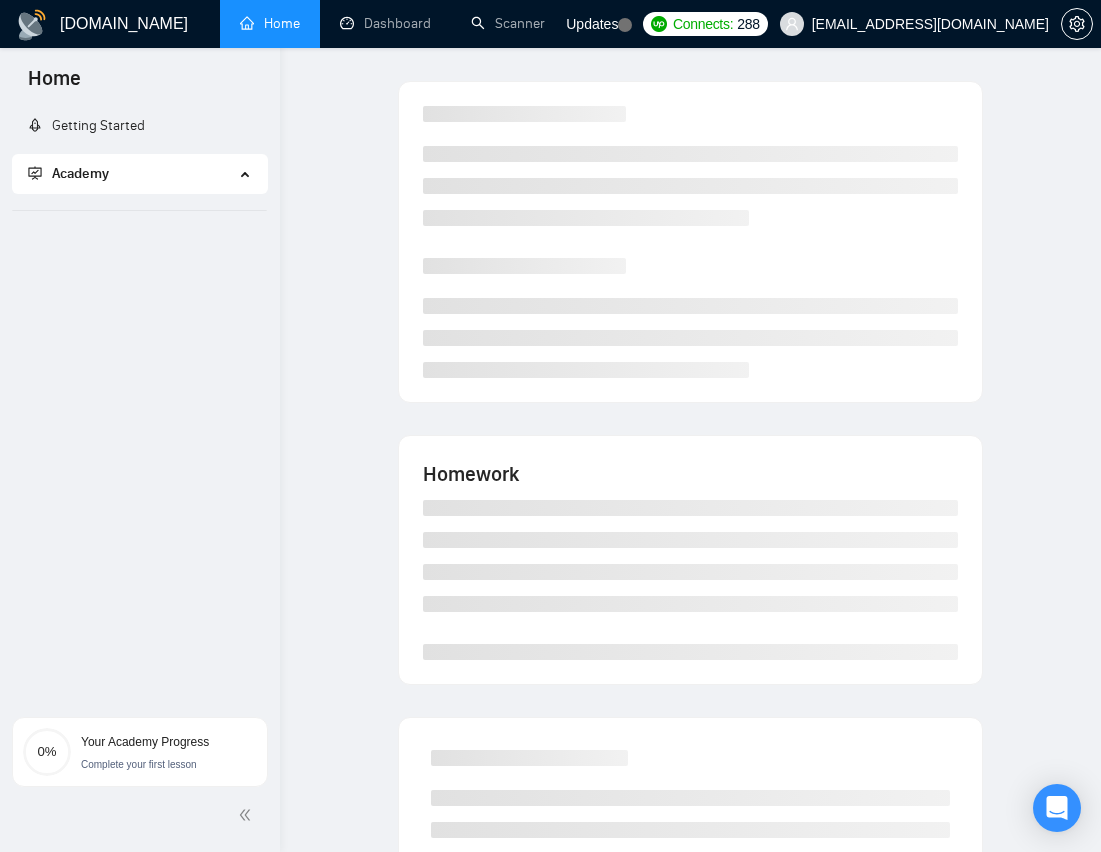 scroll, scrollTop: 0, scrollLeft: 0, axis: both 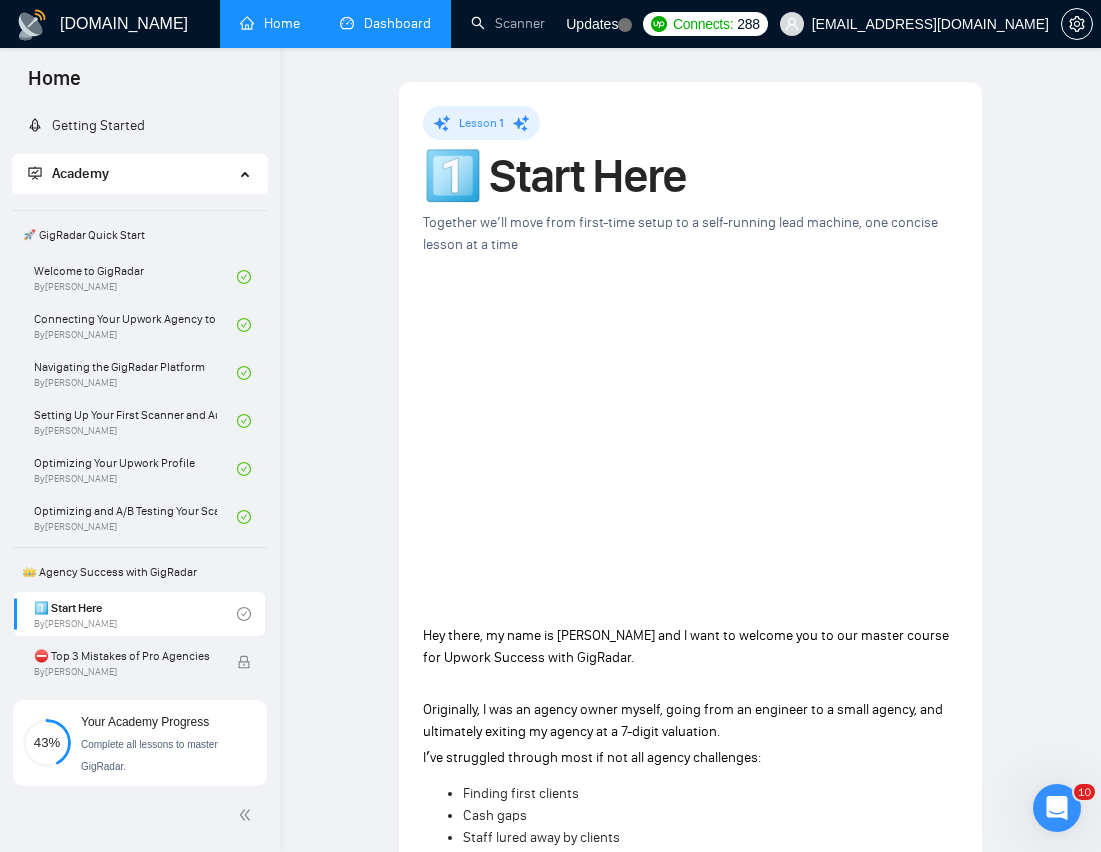 click on "Dashboard" at bounding box center (385, 23) 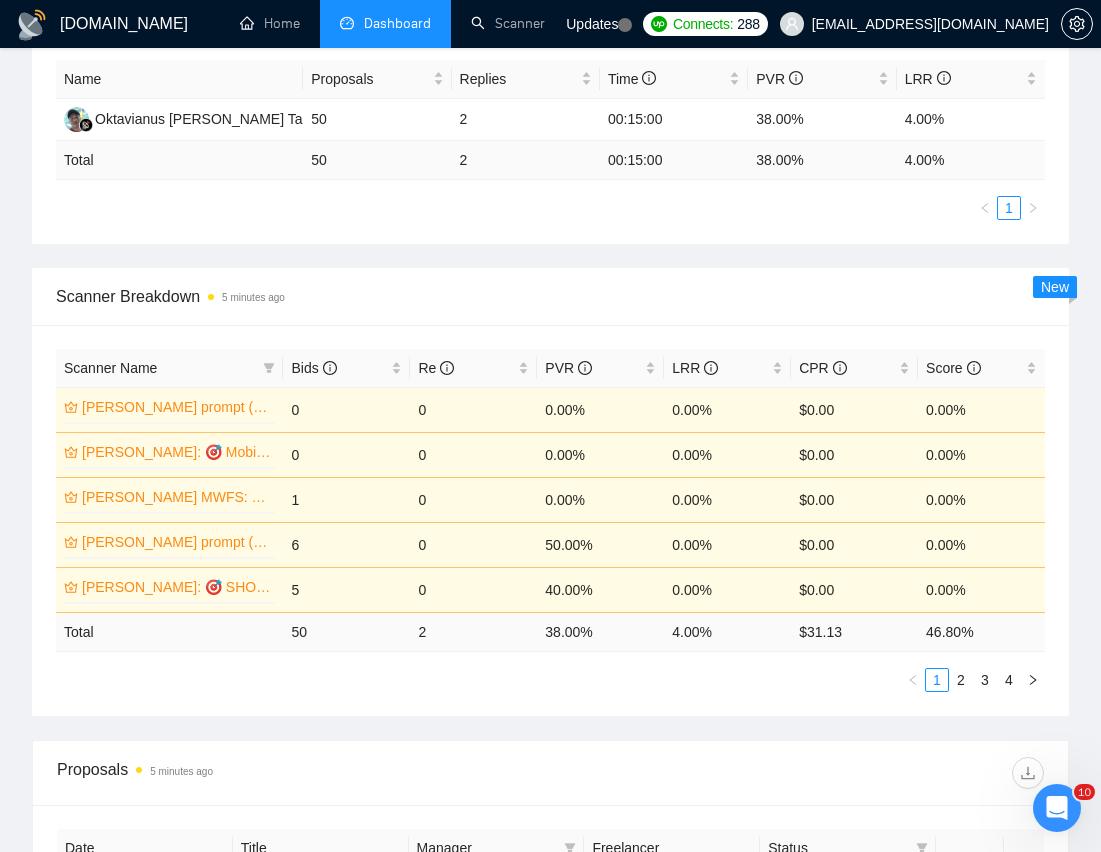 scroll, scrollTop: 1092, scrollLeft: 0, axis: vertical 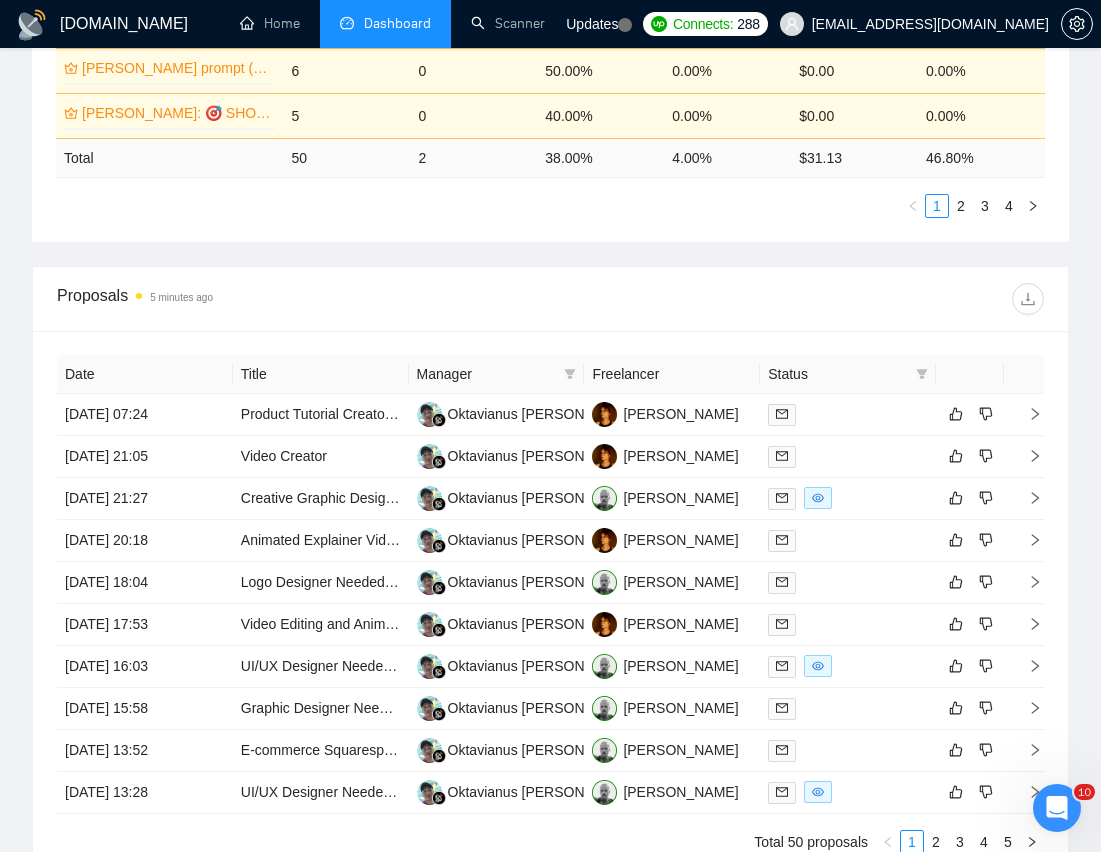 click on "Proposal Sending Stats 5 minutes ago By manager By Freelancer Name Proposals Replies Time   PVR   LRR   Oktavianus [PERSON_NAME] Tape 50 2 00:15:00 38.00% 4.00% Total 50 2 00:15:00 38.00 % 4.00 % 1 Scanner Breakdown 5 minutes ago Scanner Name Bids   Re   PVR   LRR   CPR   Score   [PERSON_NAME] prompt (Very broad) Motion Graphics SaaS Animation 0% 0 0 0.00% 0.00% $0.00 0.00% [PERSON_NAME]: 🎯 Mobile app (Below average & average) 0% 0 0 0.00% 0.00% $0.00 0.00% [PERSON_NAME] MWFS: 🎯 Above/Long UI UX Web Design 0% 1 0 0.00% 0.00% $0.00 0.00% [PERSON_NAME] prompt (Very broad) Design 0% 6 0 50.00% 0.00% $0.00 0.00% [PERSON_NAME]: 🎯 SHORT SaaS Explainer (Above average descriptions) 0% 5 0 40.00% 0.00% $0.00 0.00% Total 50 2 38.00 % 4.00 % $ 31.13 46.80 % 1 2 3 4 New" at bounding box center (550, -118) 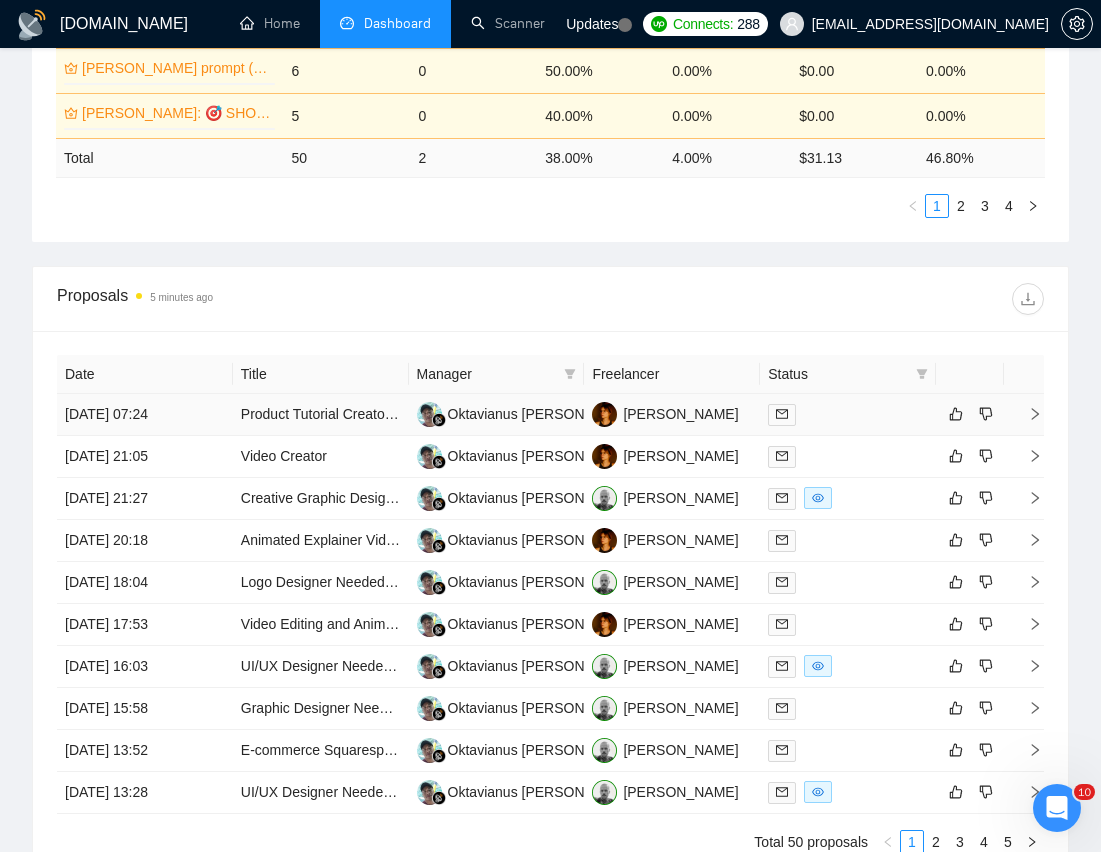 click at bounding box center [848, 414] 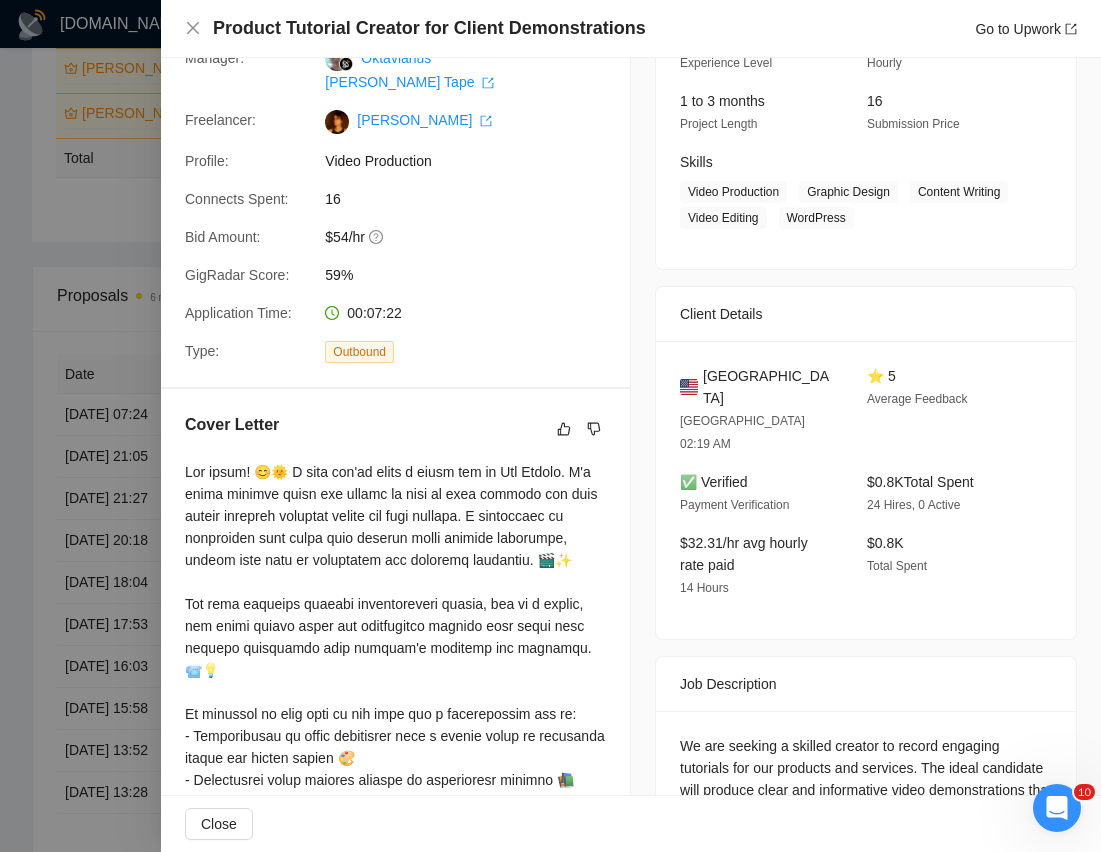 scroll, scrollTop: 250, scrollLeft: 0, axis: vertical 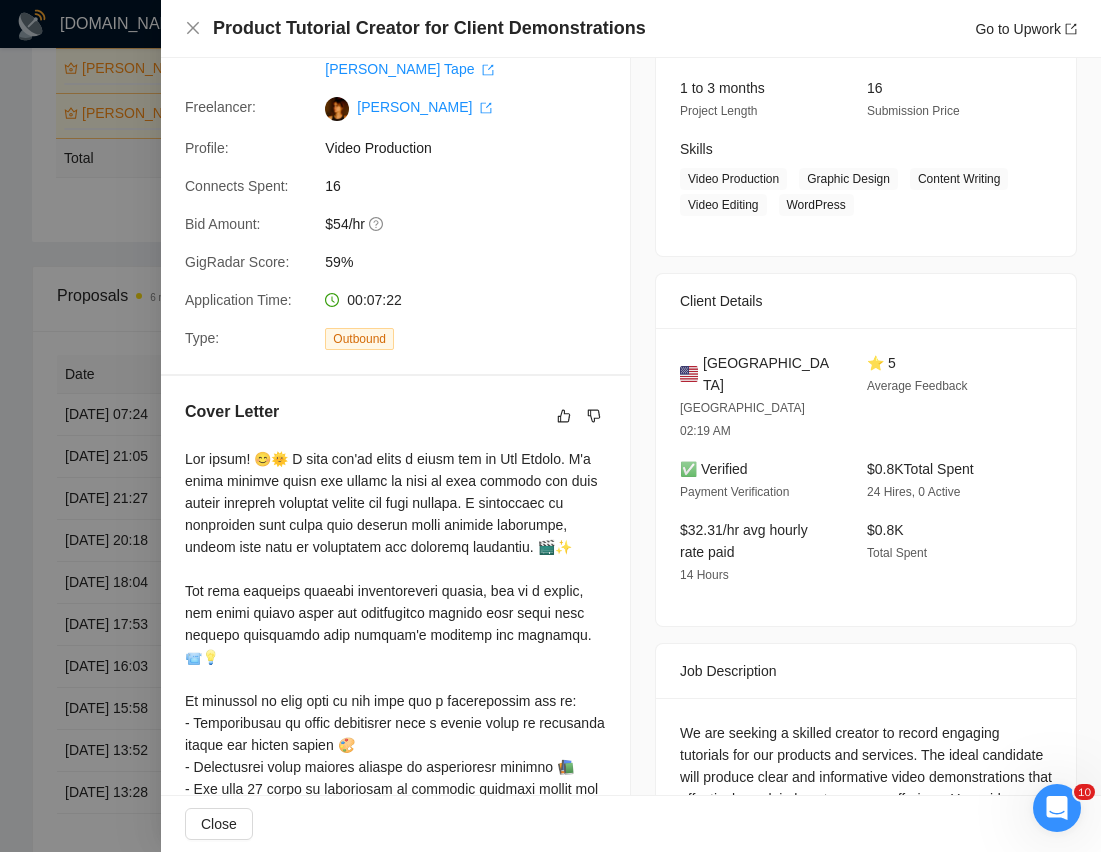 click at bounding box center (395, 866) 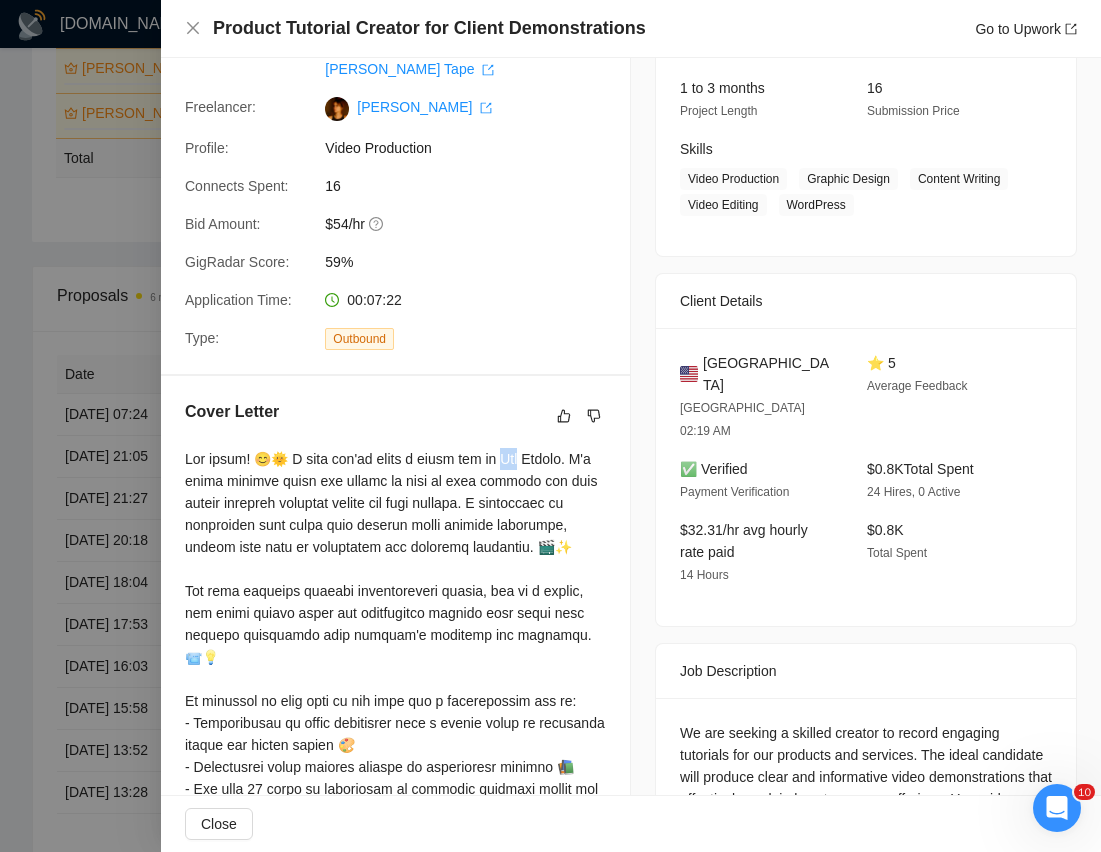 click at bounding box center [395, 866] 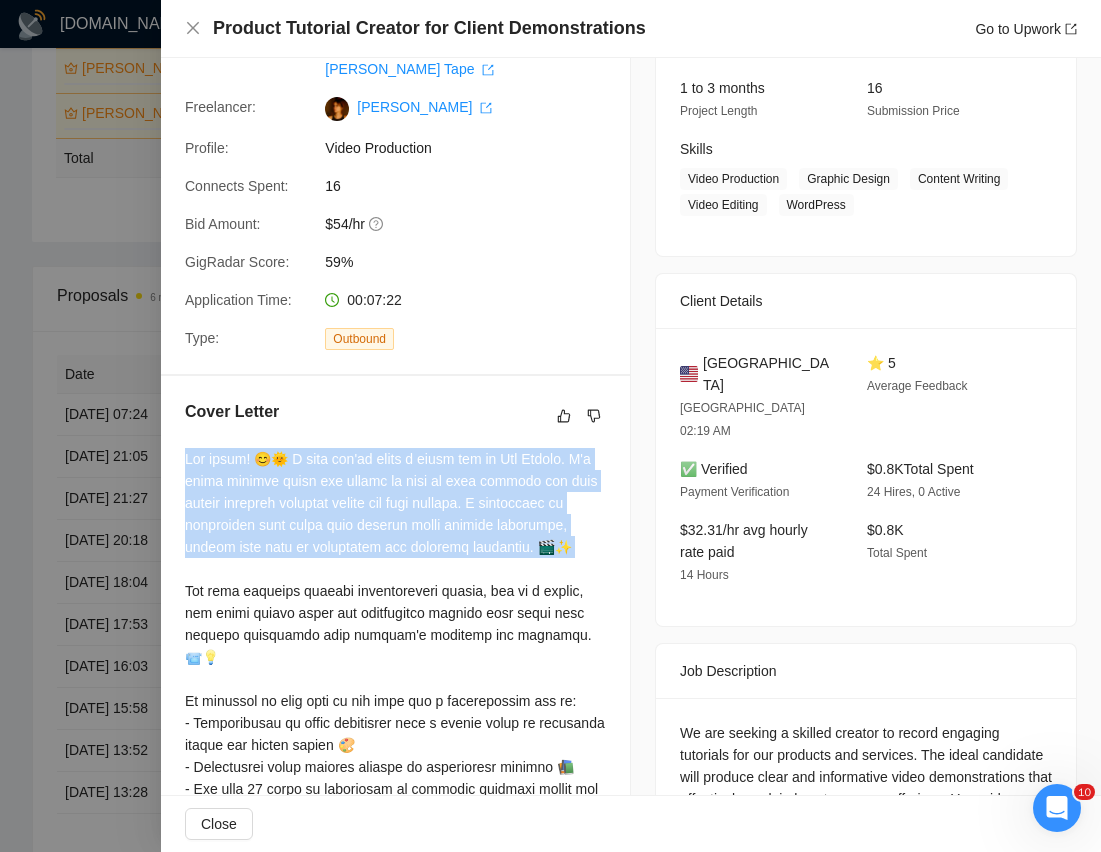 click at bounding box center (395, 866) 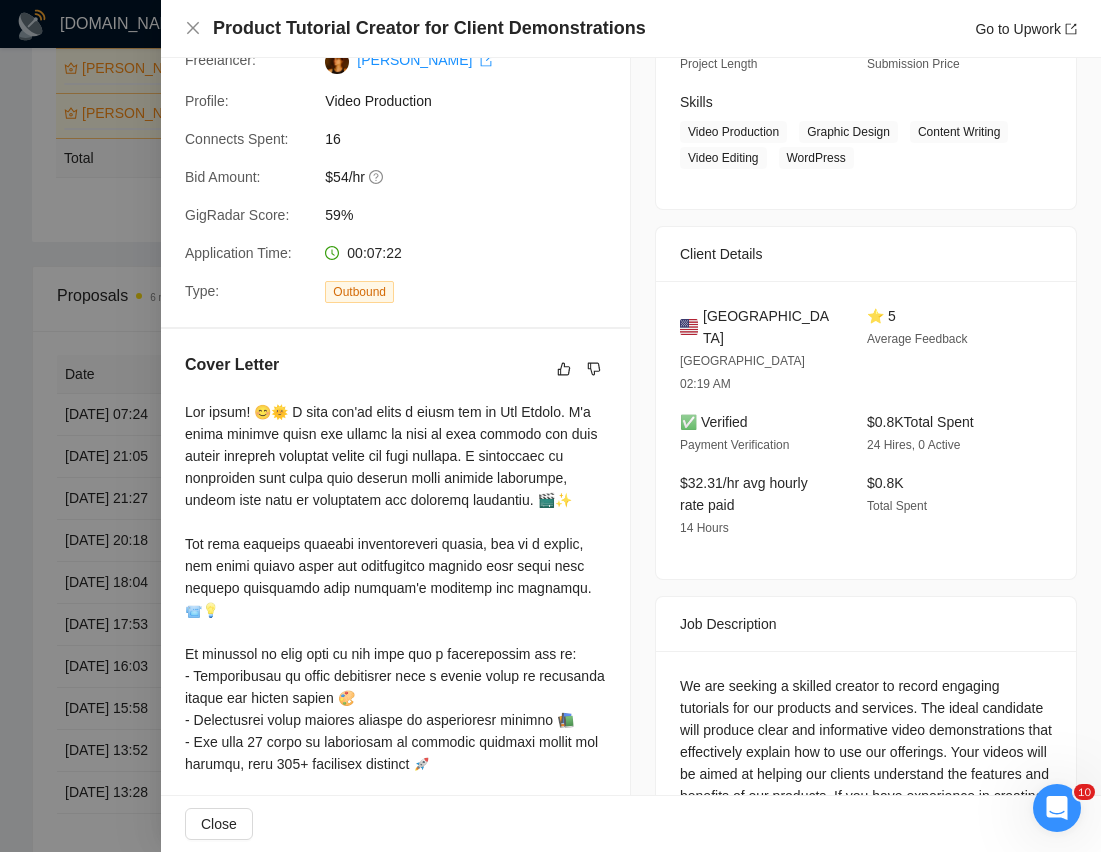 scroll, scrollTop: 309, scrollLeft: 0, axis: vertical 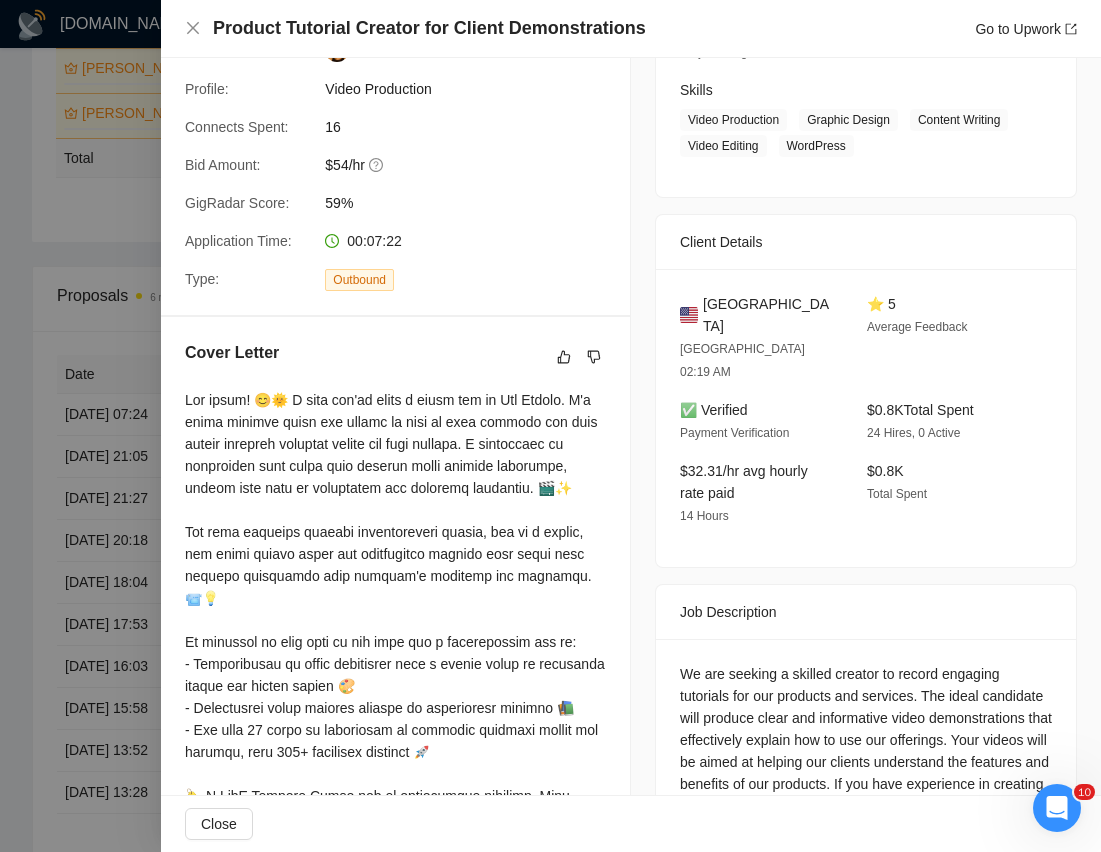 click at bounding box center (395, 807) 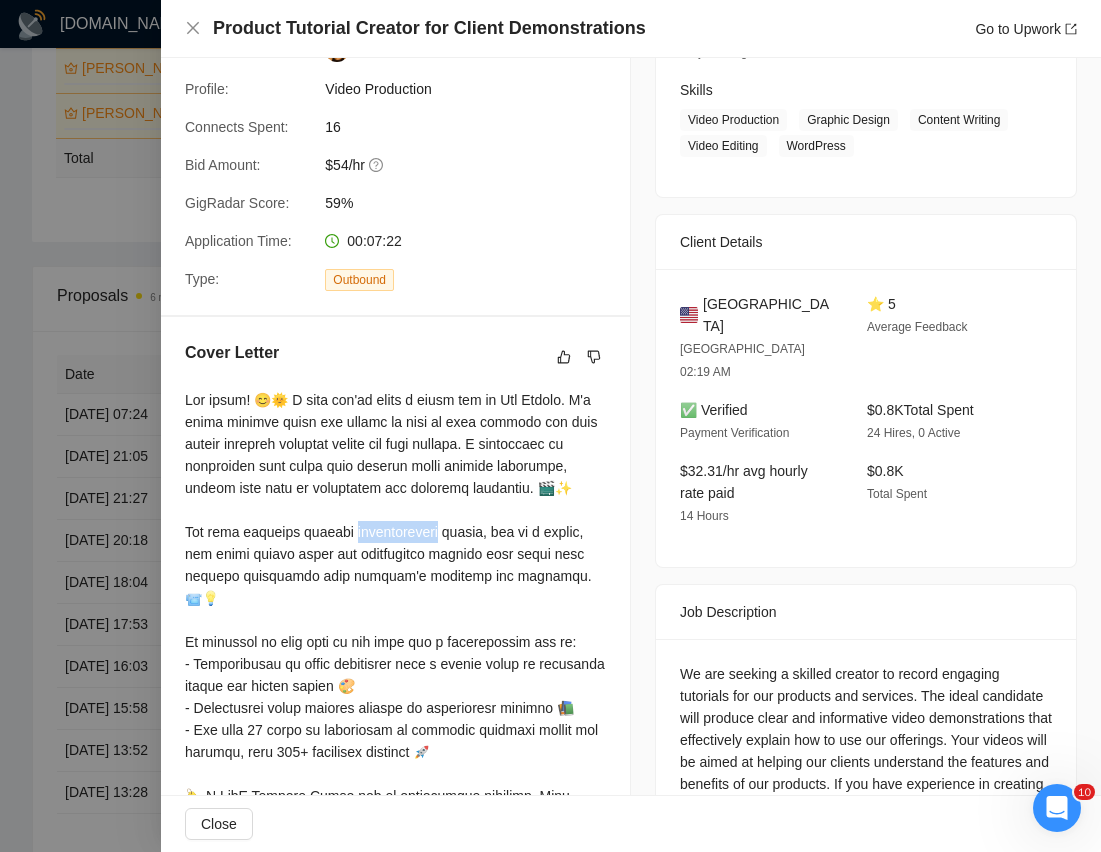 click at bounding box center [395, 807] 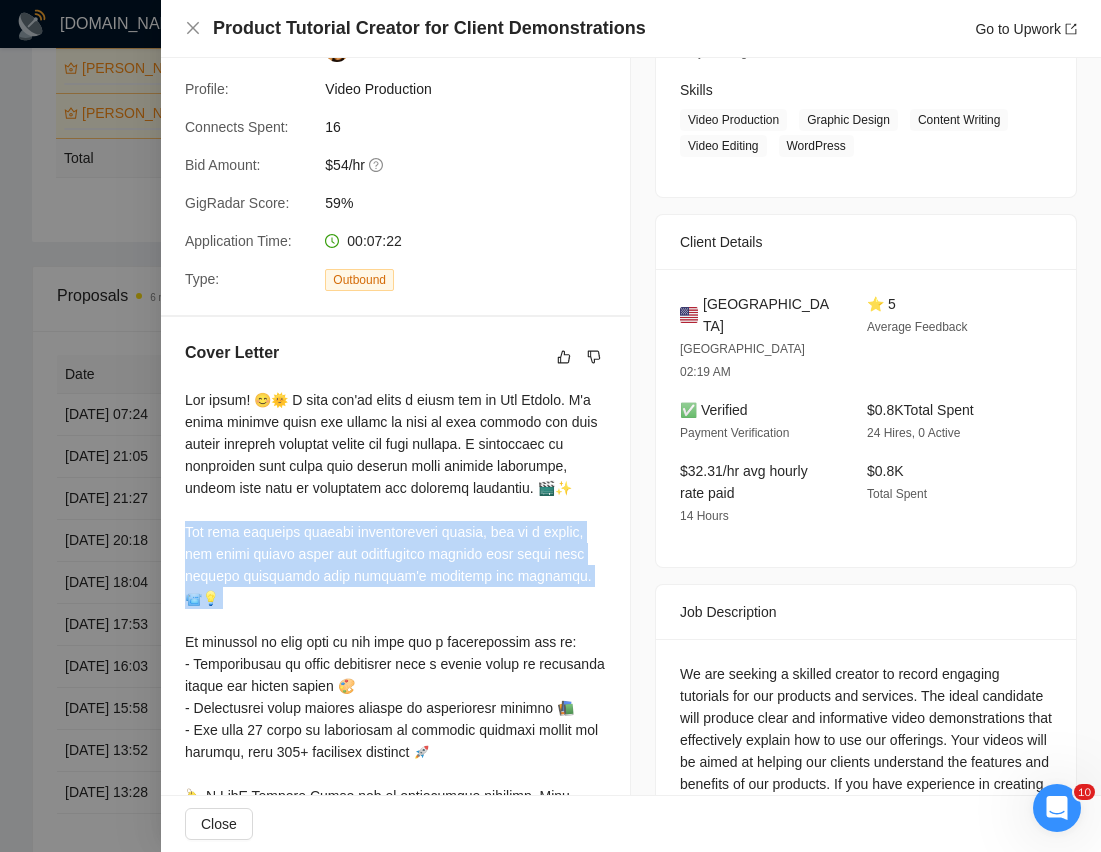 click at bounding box center (395, 807) 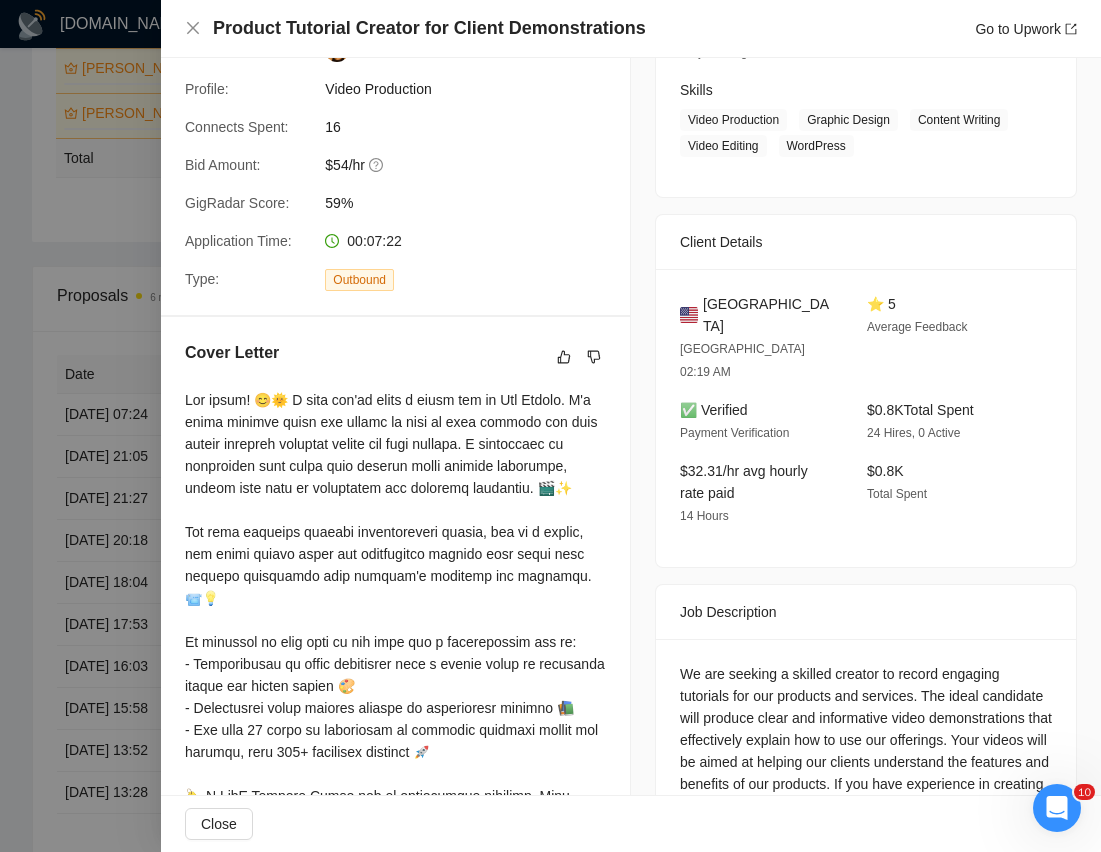 click at bounding box center (395, 807) 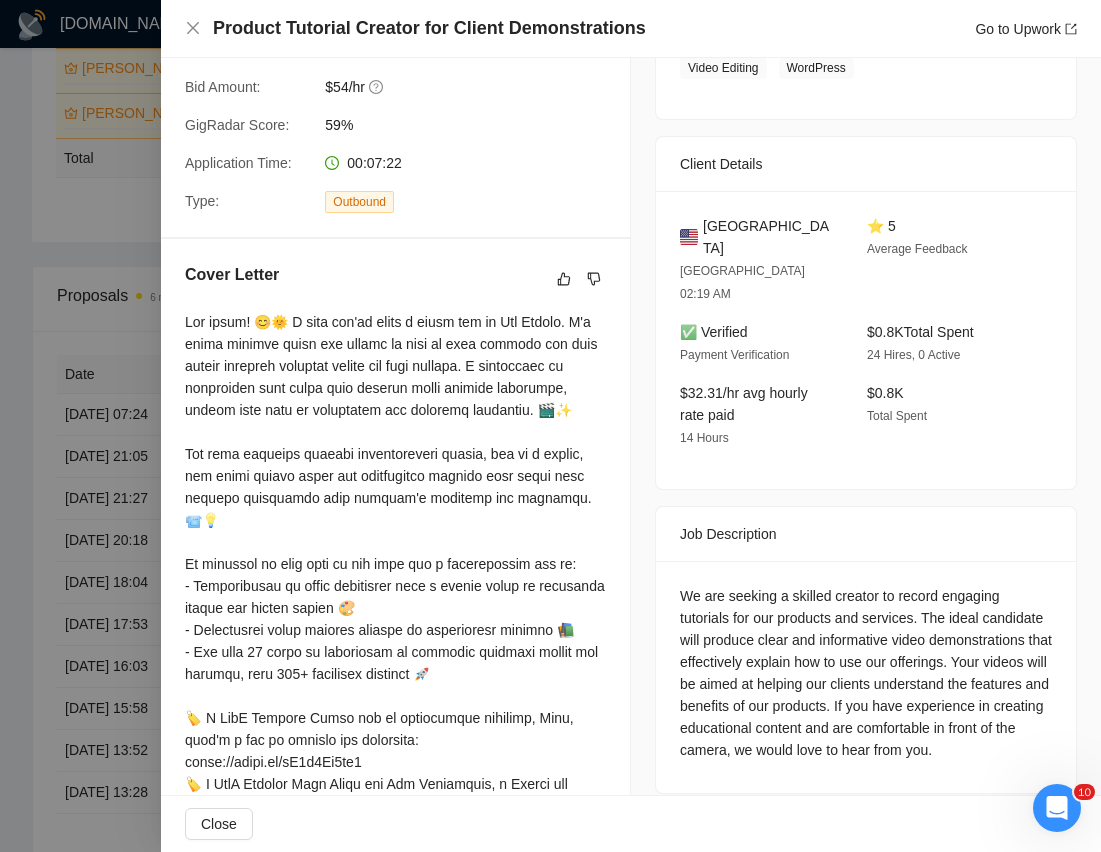 scroll, scrollTop: 389, scrollLeft: 0, axis: vertical 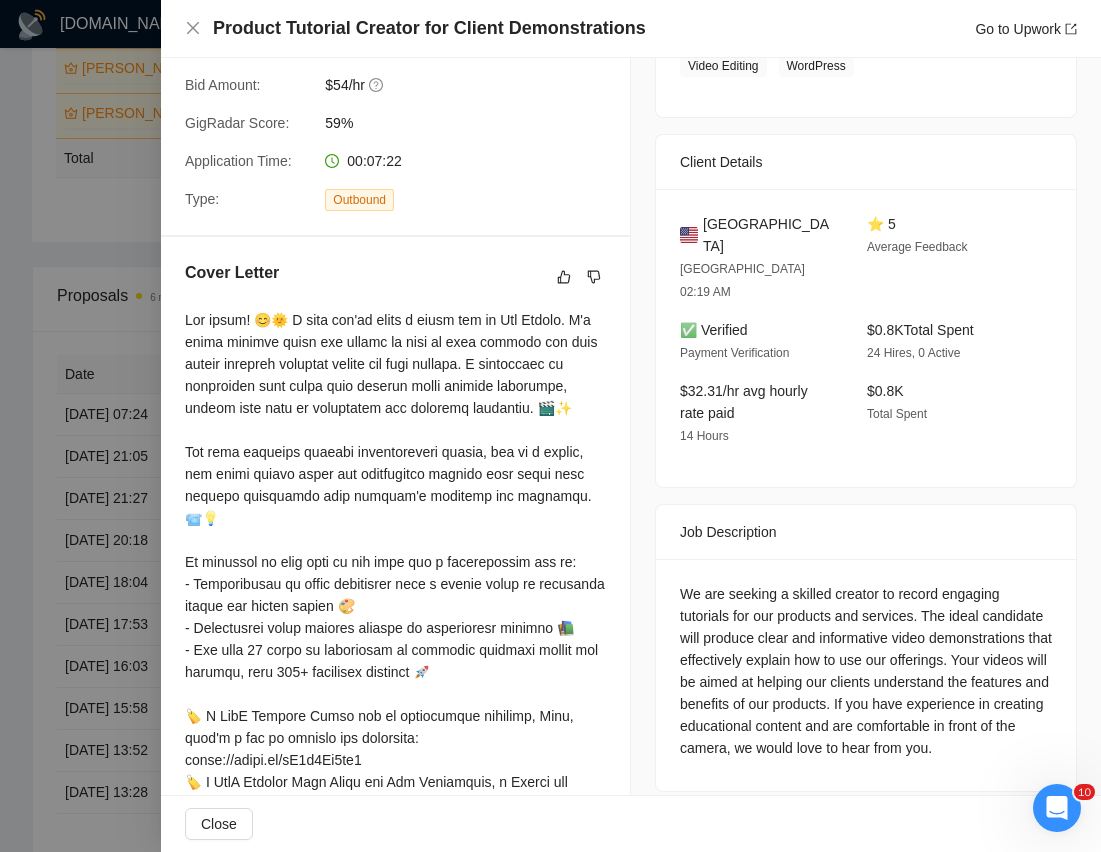 click at bounding box center [395, 727] 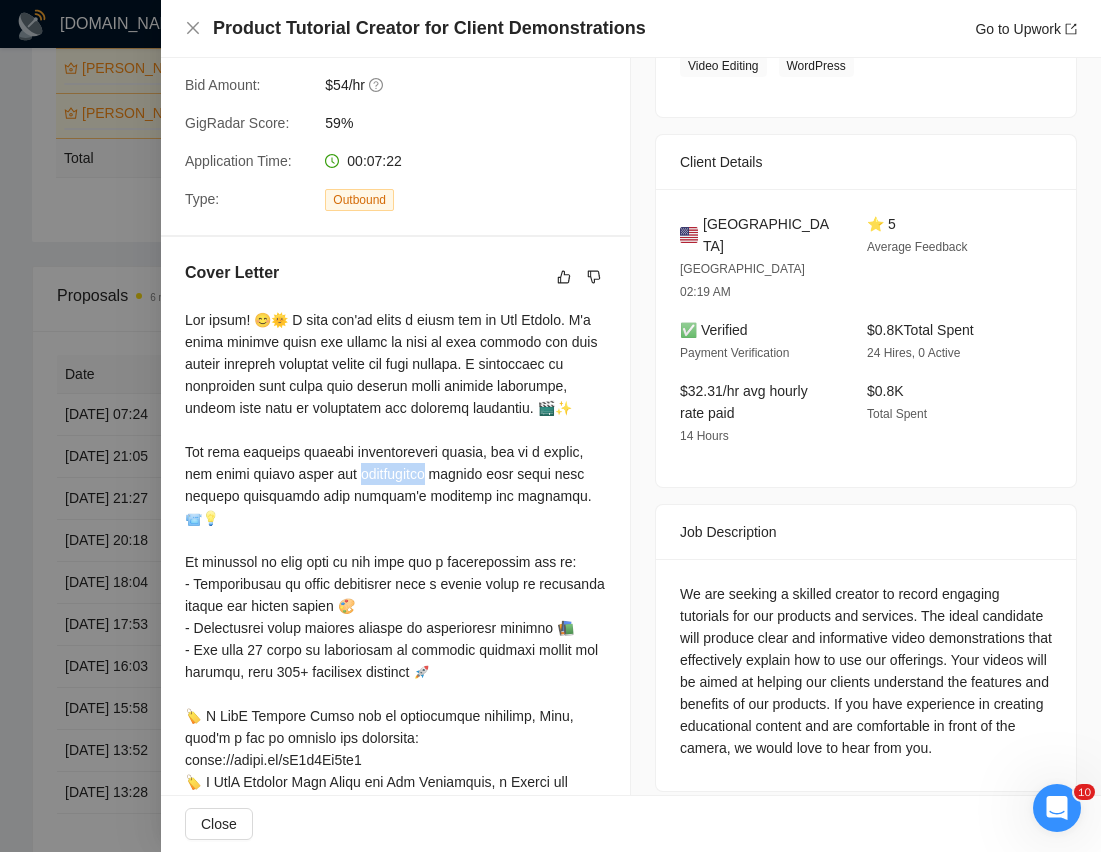 click at bounding box center [395, 727] 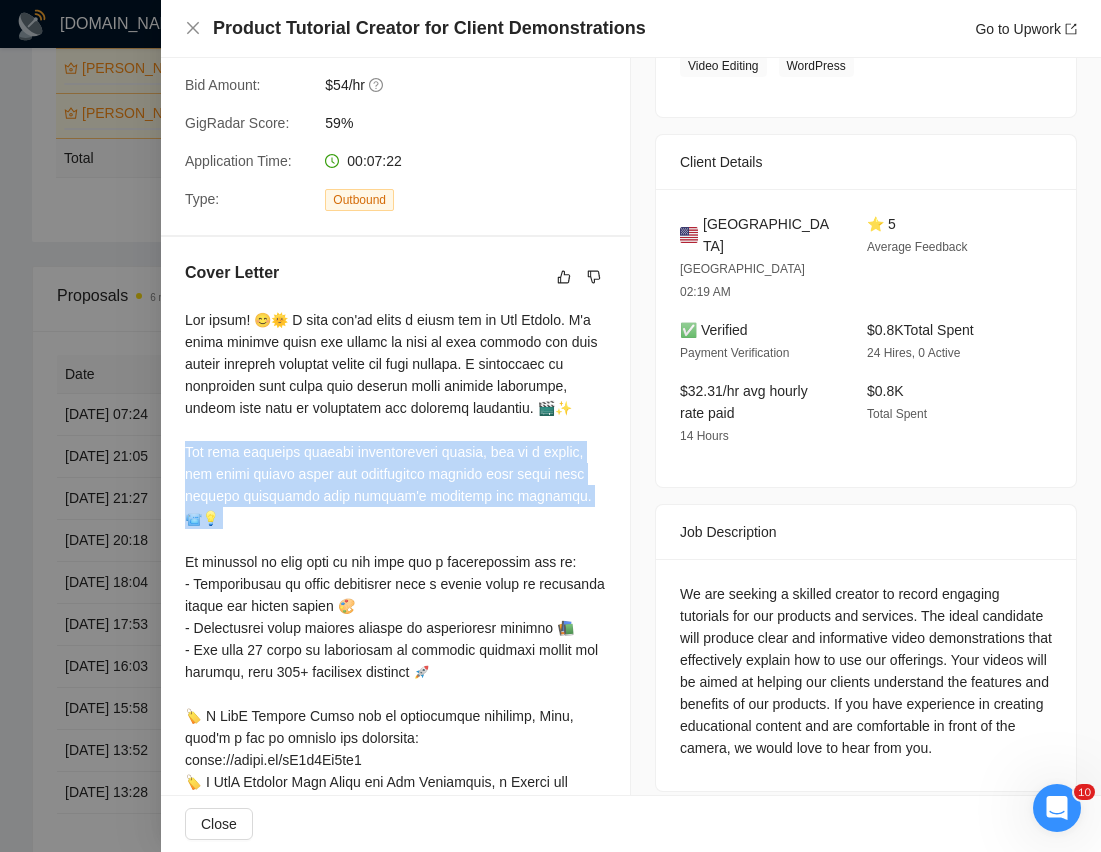 click at bounding box center (395, 727) 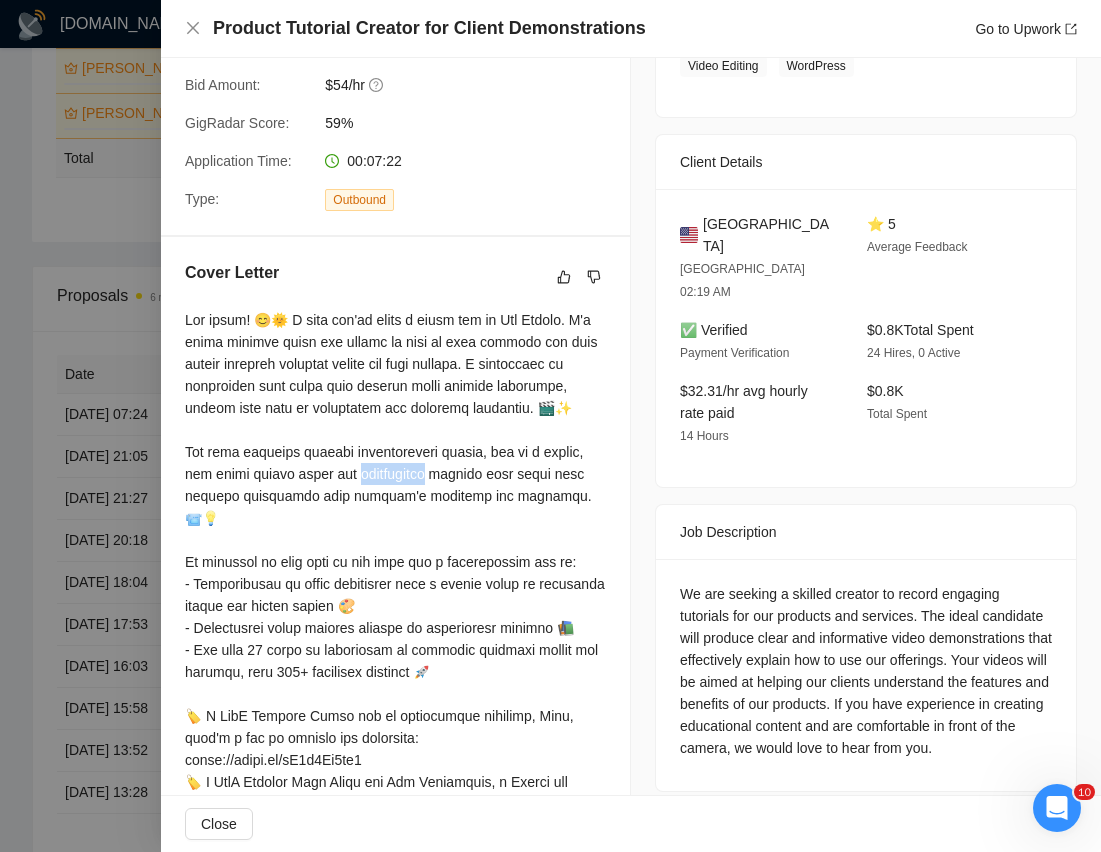 click at bounding box center [395, 727] 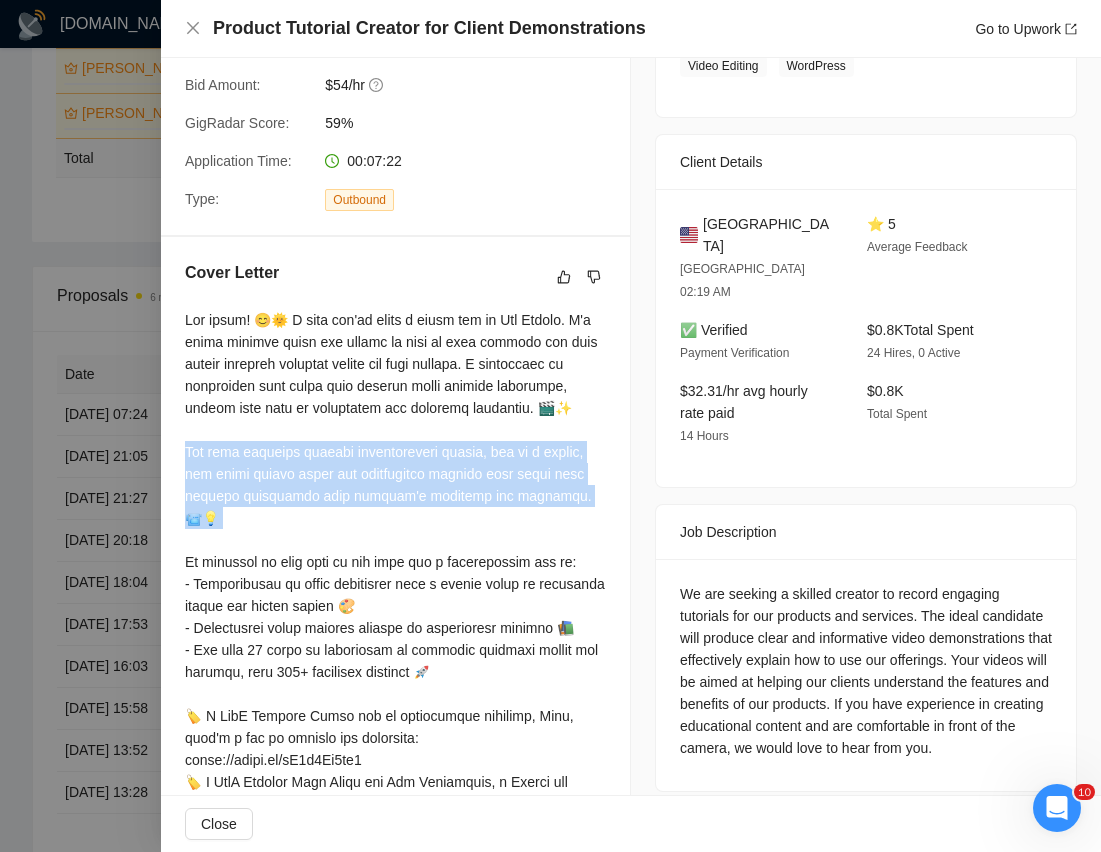 click at bounding box center [395, 727] 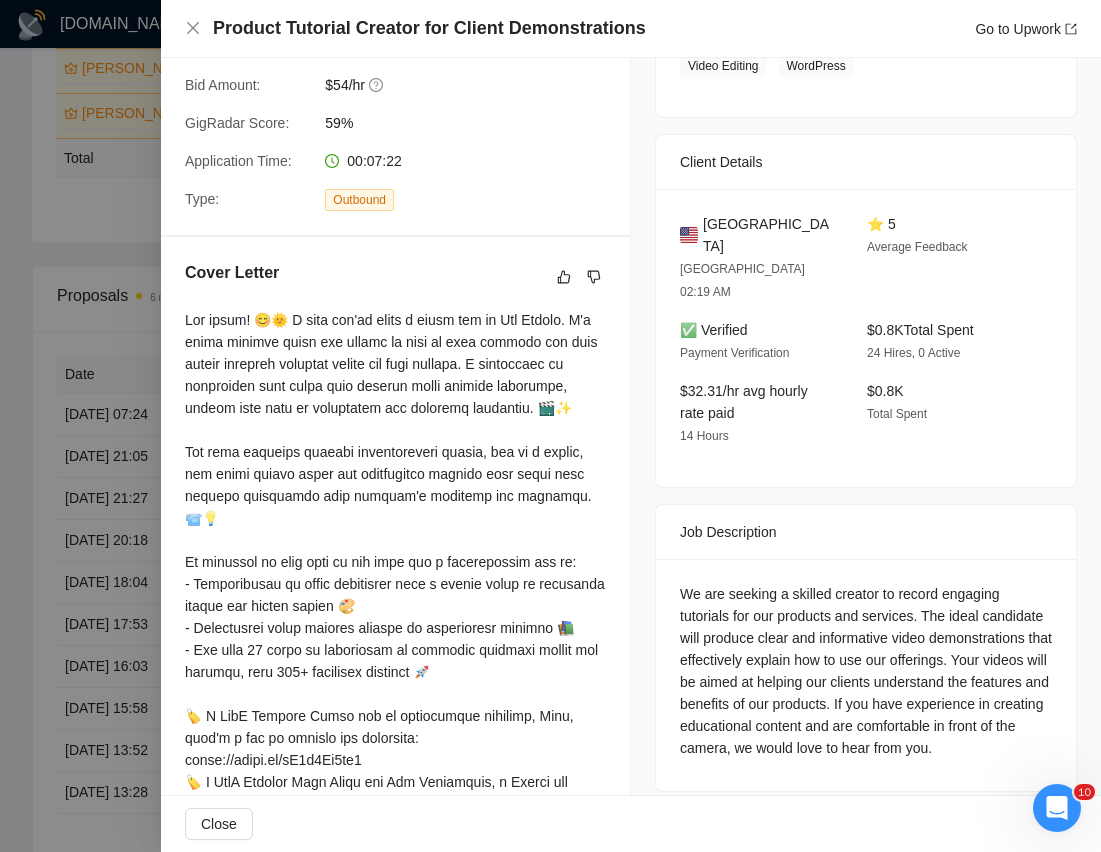 click at bounding box center [395, 727] 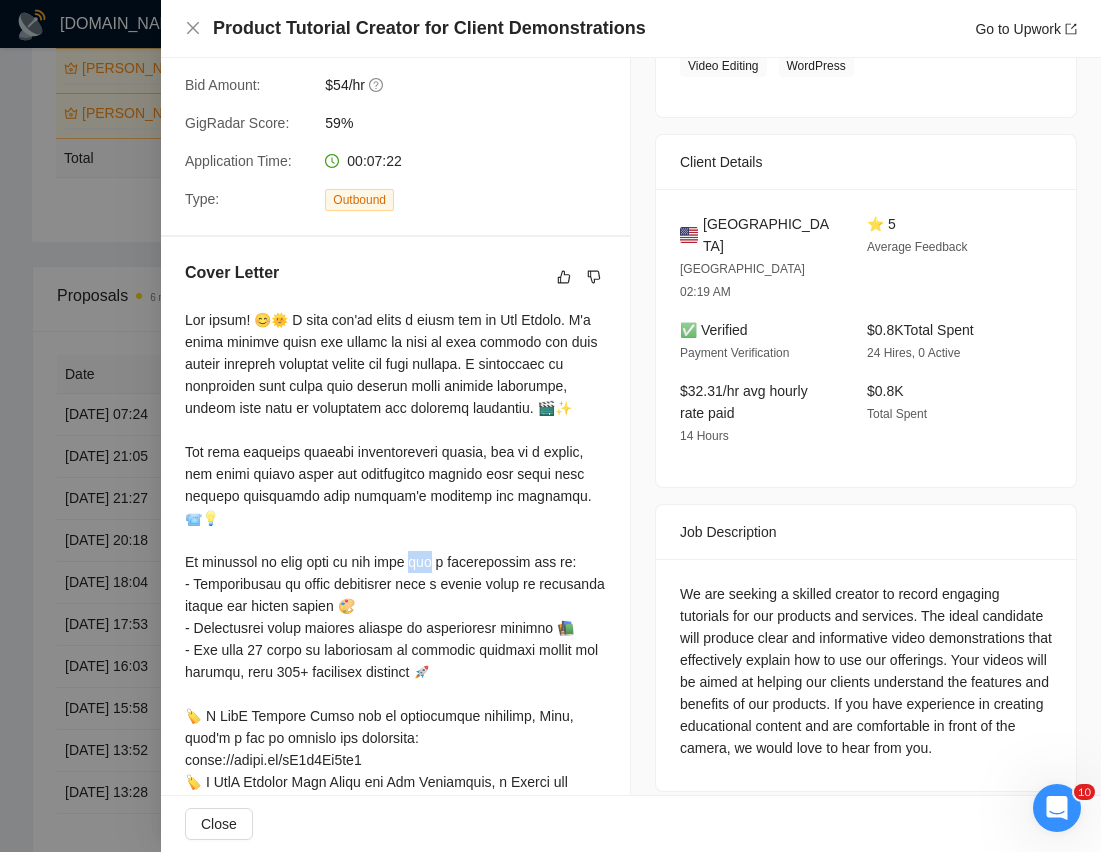 click at bounding box center (395, 727) 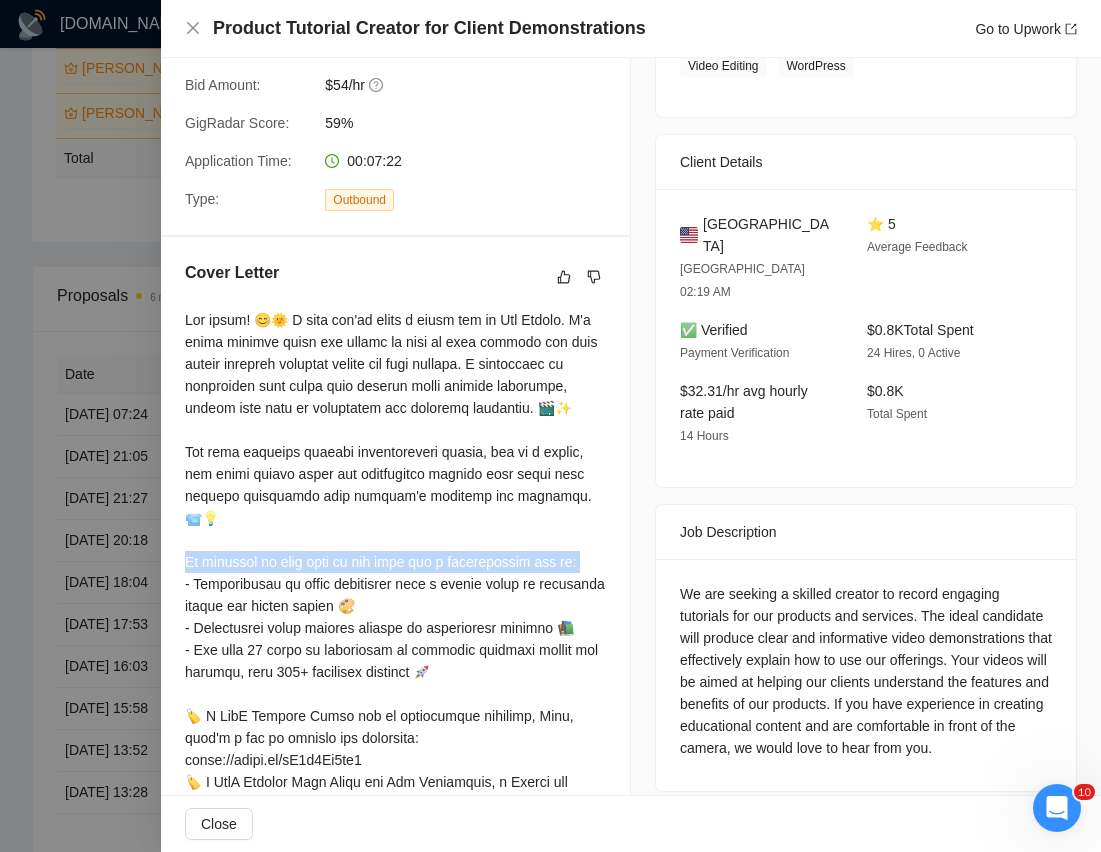 click at bounding box center [395, 727] 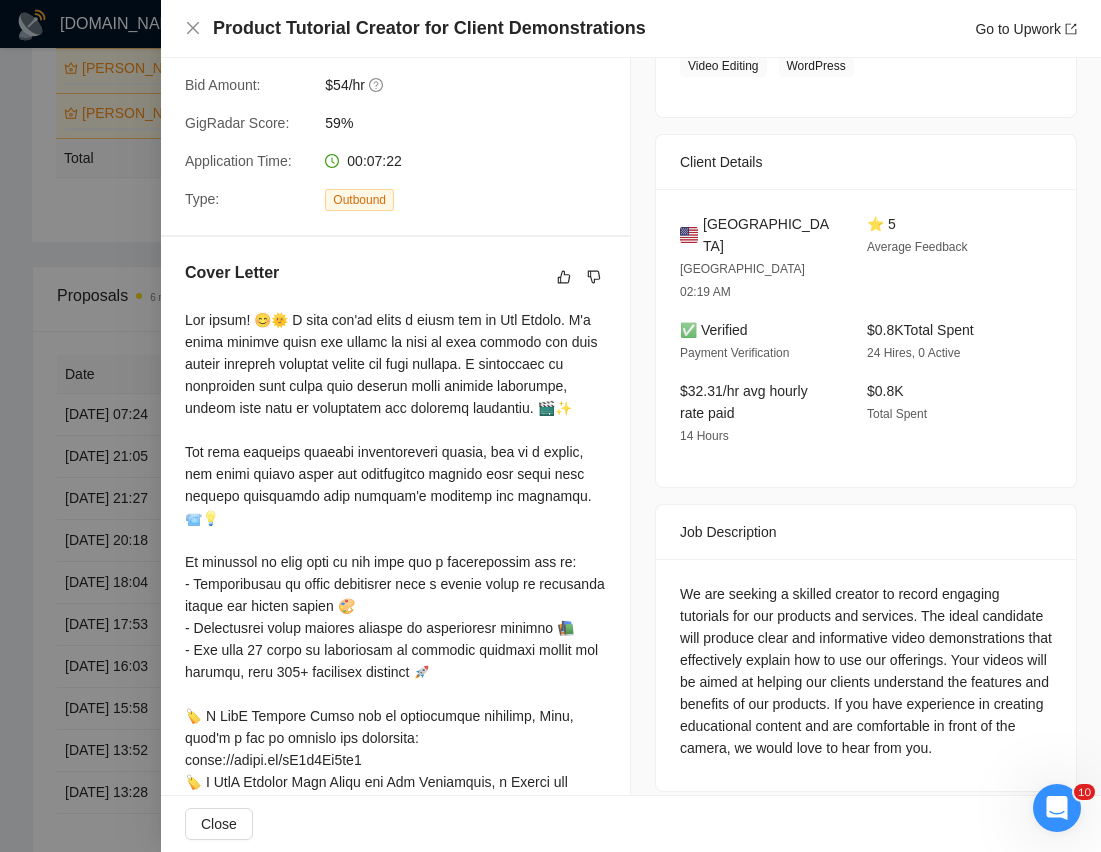 click at bounding box center (395, 727) 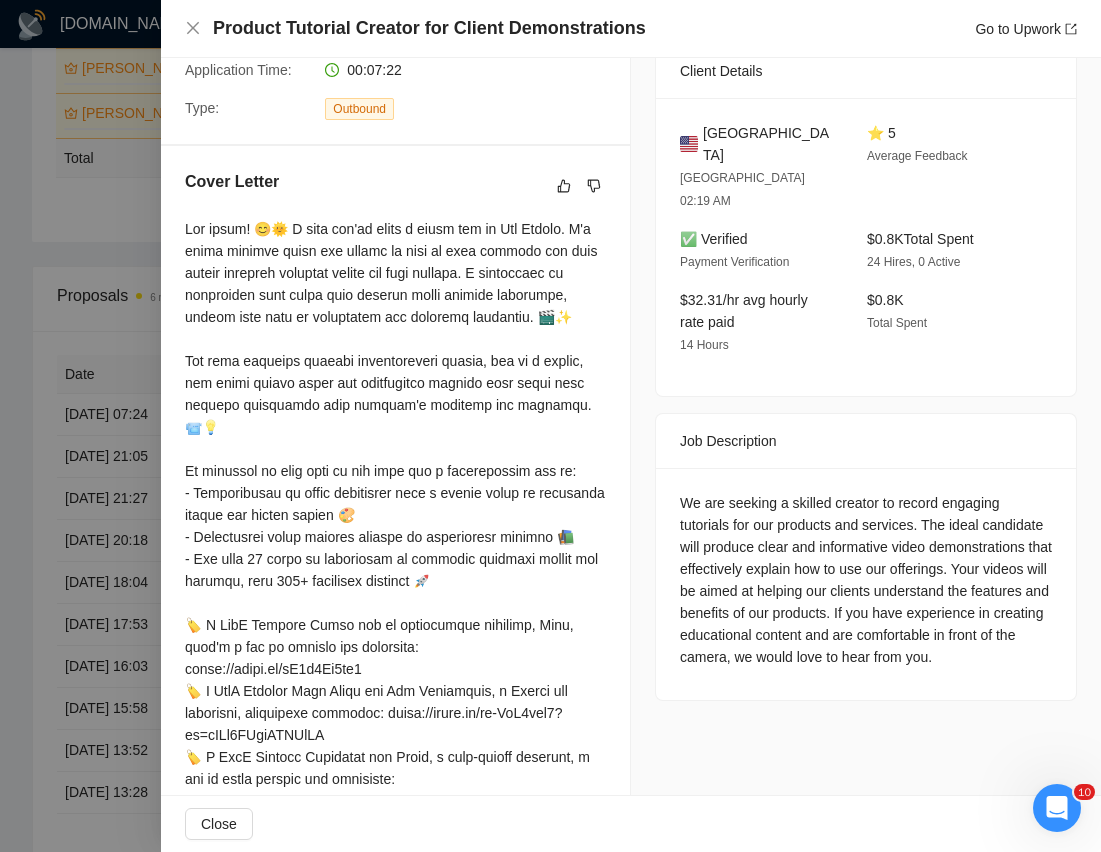 scroll, scrollTop: 748, scrollLeft: 0, axis: vertical 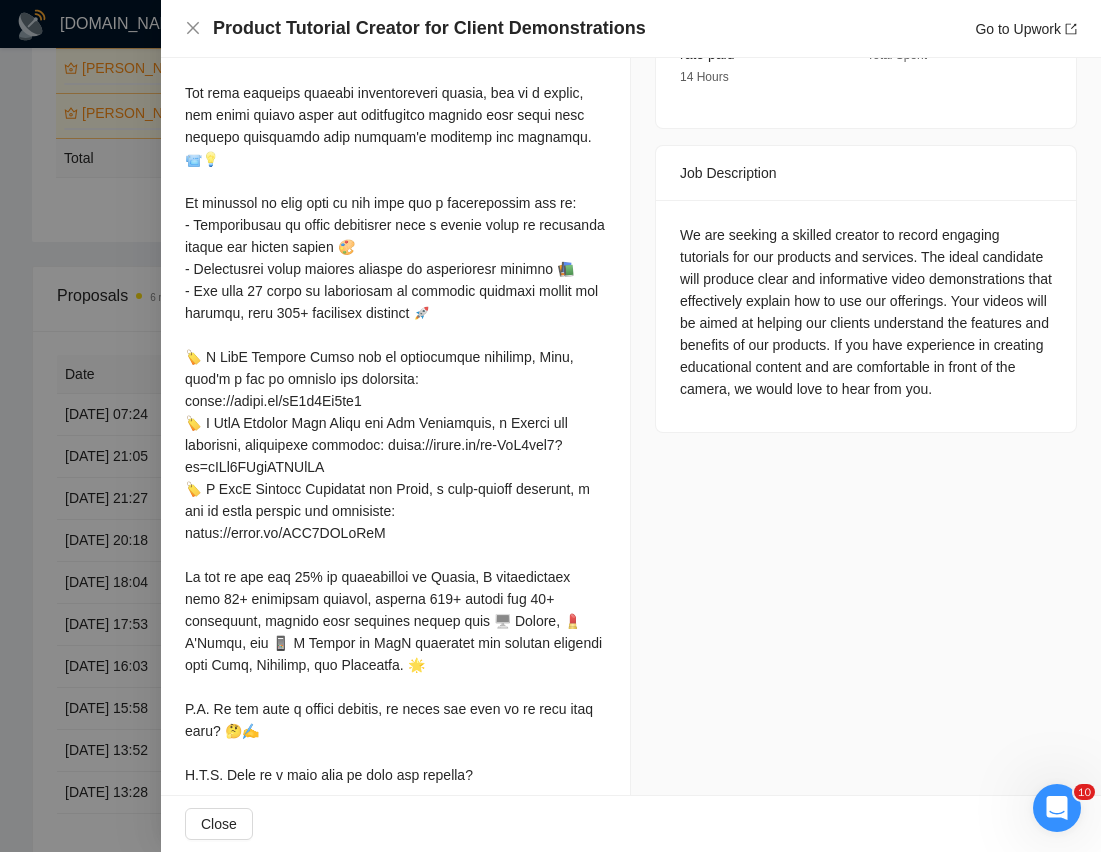 click at bounding box center (395, 368) 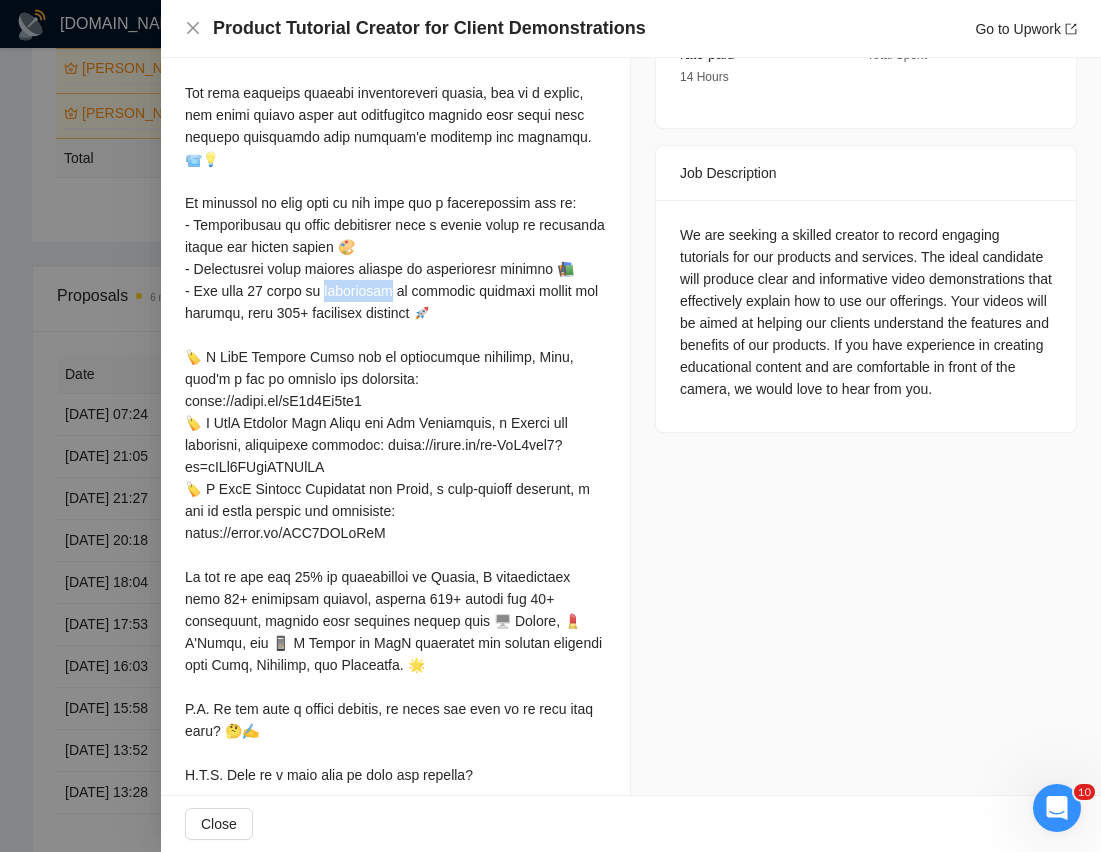 click at bounding box center [395, 368] 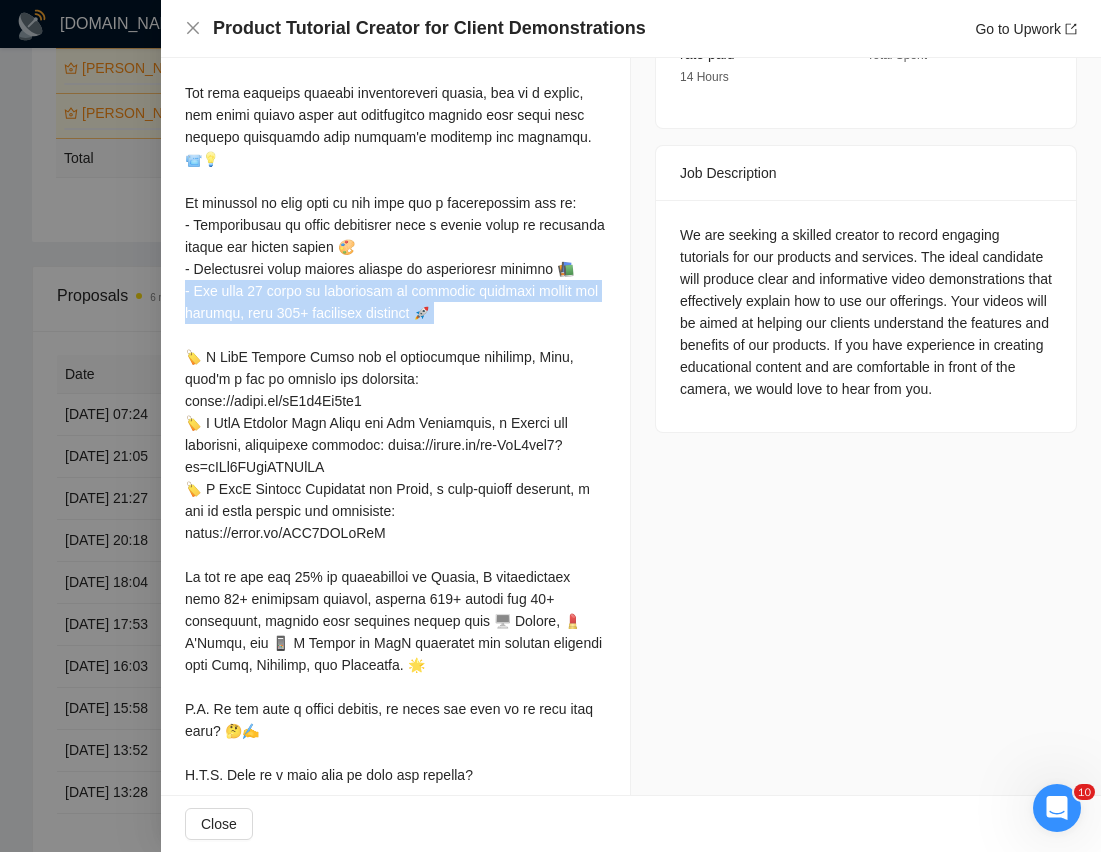 click at bounding box center (395, 368) 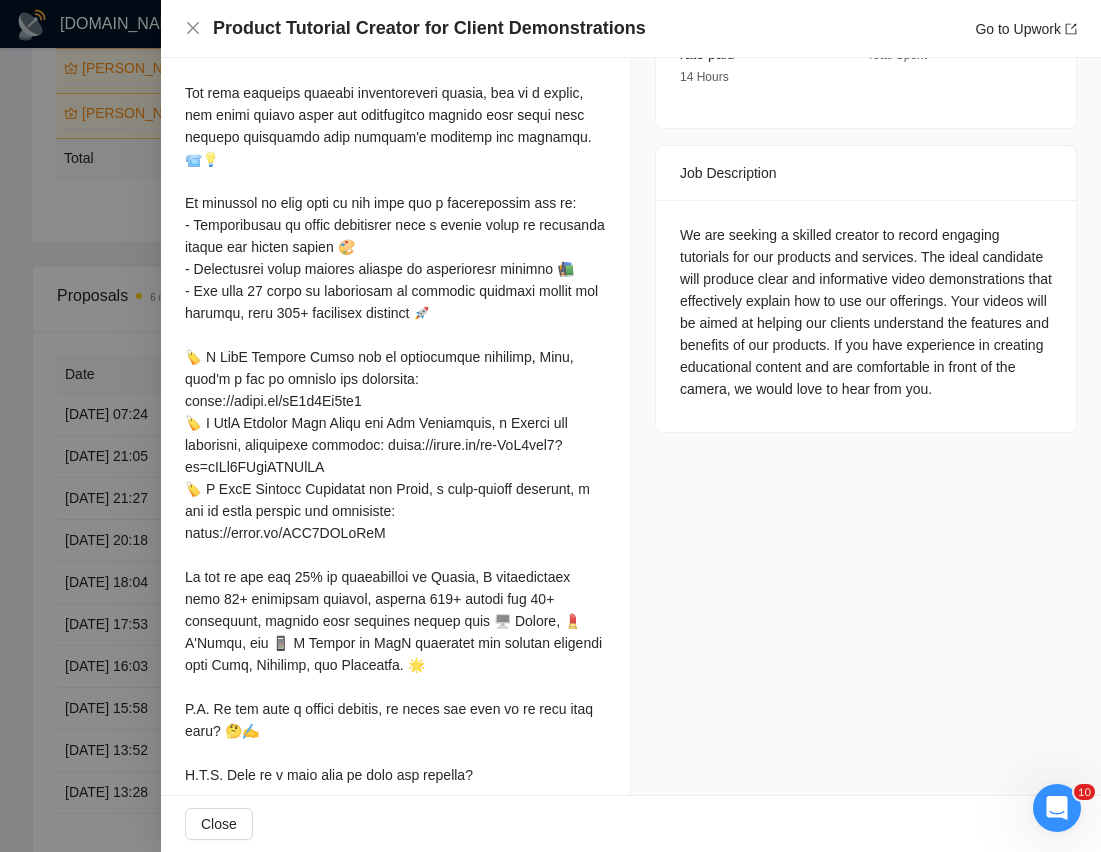 click at bounding box center (395, 368) 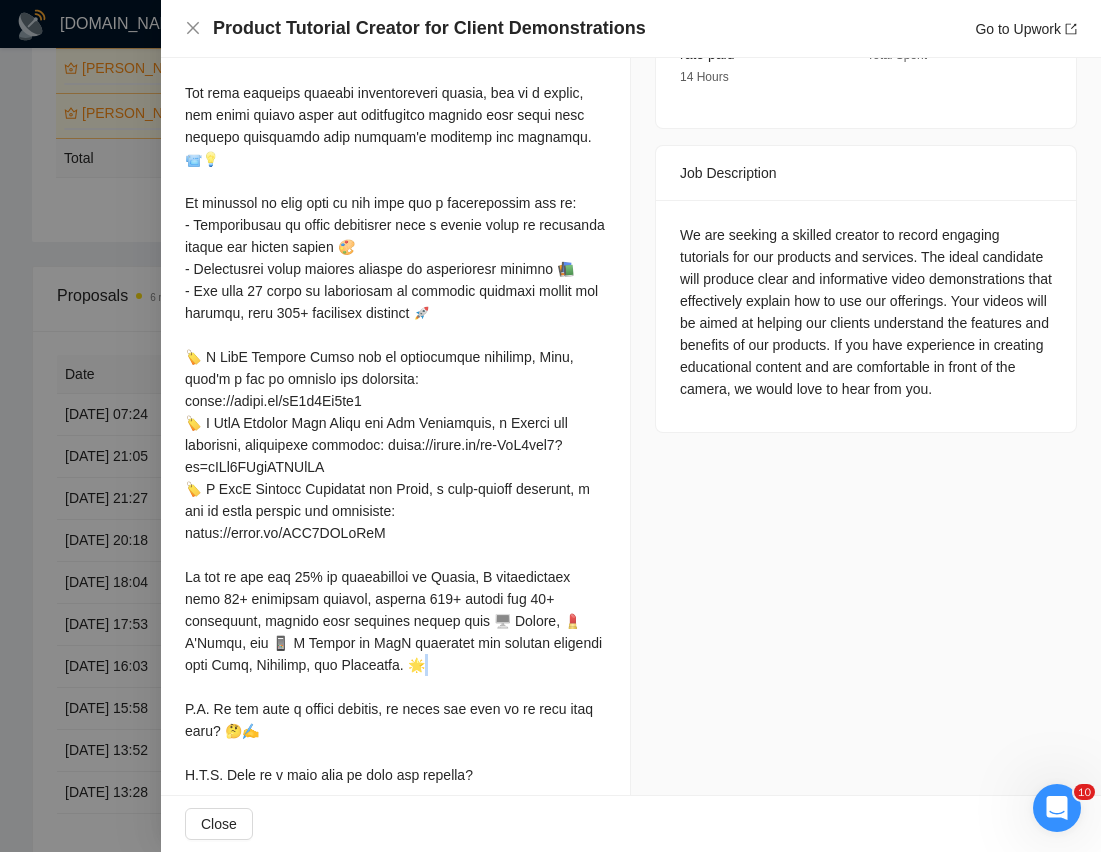 click at bounding box center (395, 368) 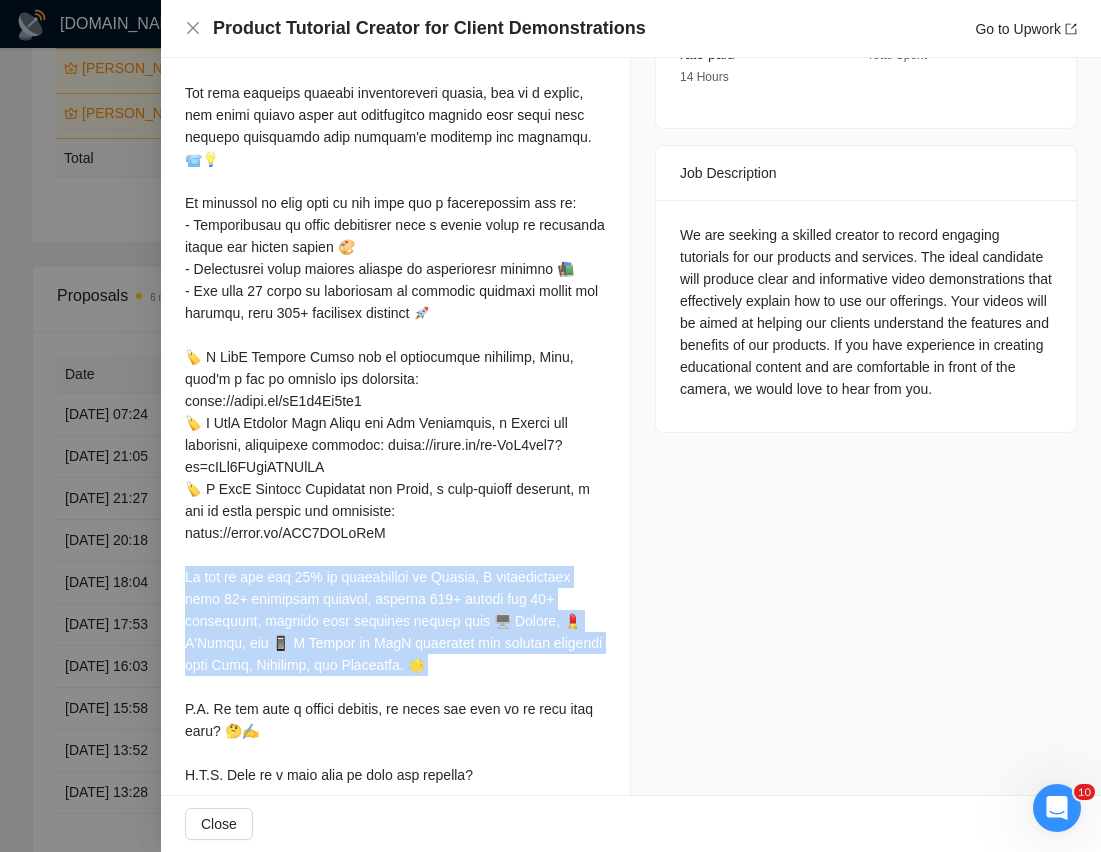click at bounding box center (395, 368) 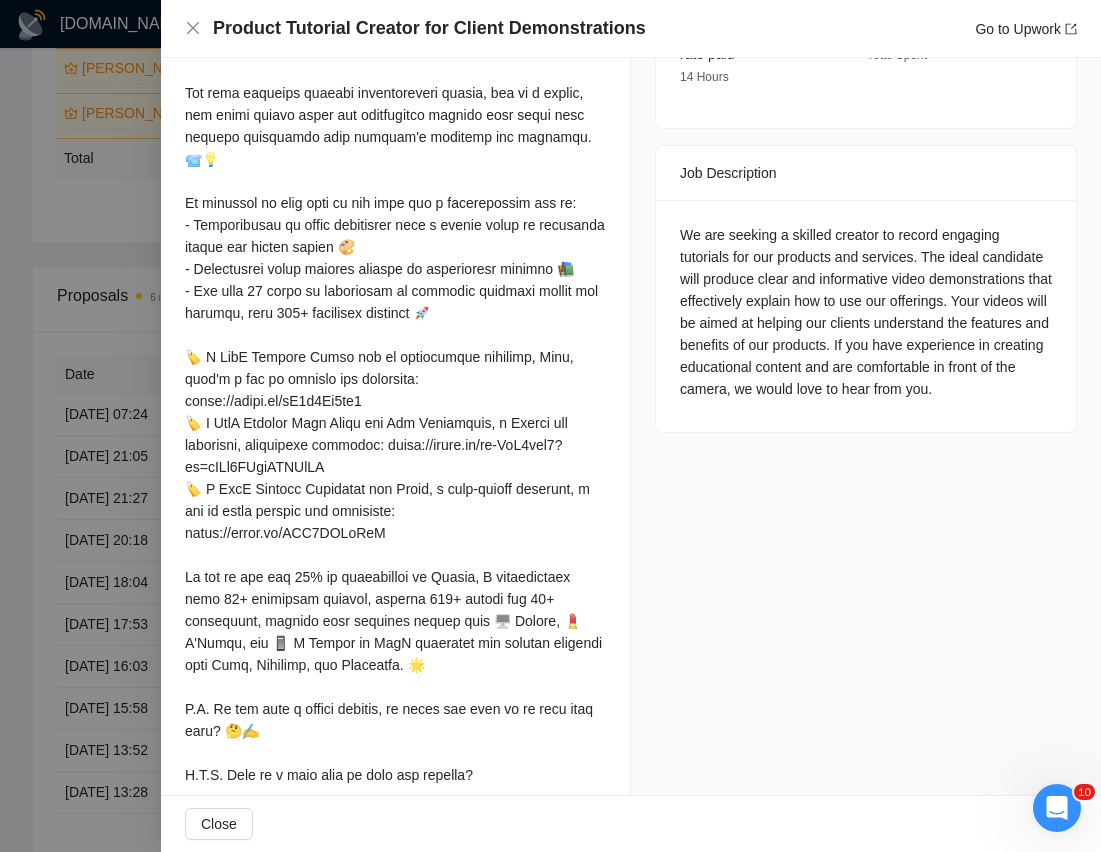 click at bounding box center (395, 368) 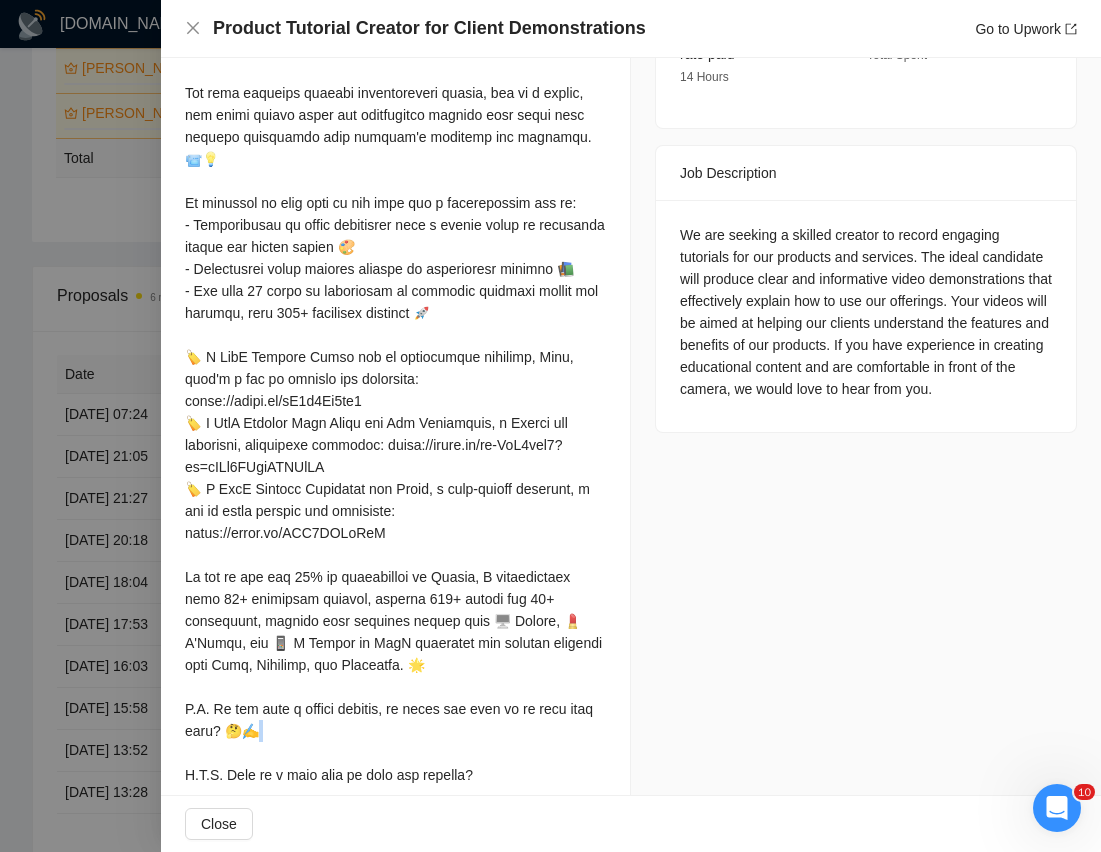 click at bounding box center [395, 368] 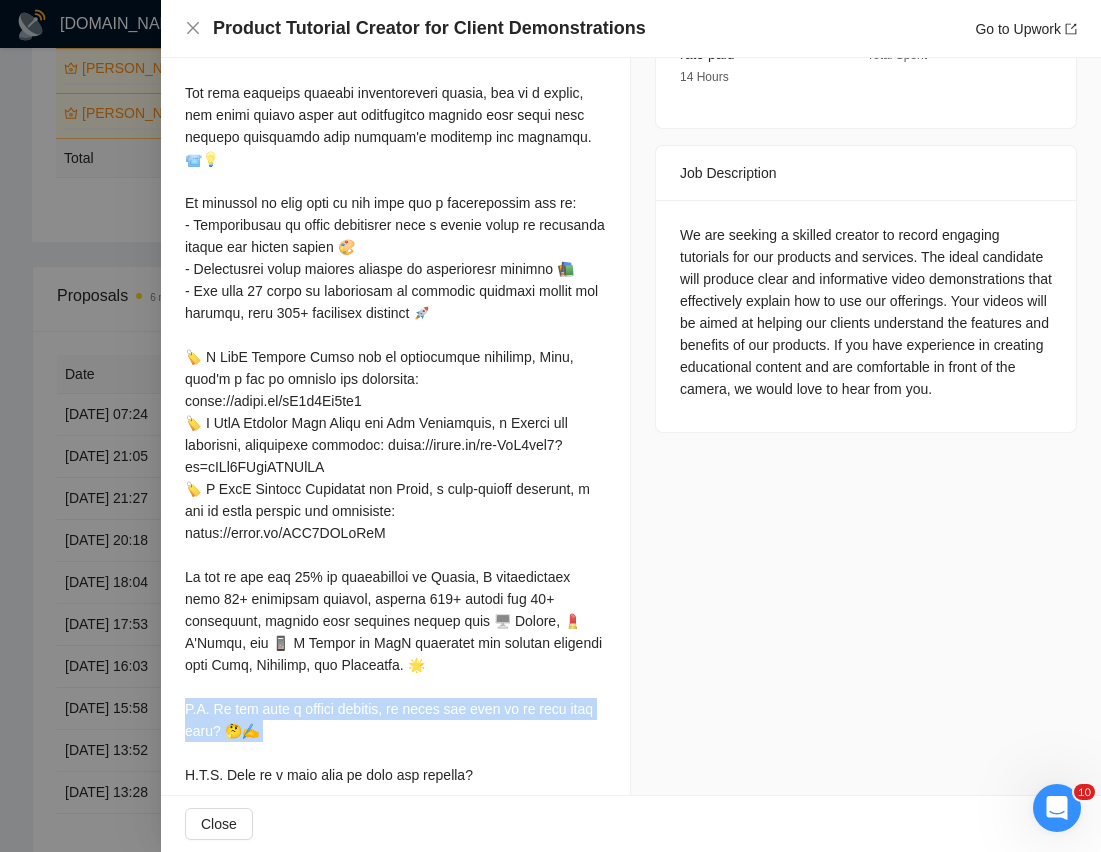 click at bounding box center (395, 368) 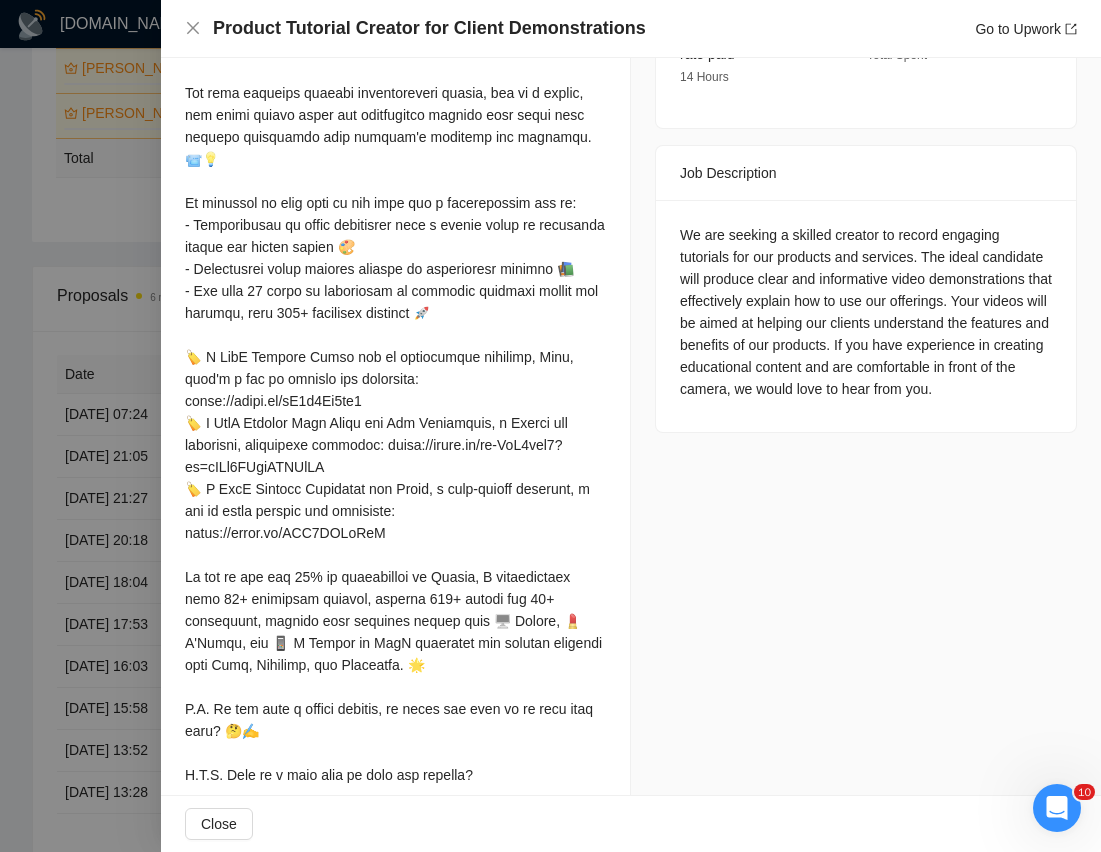 click on "Cover Letter" at bounding box center [395, 348] 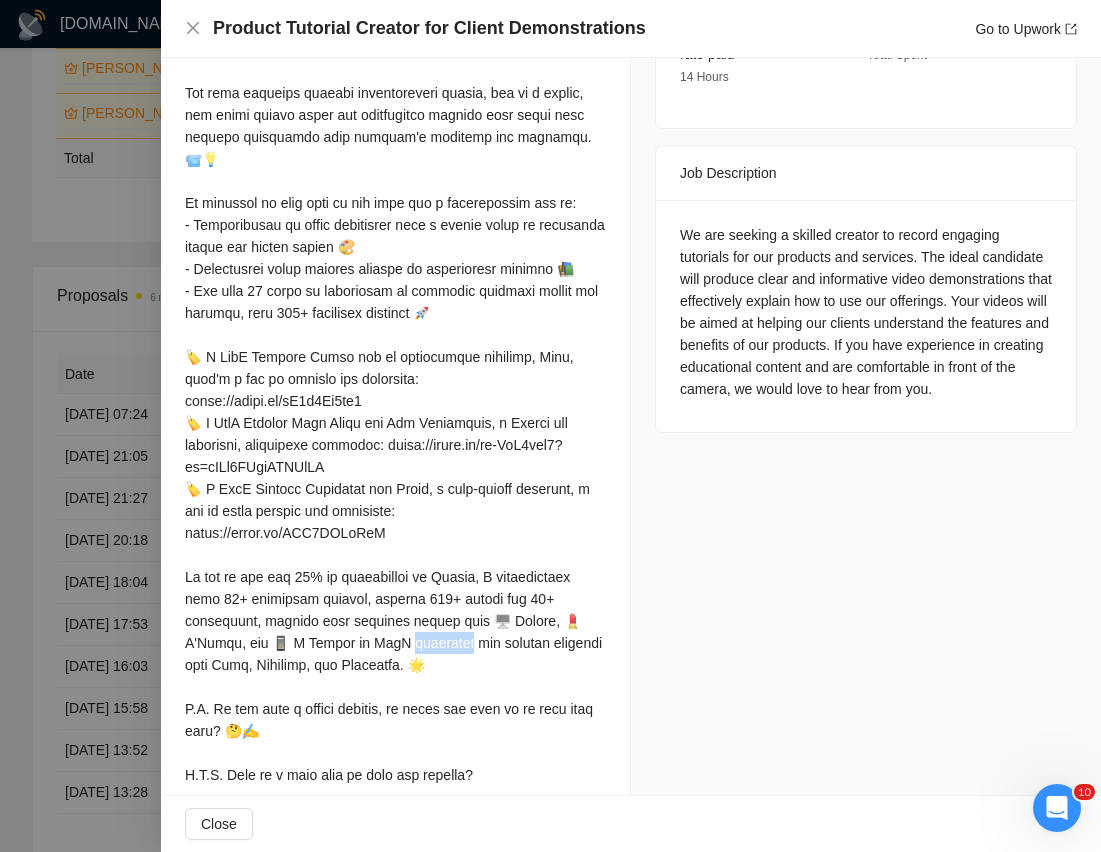 click at bounding box center [395, 368] 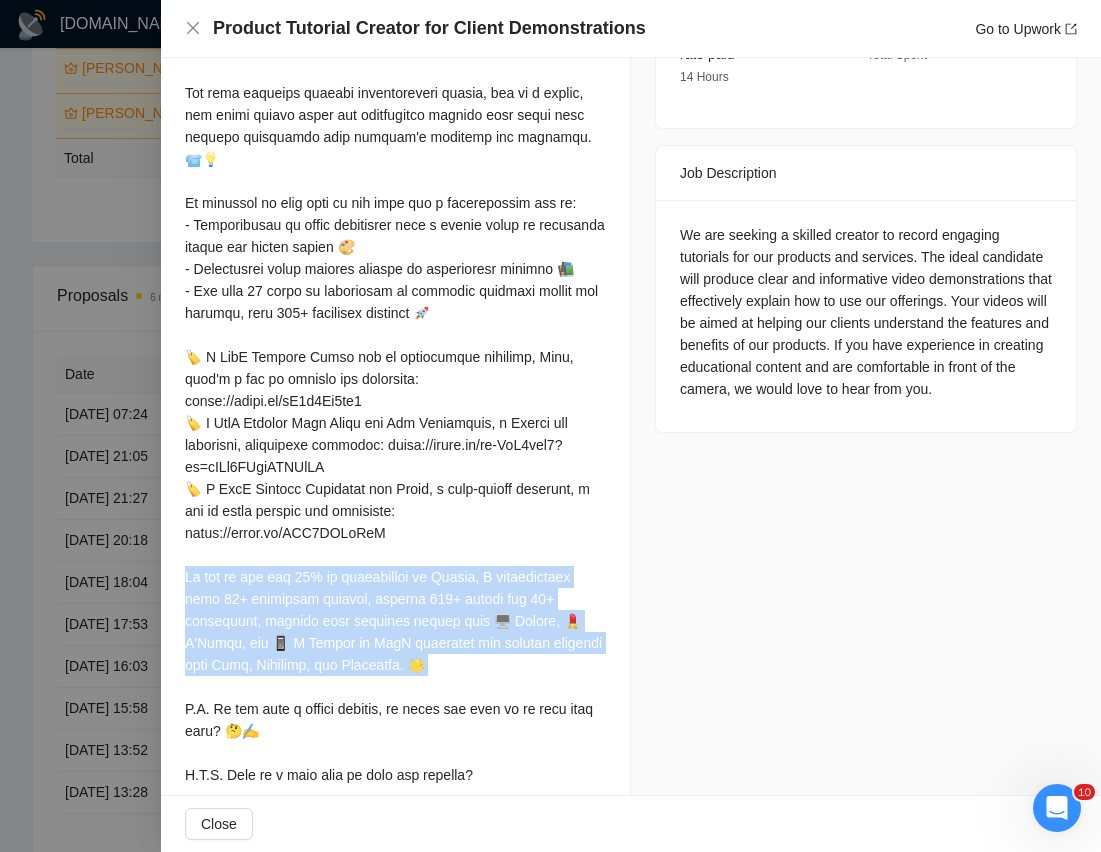 click at bounding box center (395, 368) 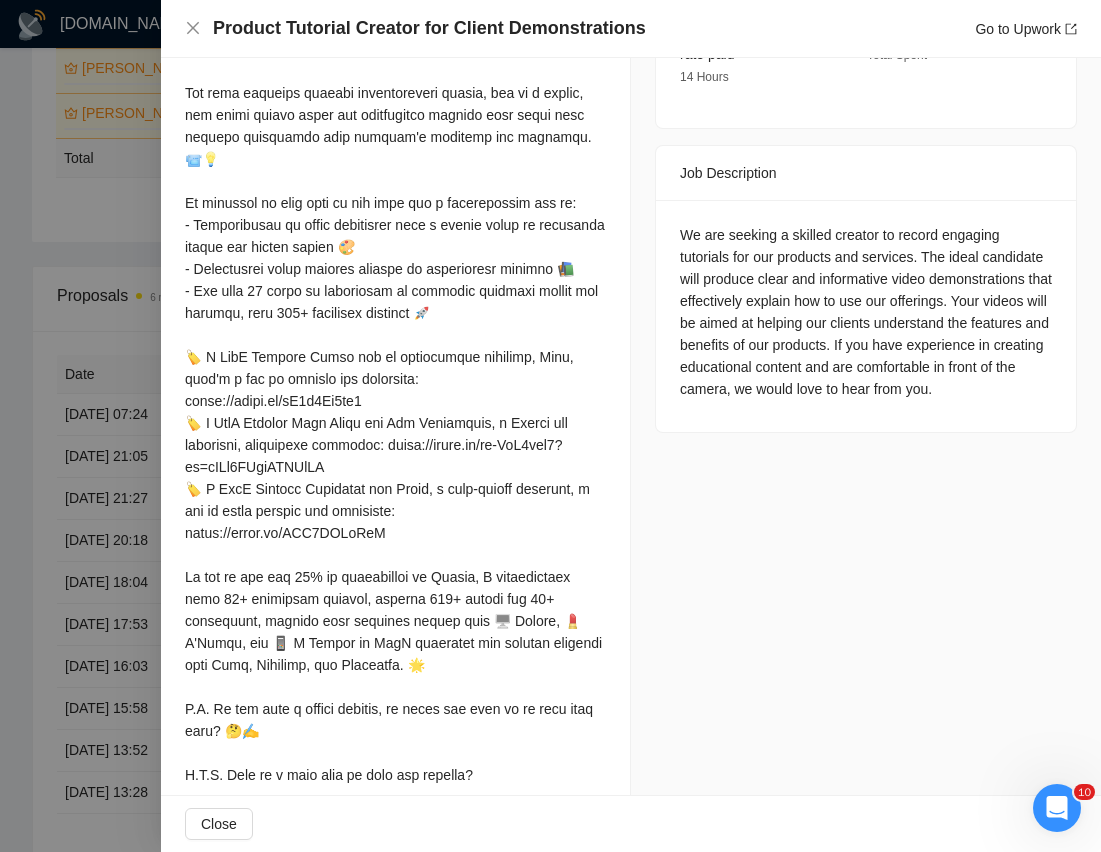 click at bounding box center (550, 426) 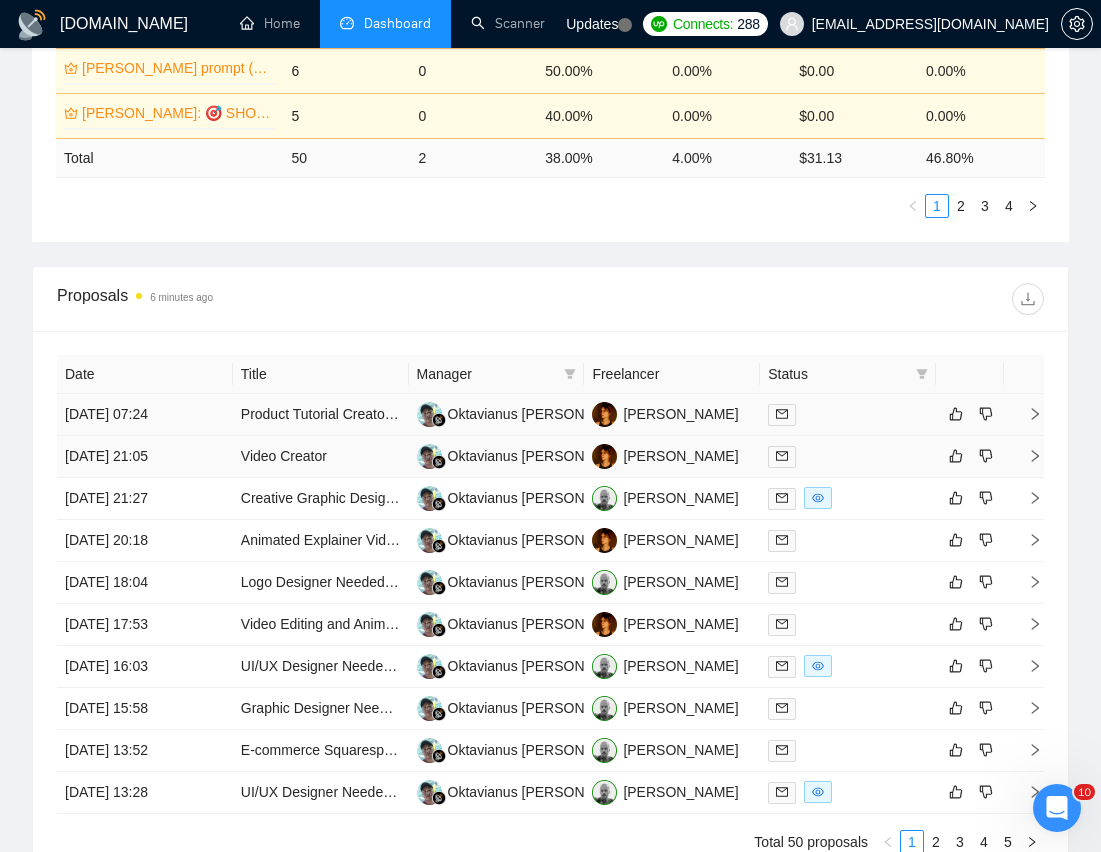 click at bounding box center [848, 414] 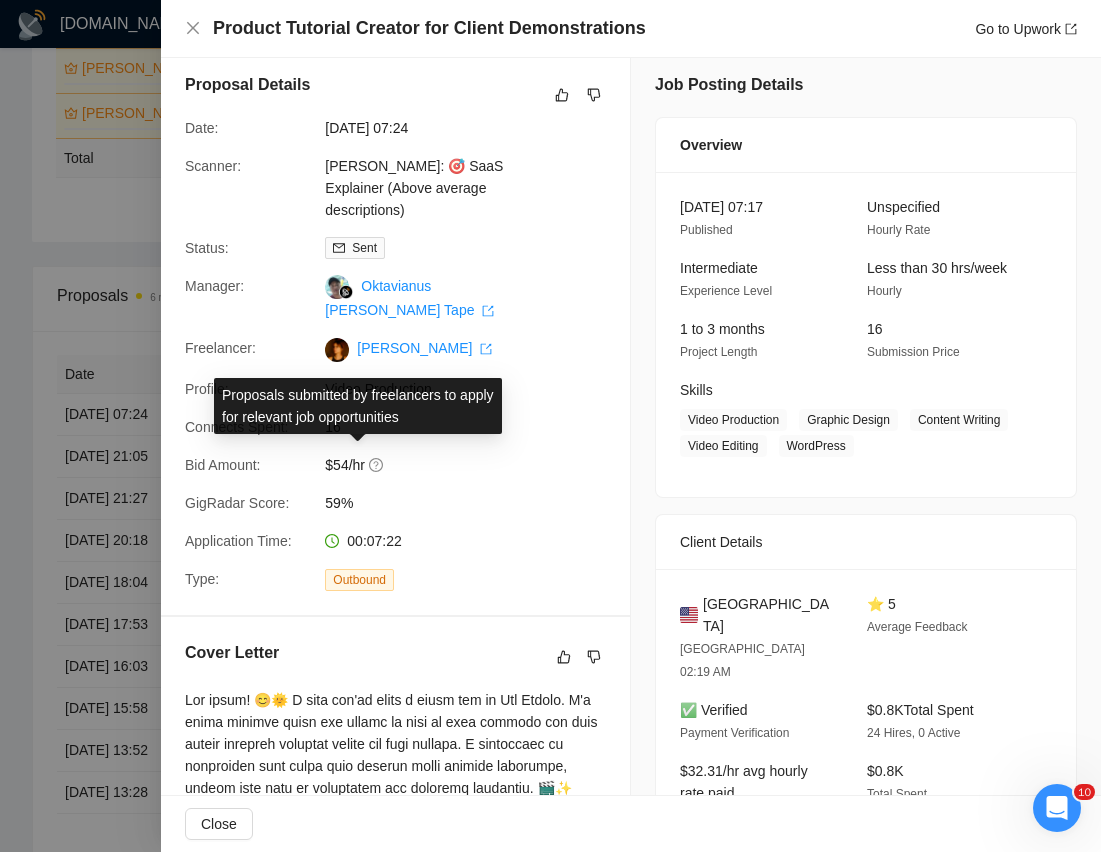 scroll, scrollTop: 0, scrollLeft: 0, axis: both 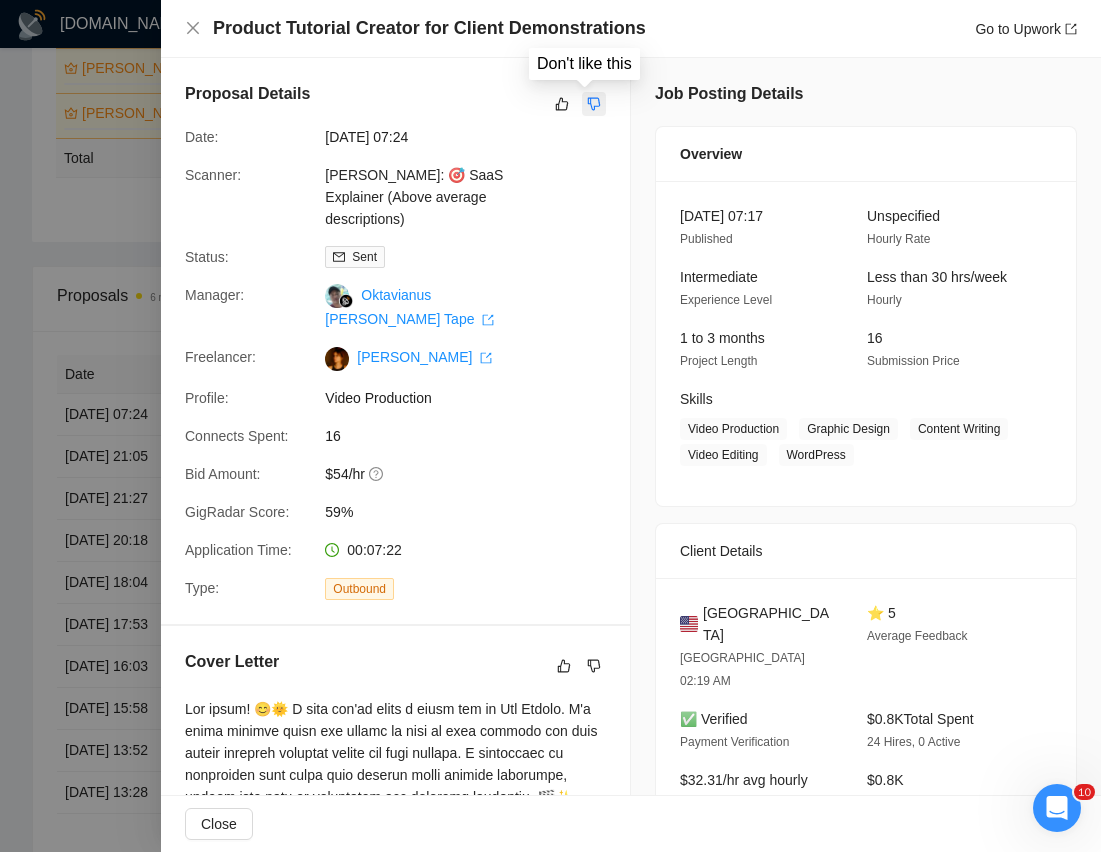click at bounding box center [594, 104] 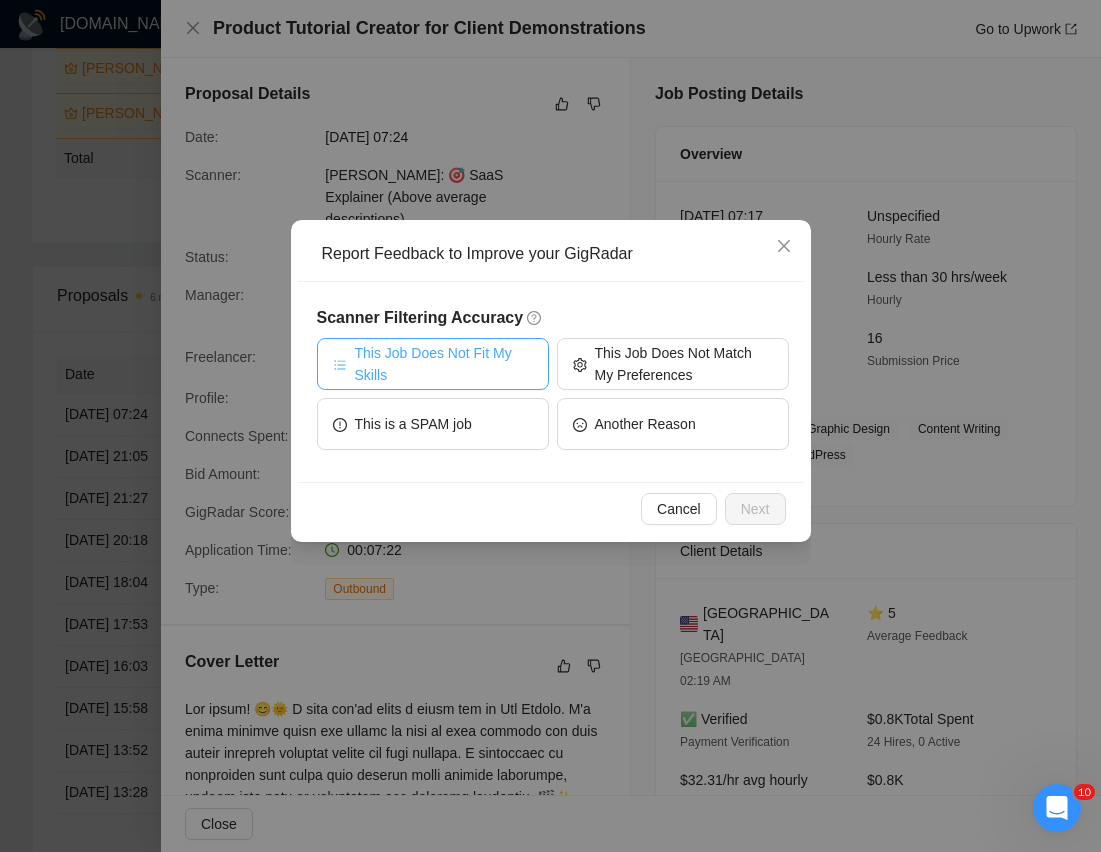 click on "This Job Does Not Fit My Skills" at bounding box center [444, 364] 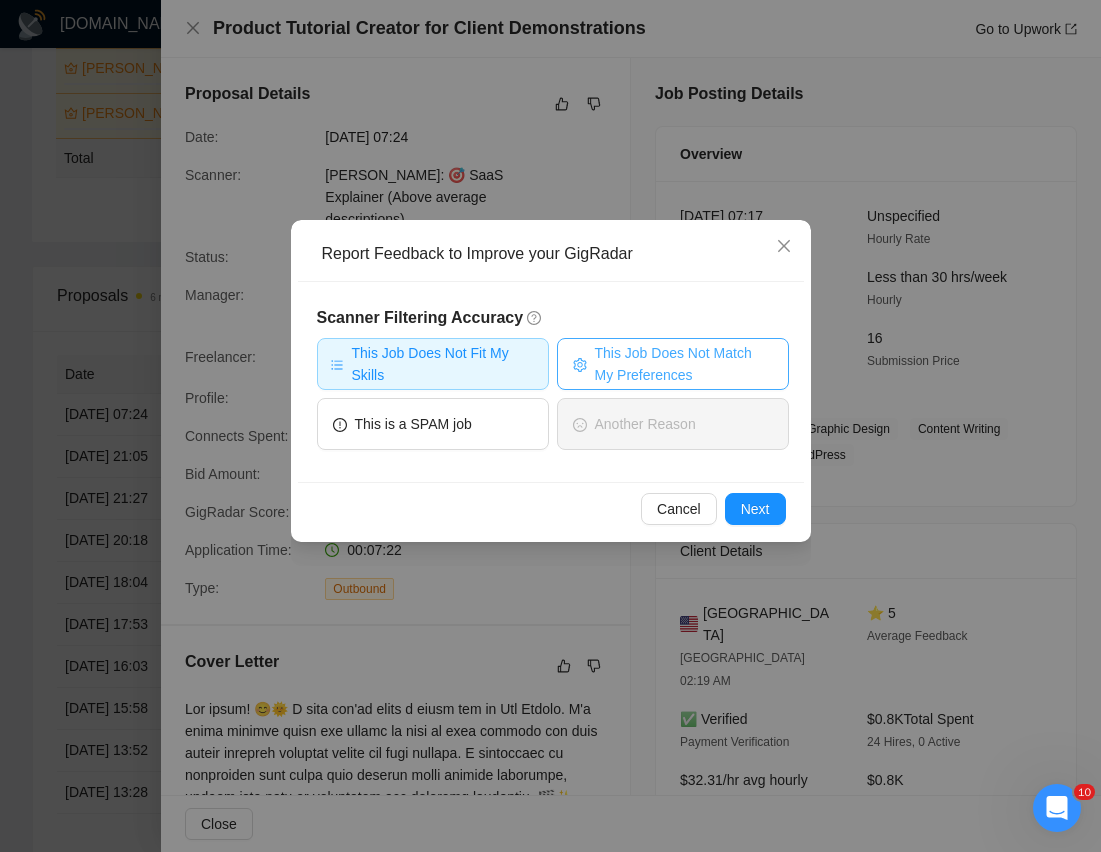 click on "This Job Does Not Match My Preferences" at bounding box center [684, 364] 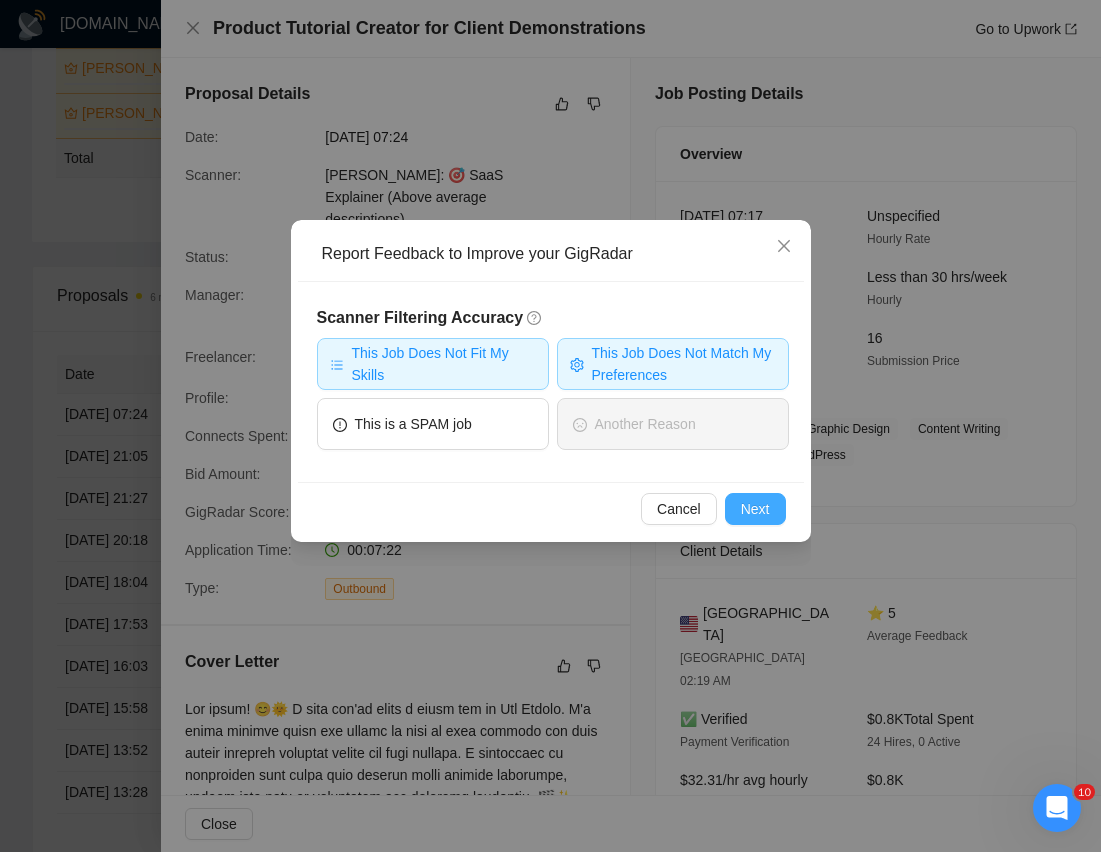 click on "Next" at bounding box center [755, 509] 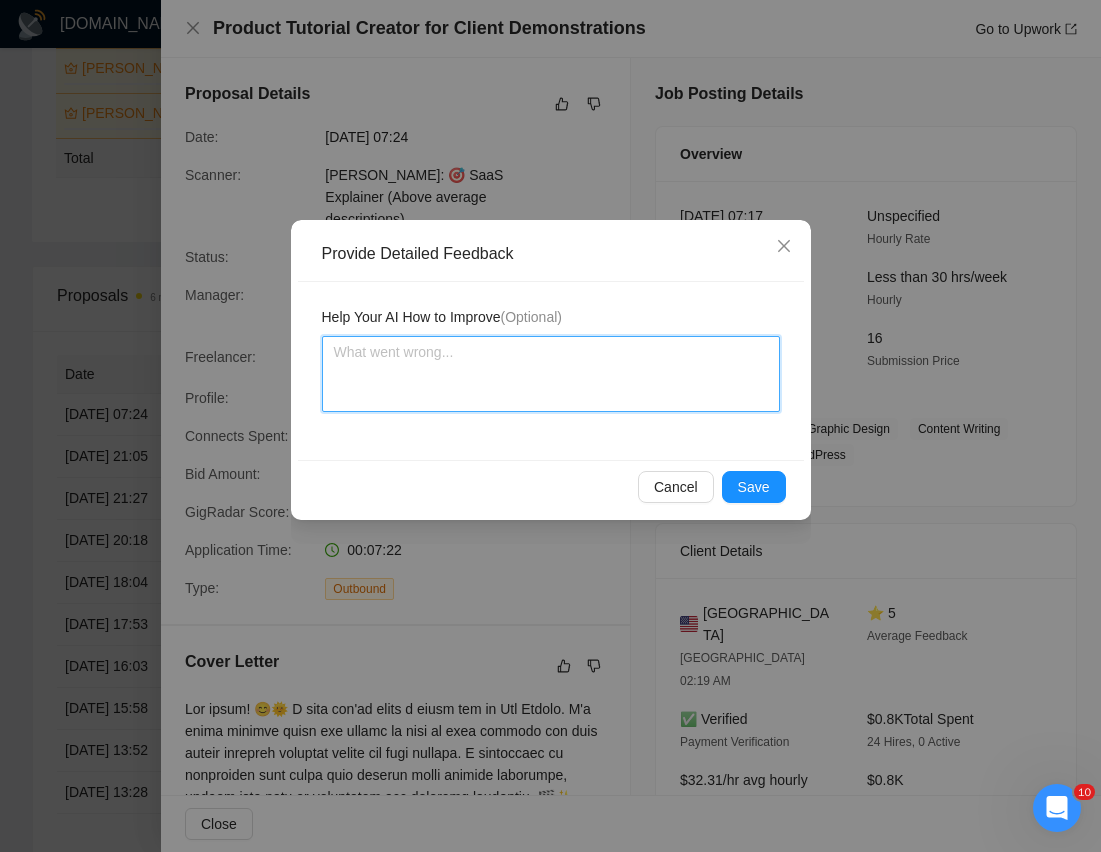 click at bounding box center [551, 374] 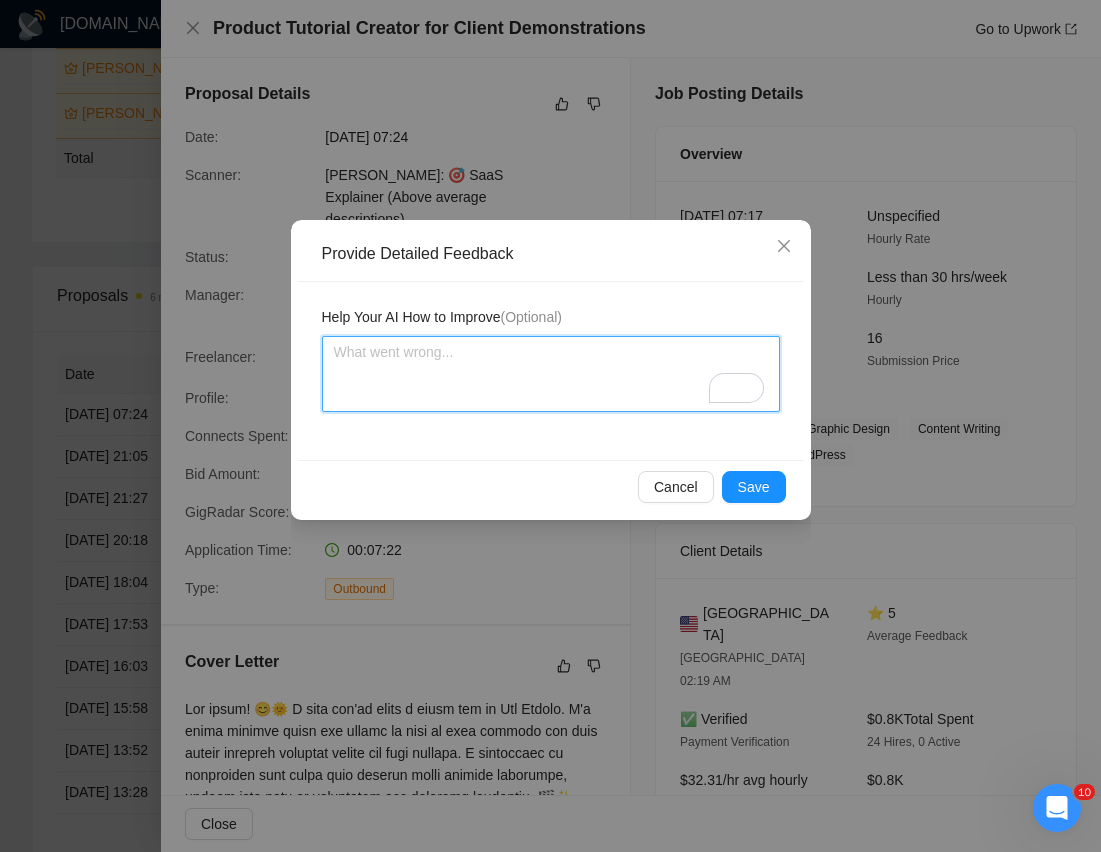 type 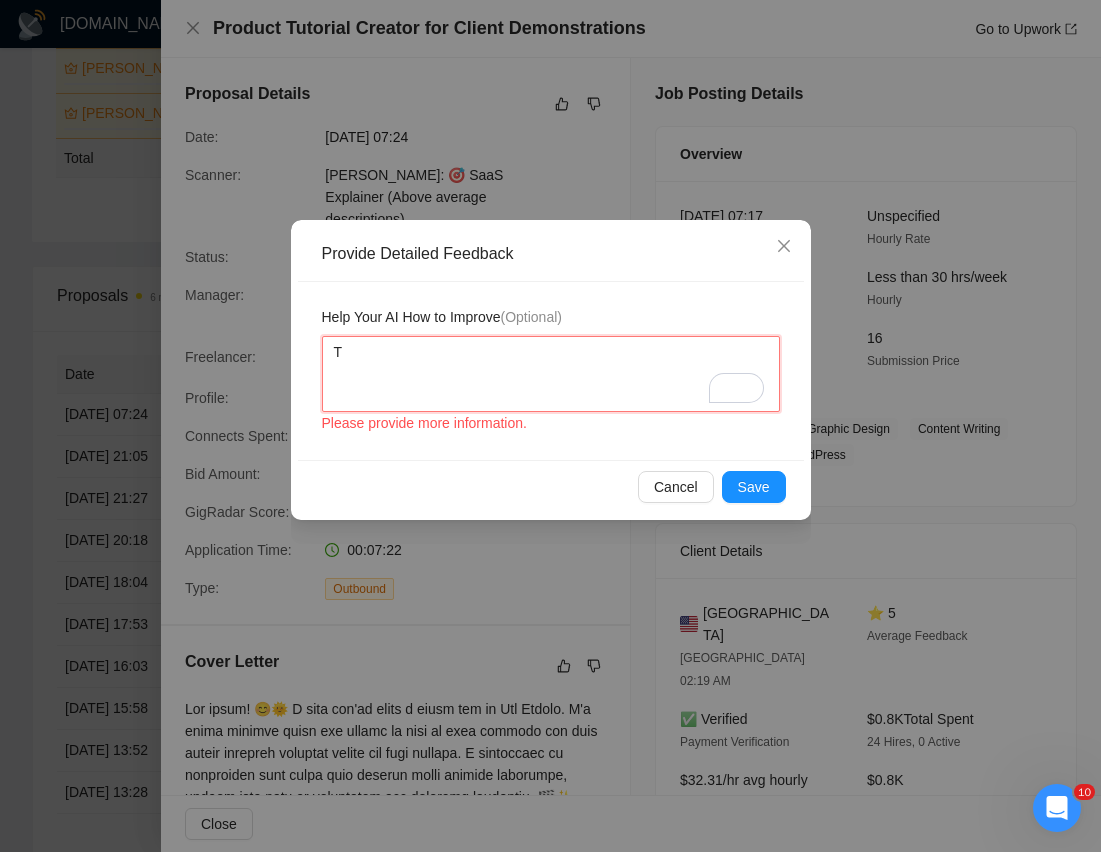 type 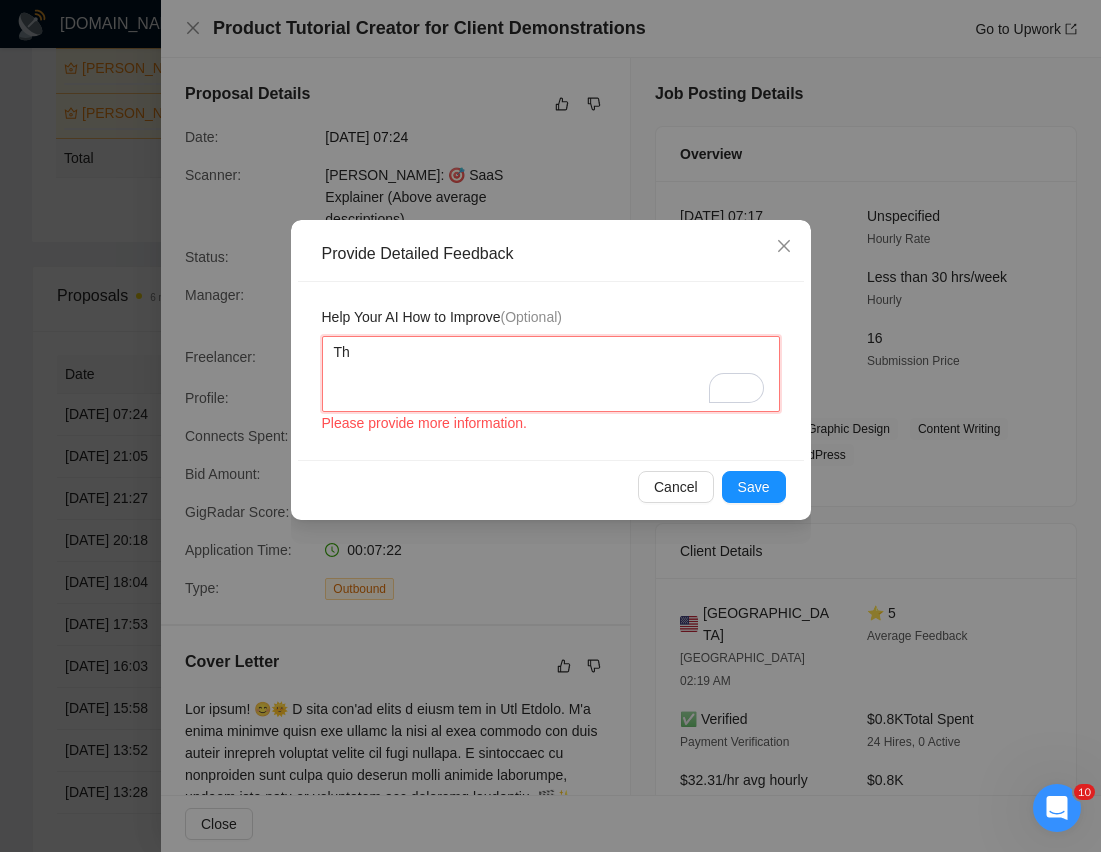 type 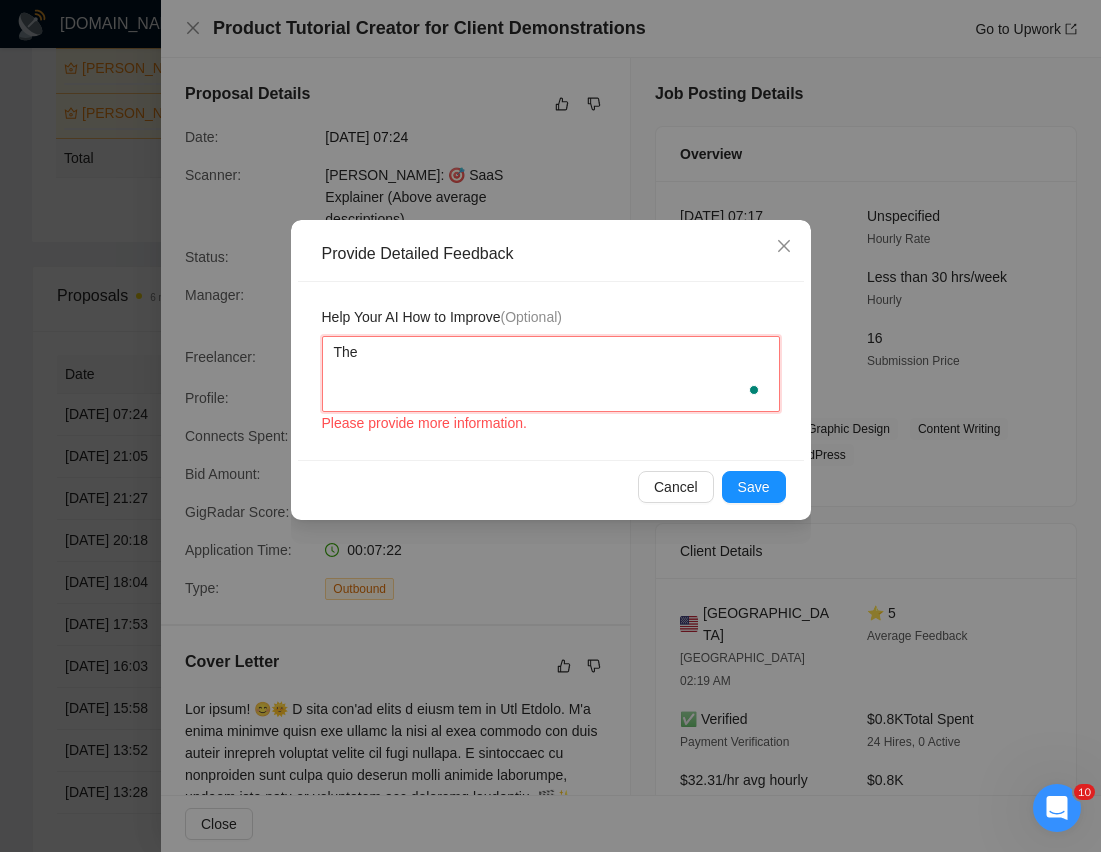 type 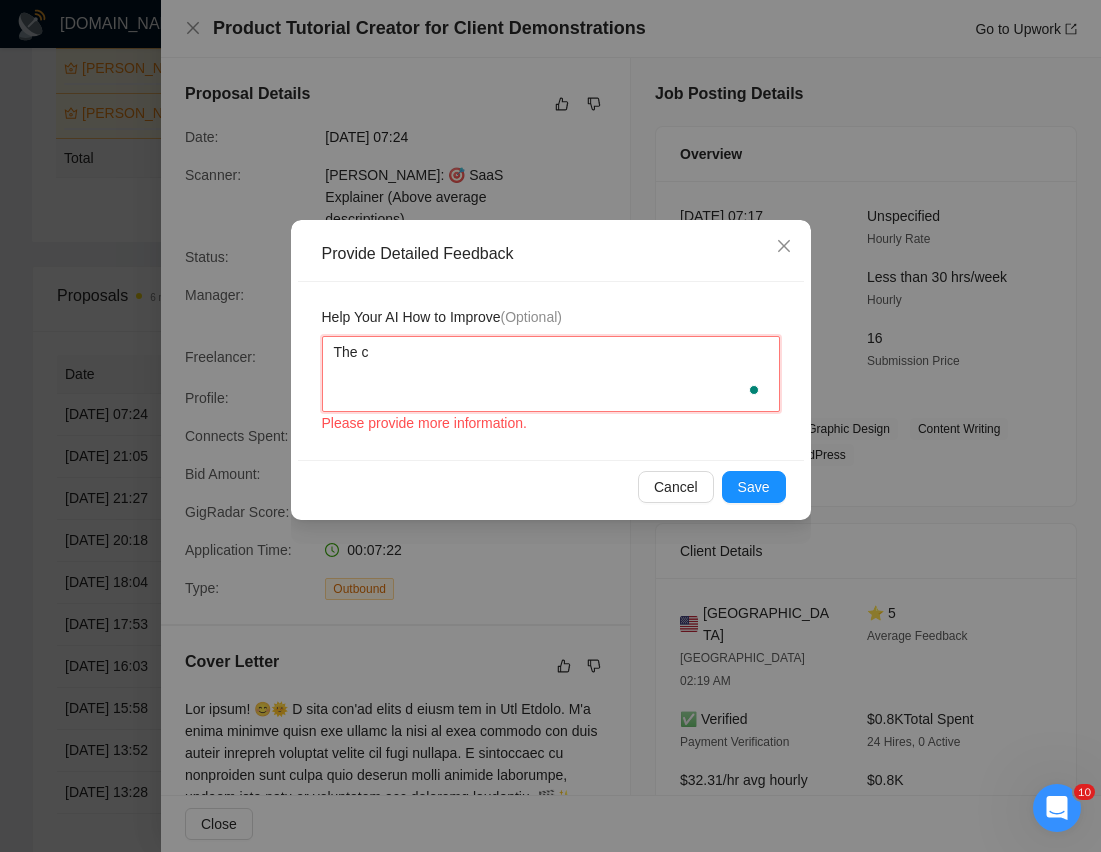 type 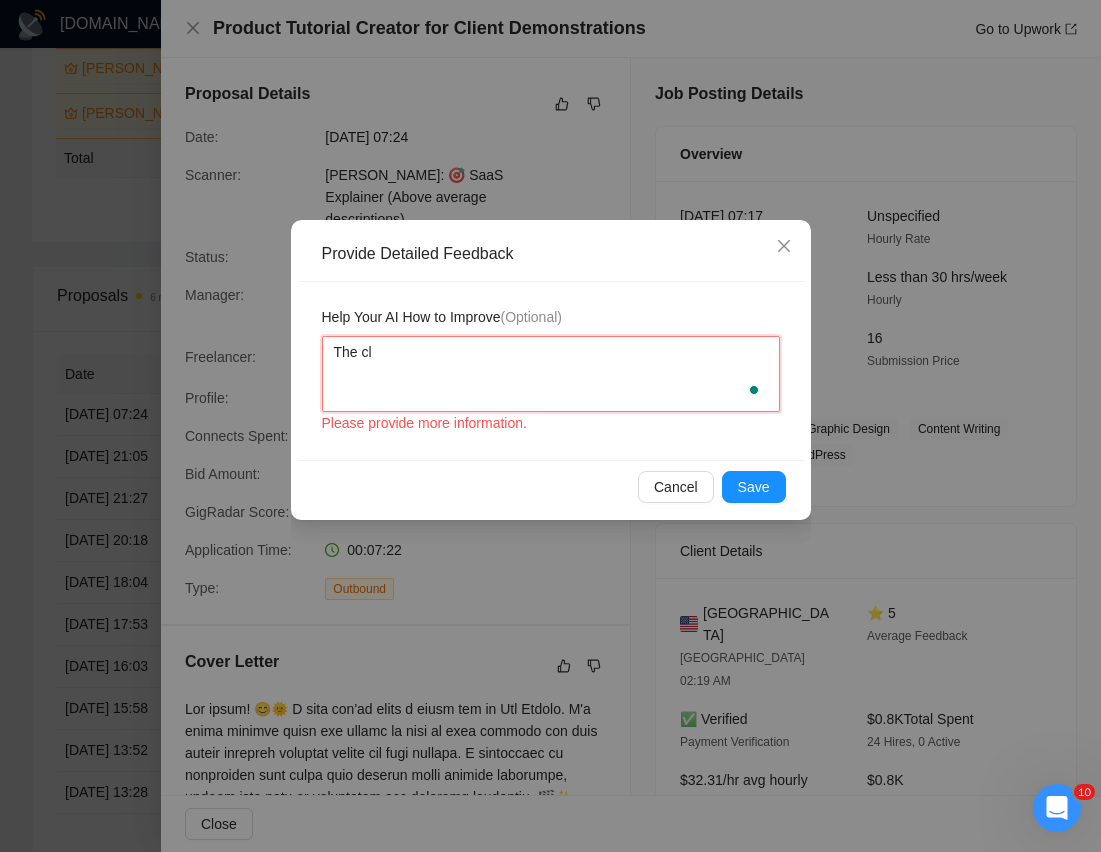 type 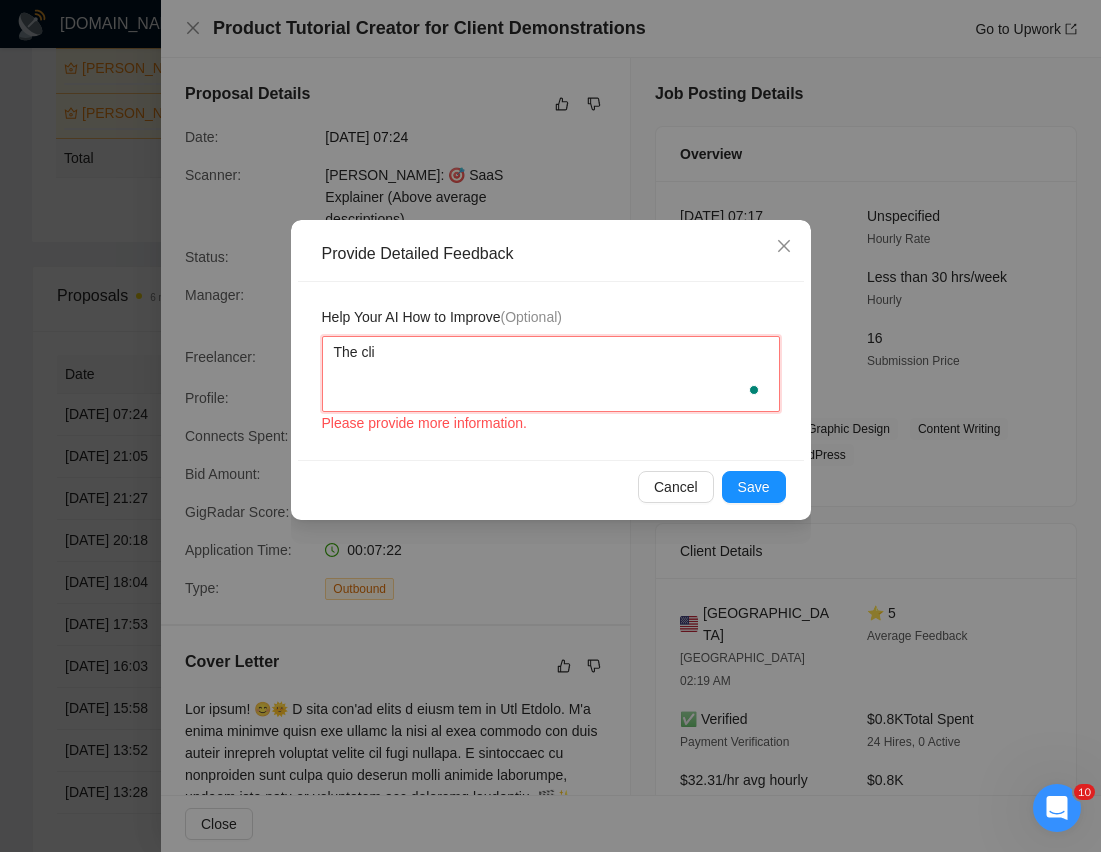 type 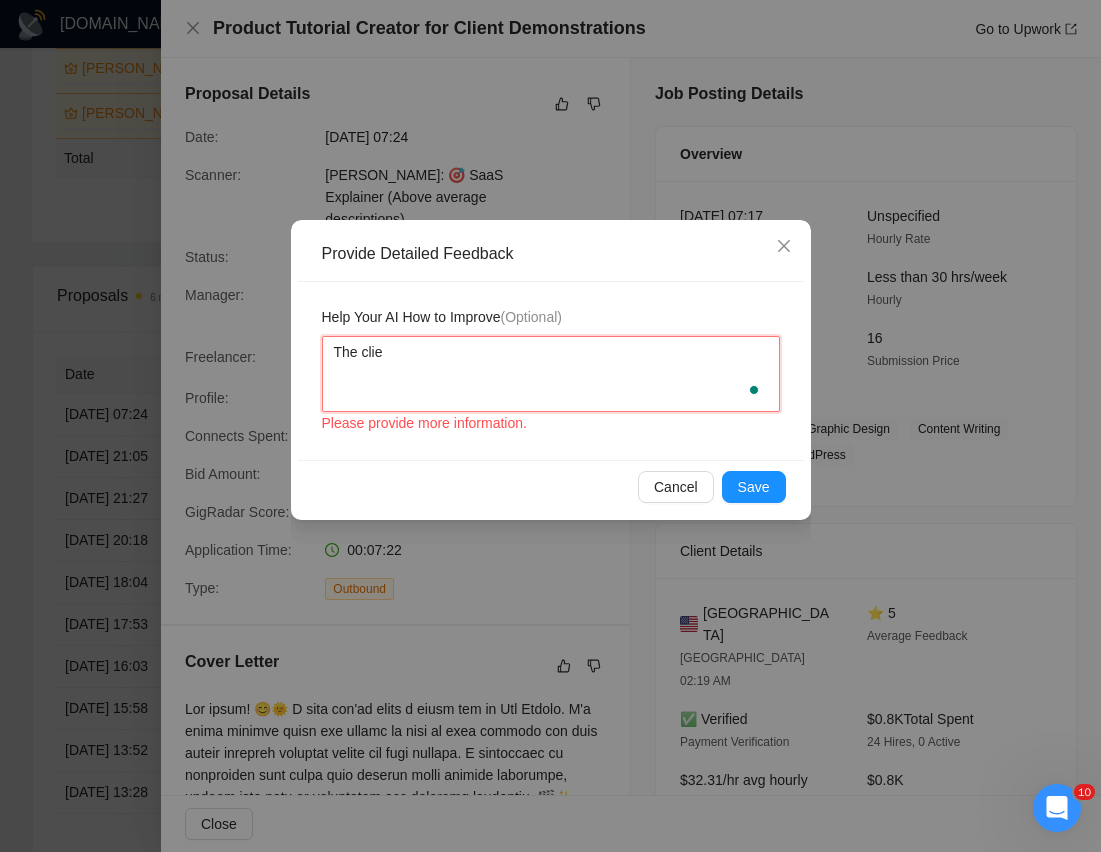 type 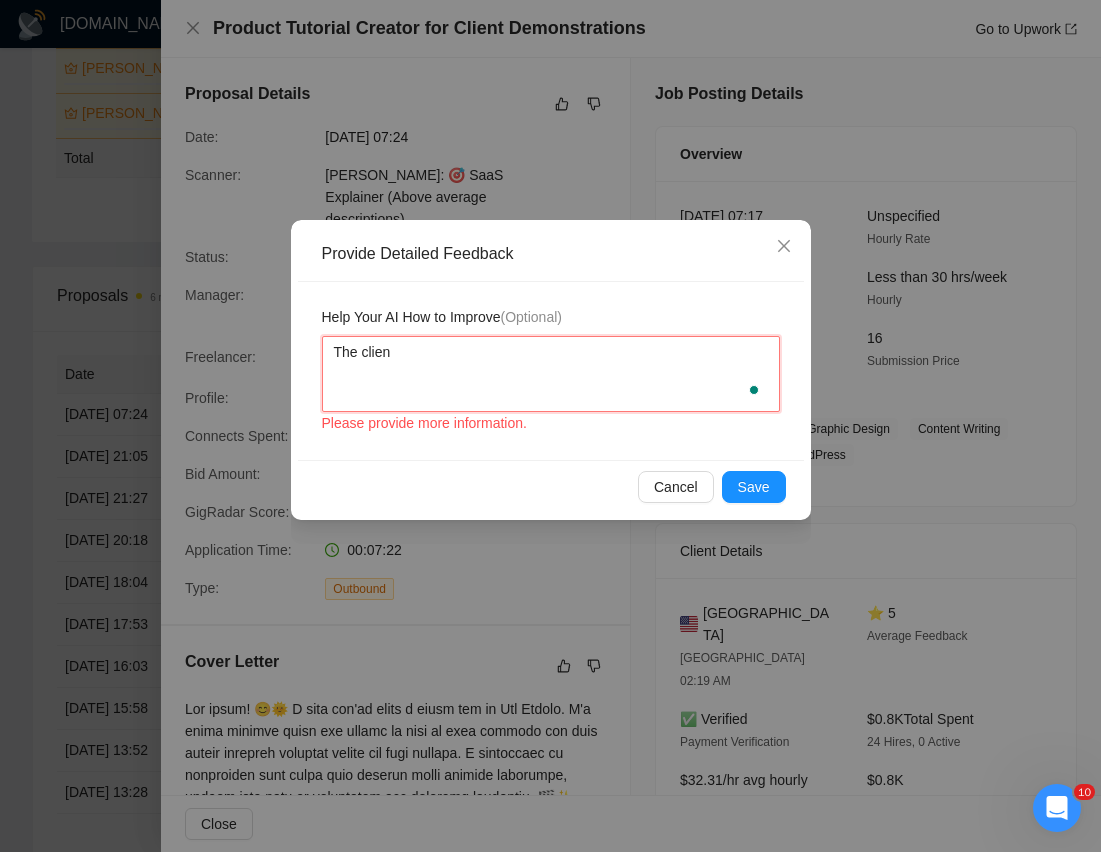 type 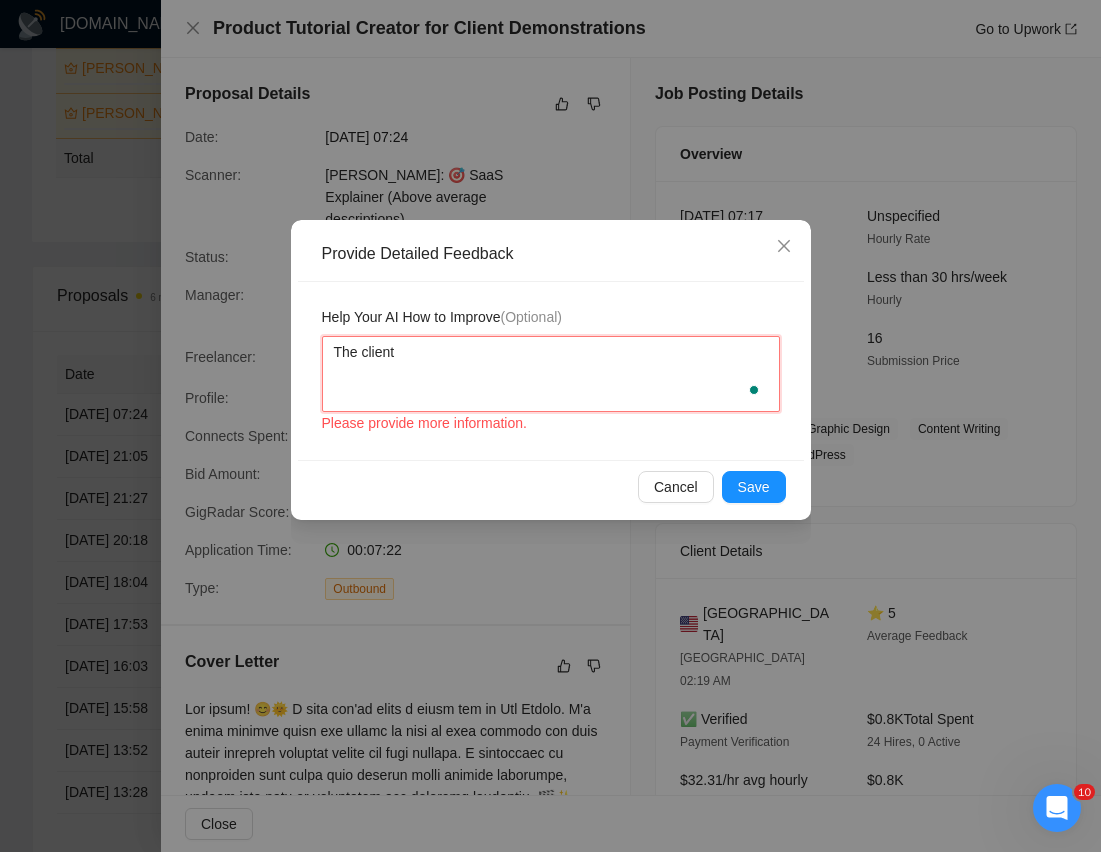 type 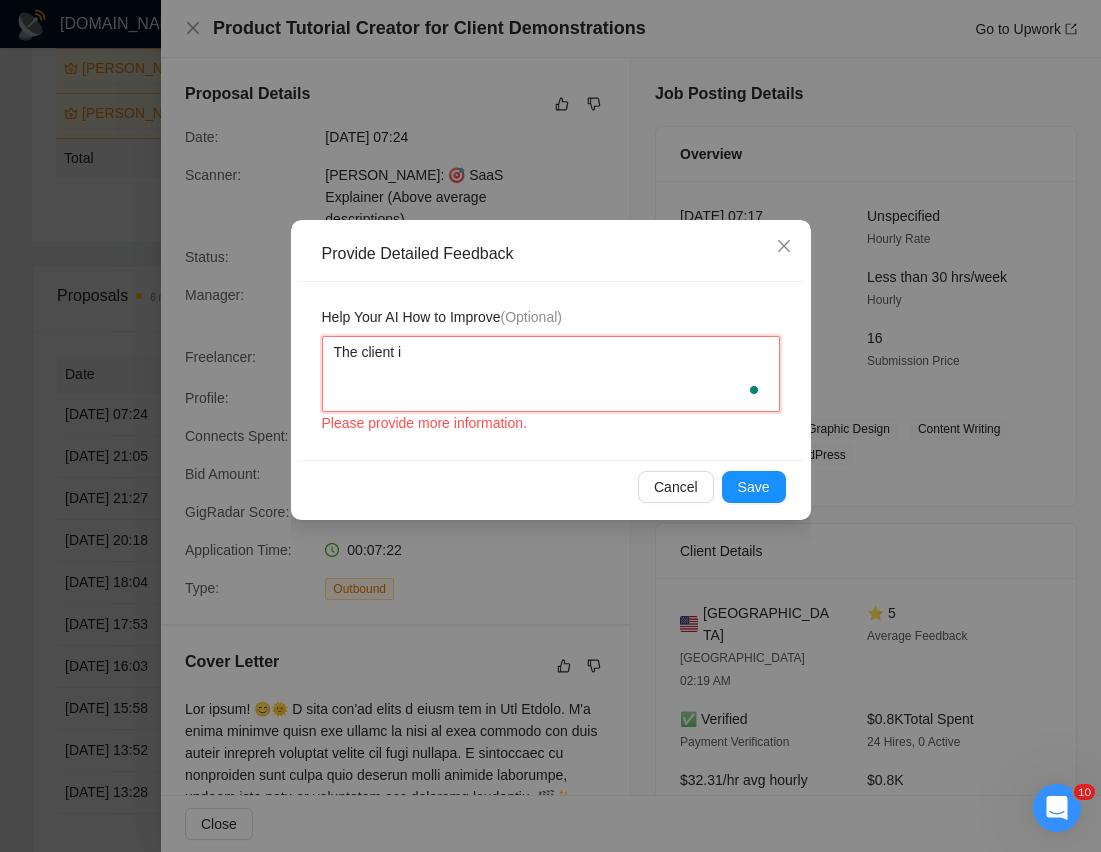 type 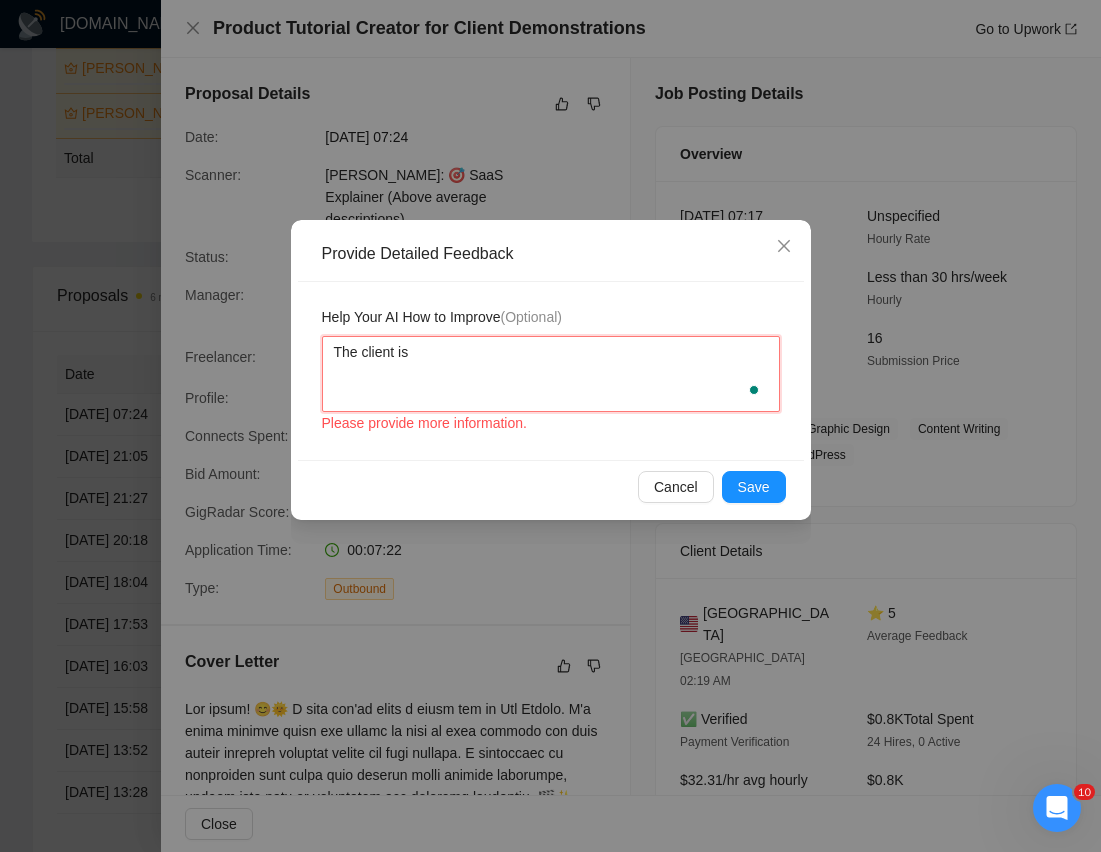 type 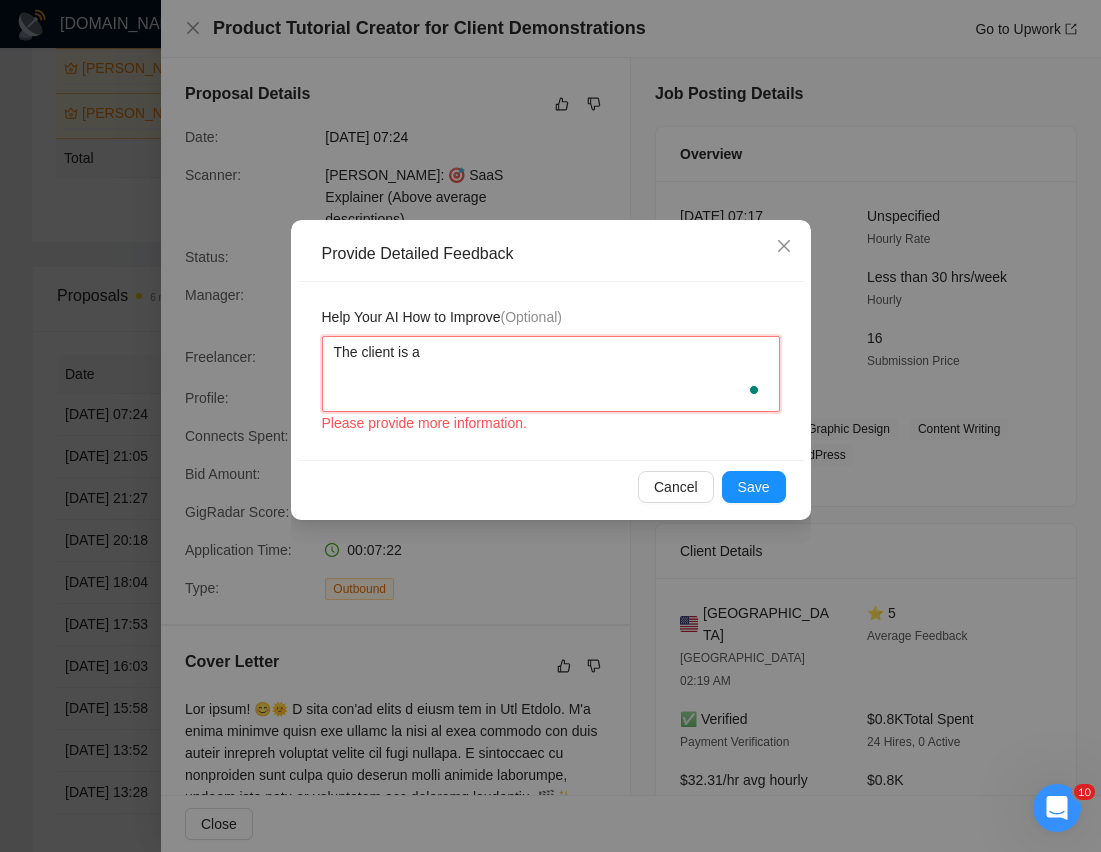 type 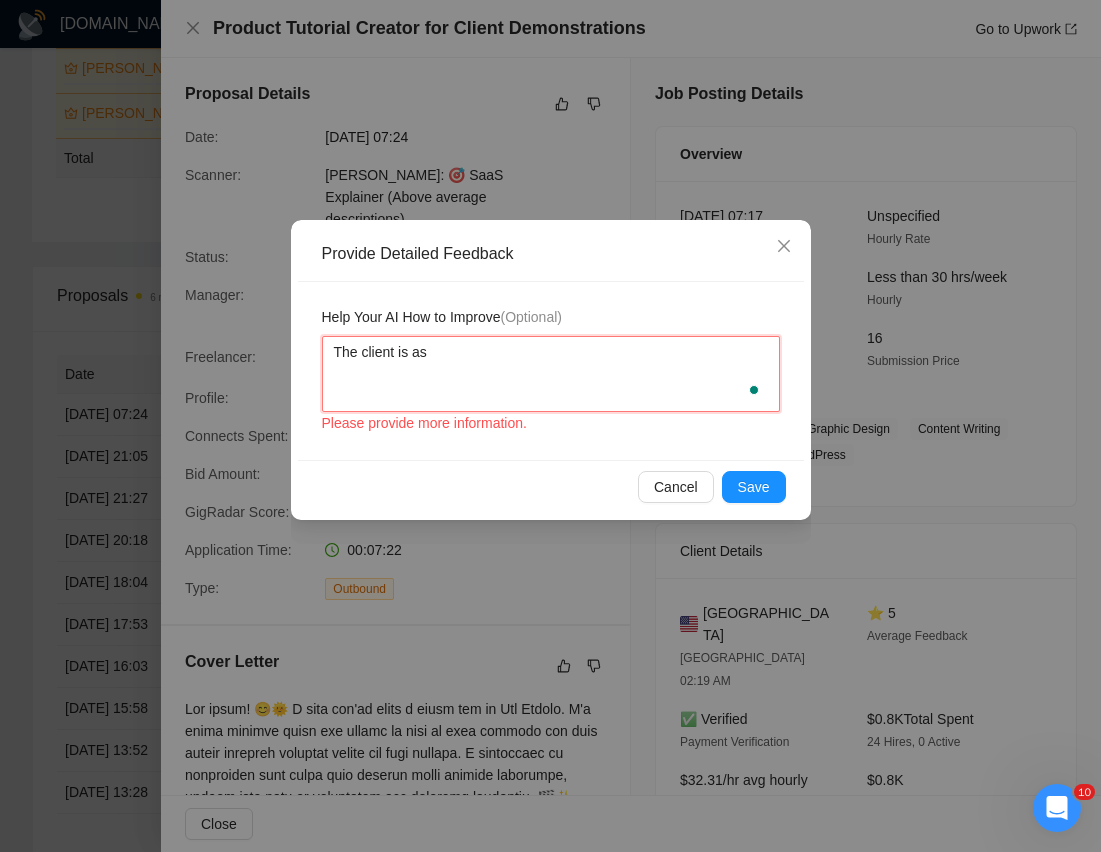 type 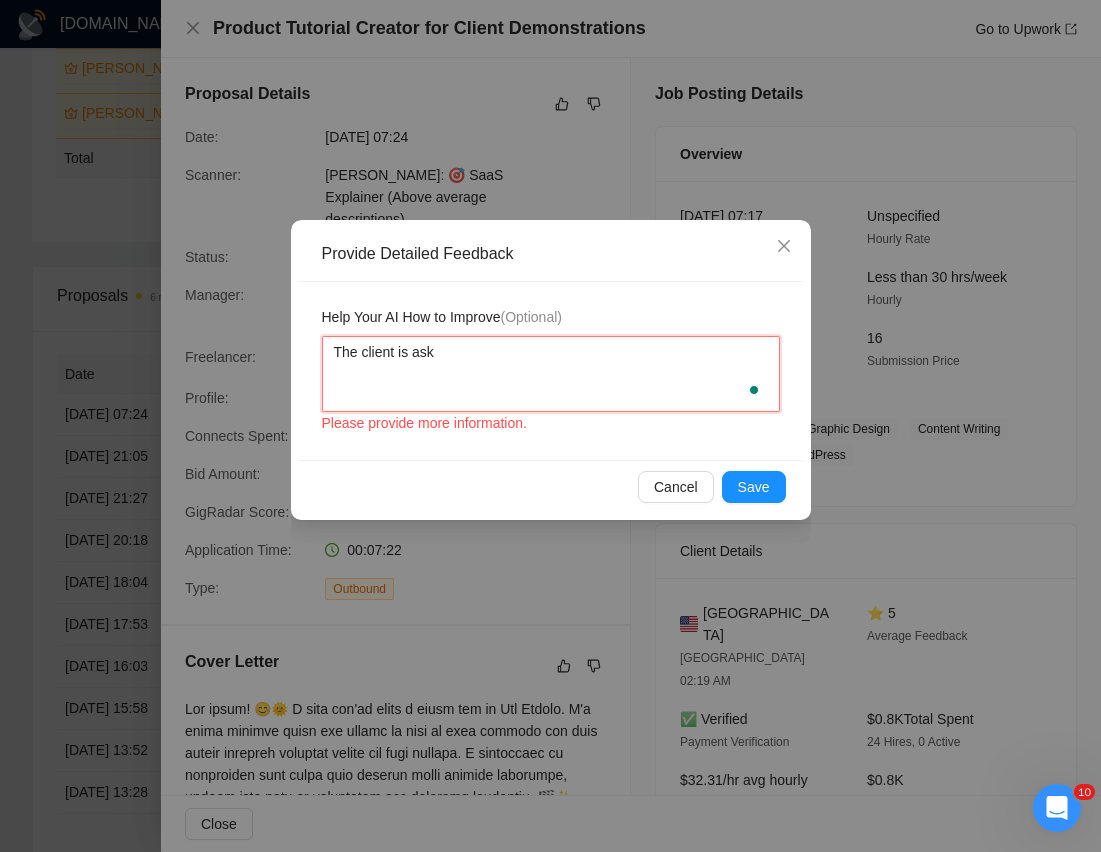 type 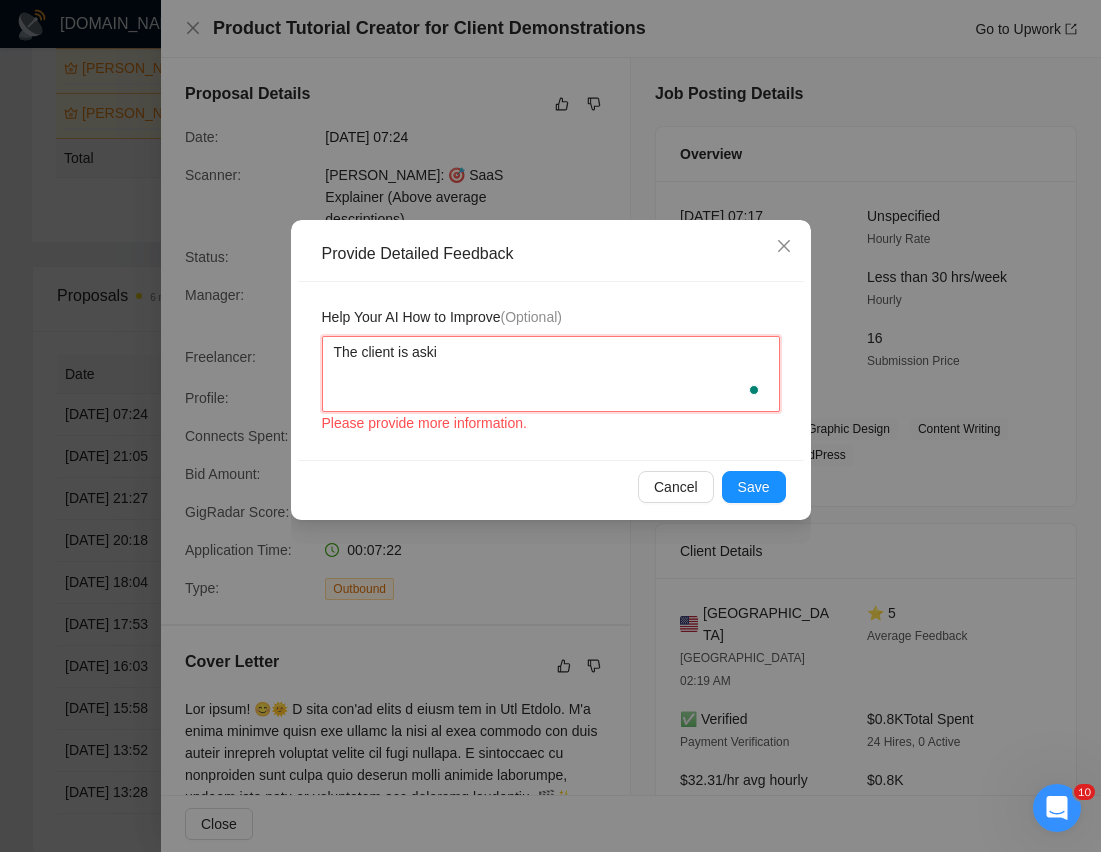 type 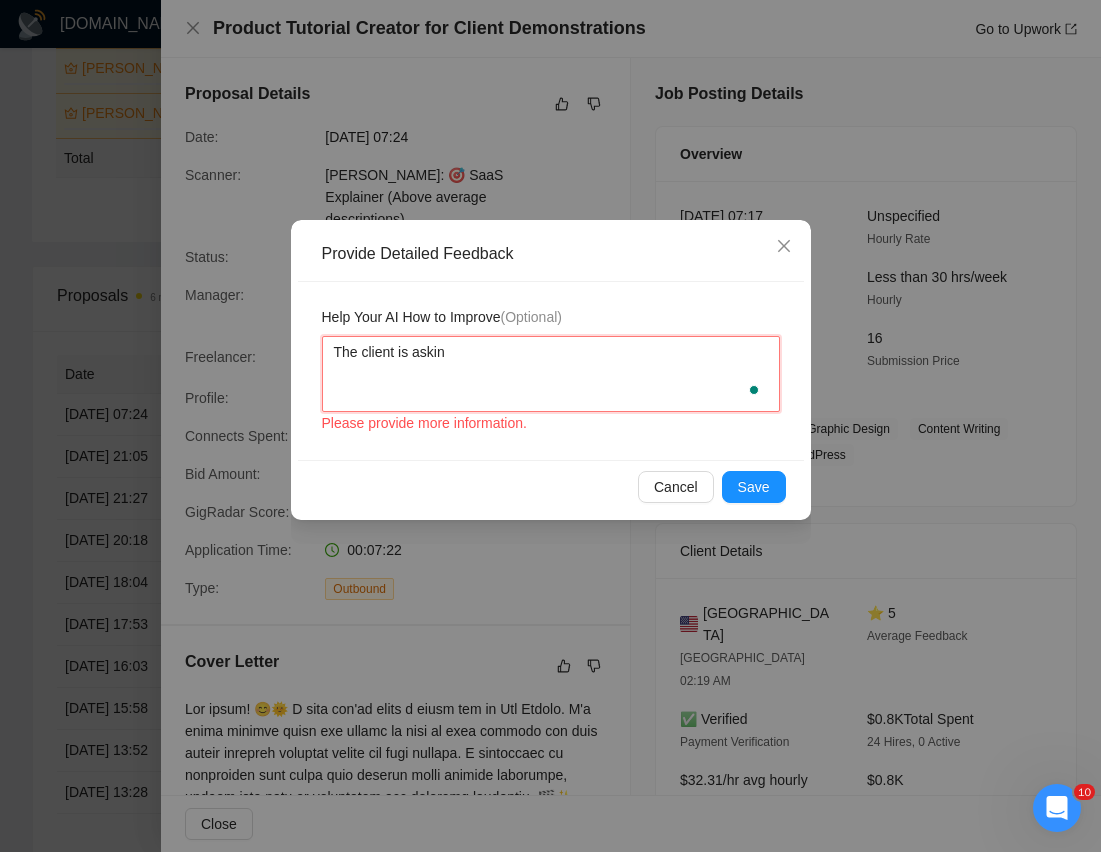 type 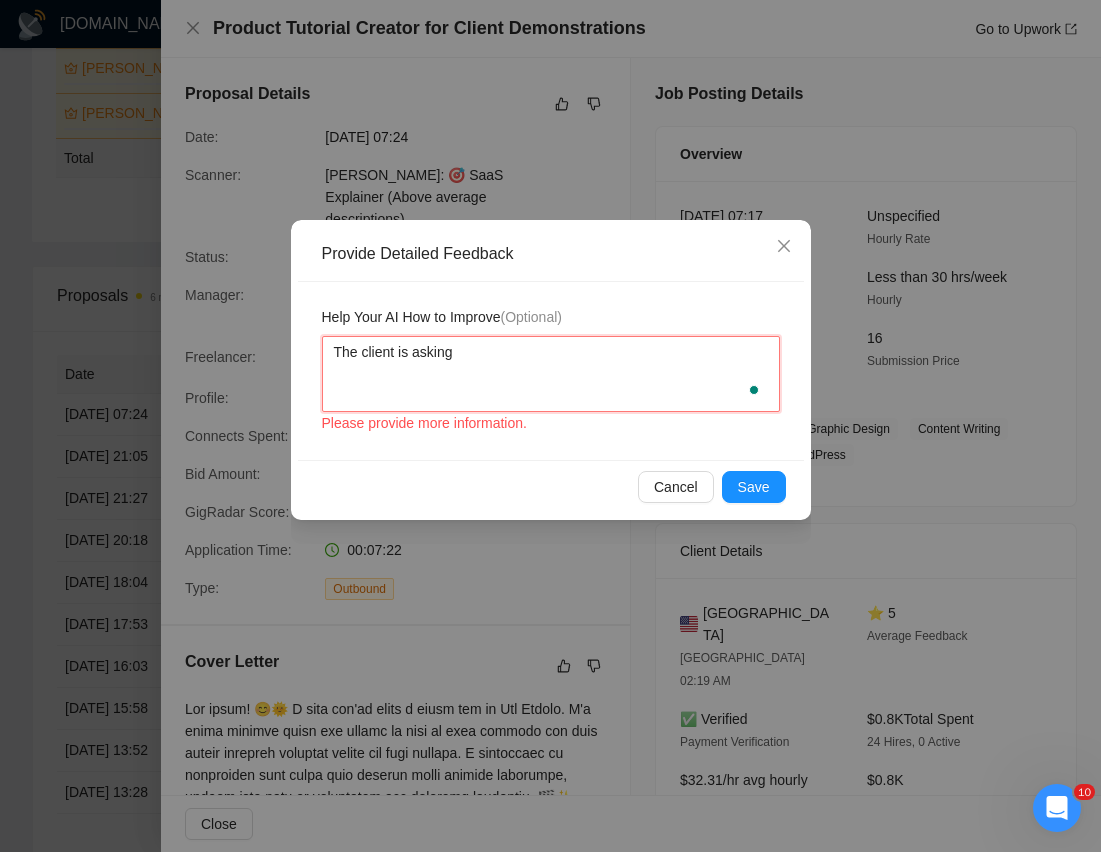 type 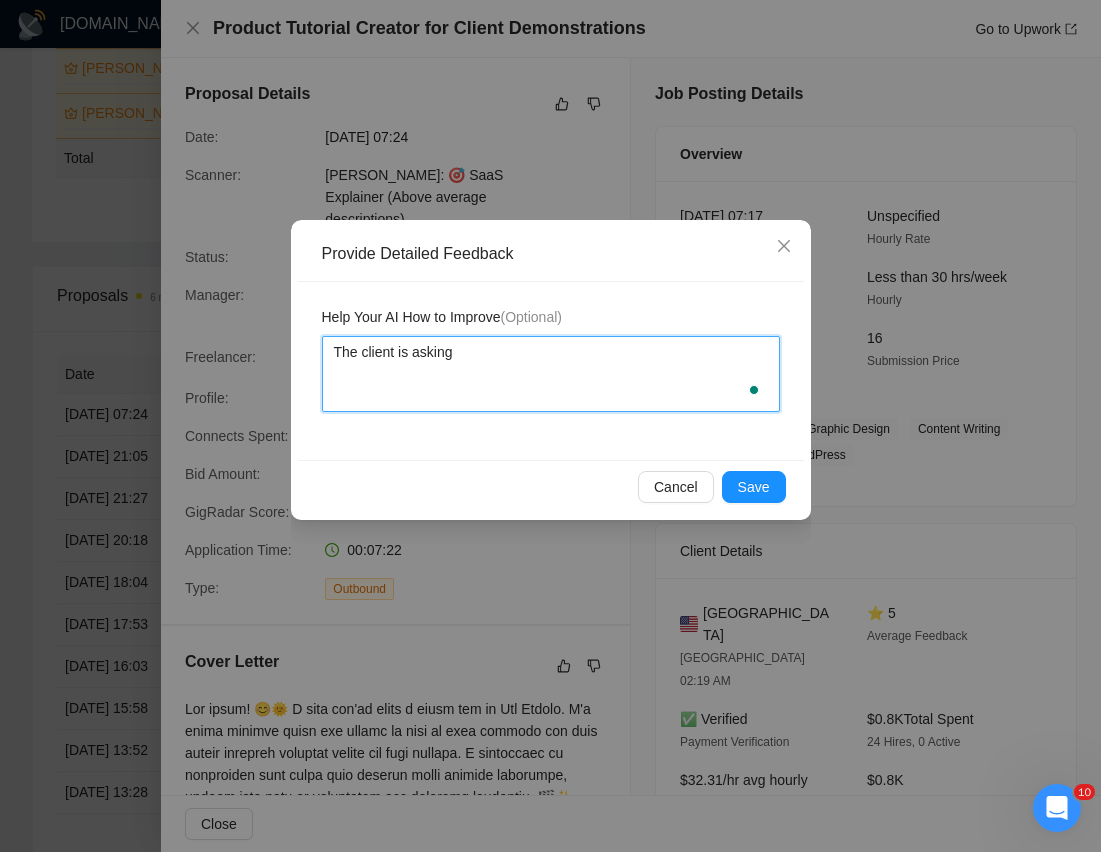 type 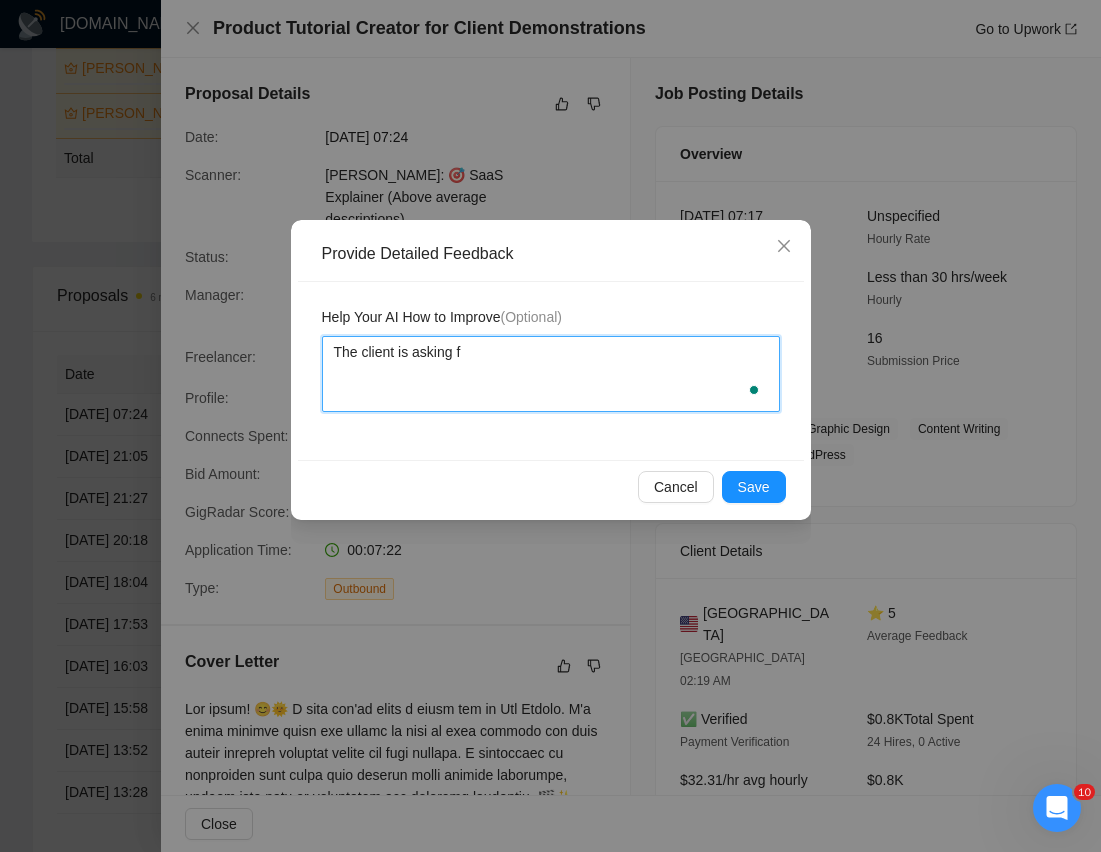 type 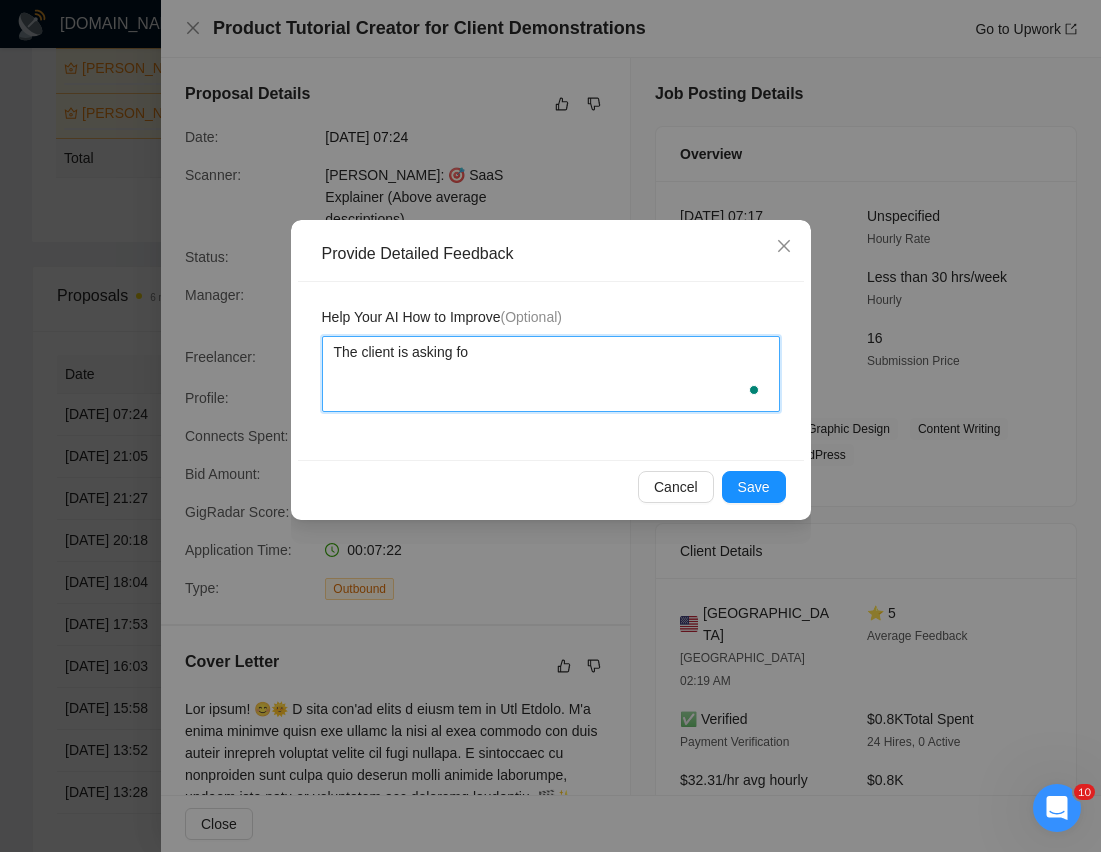 type 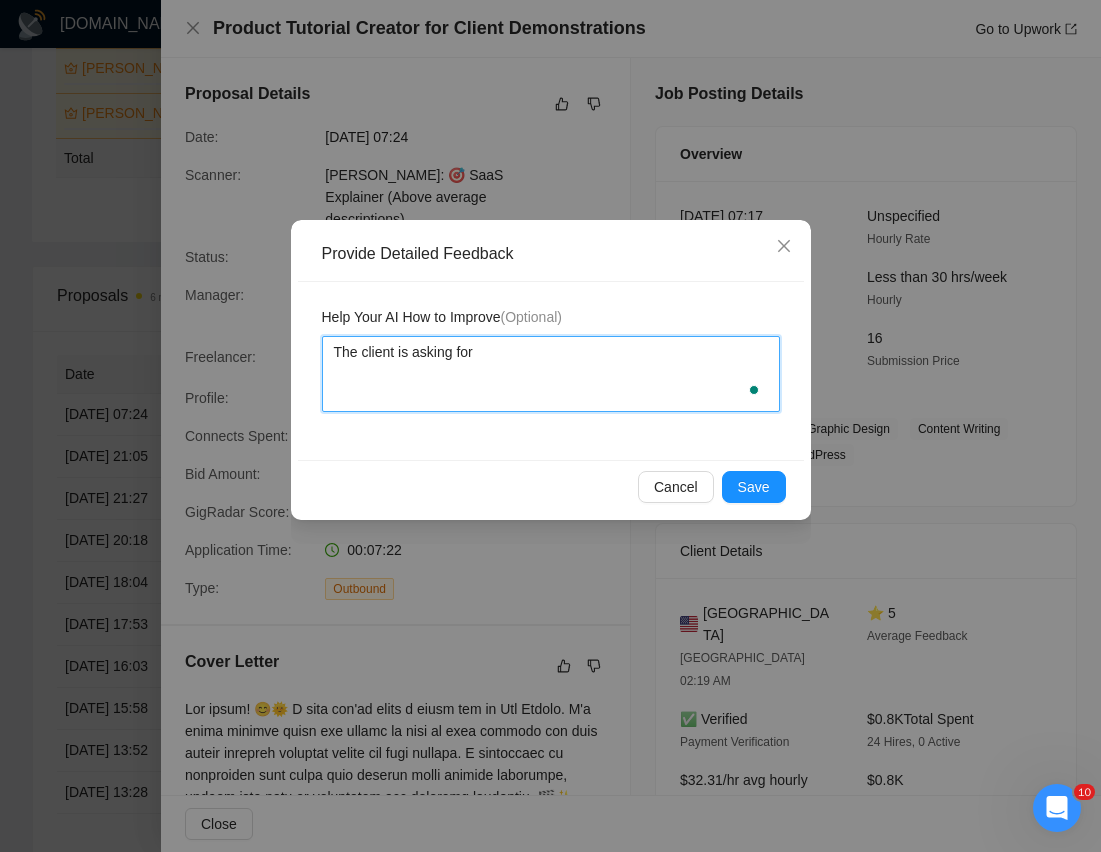 type 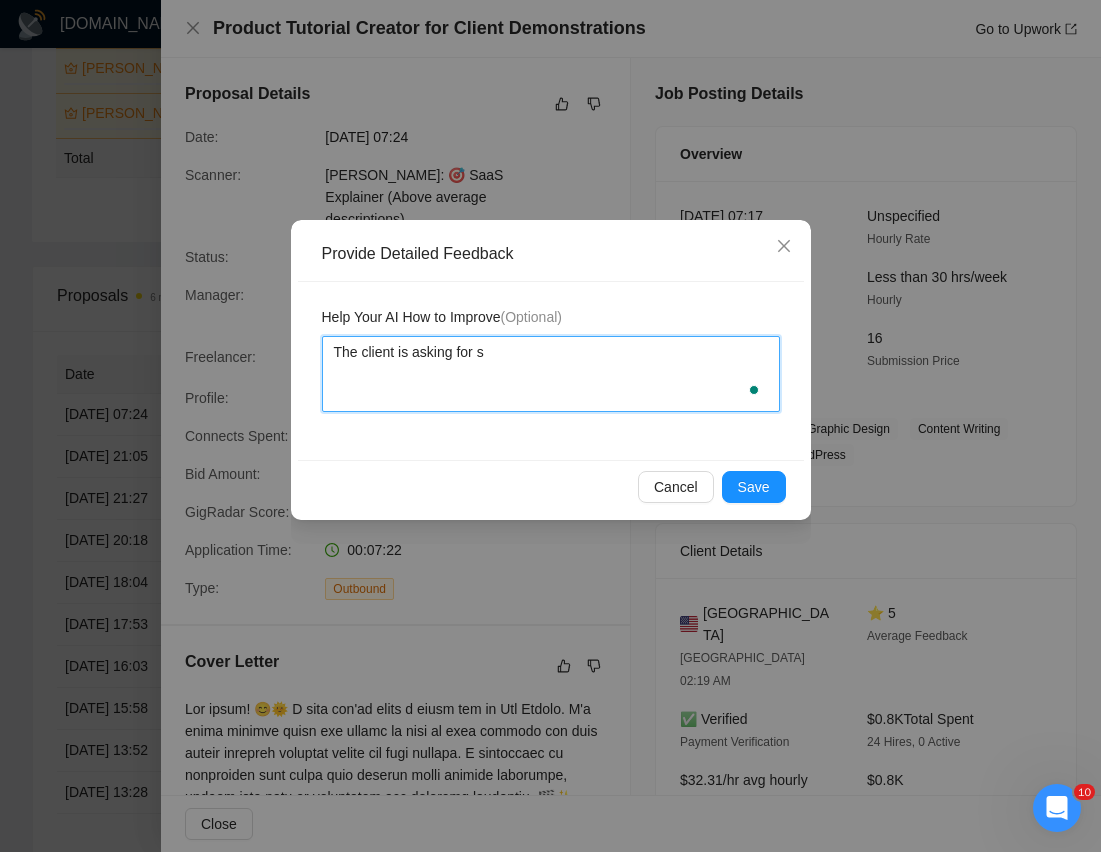 type 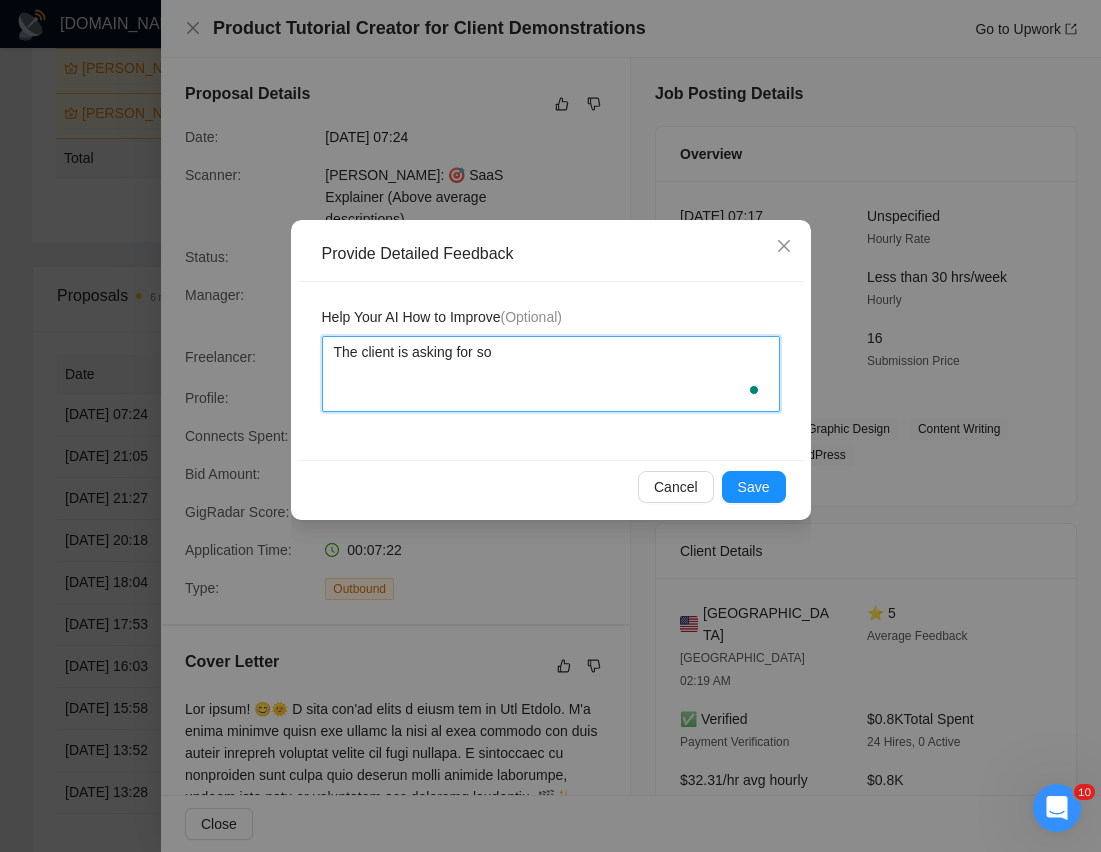 type 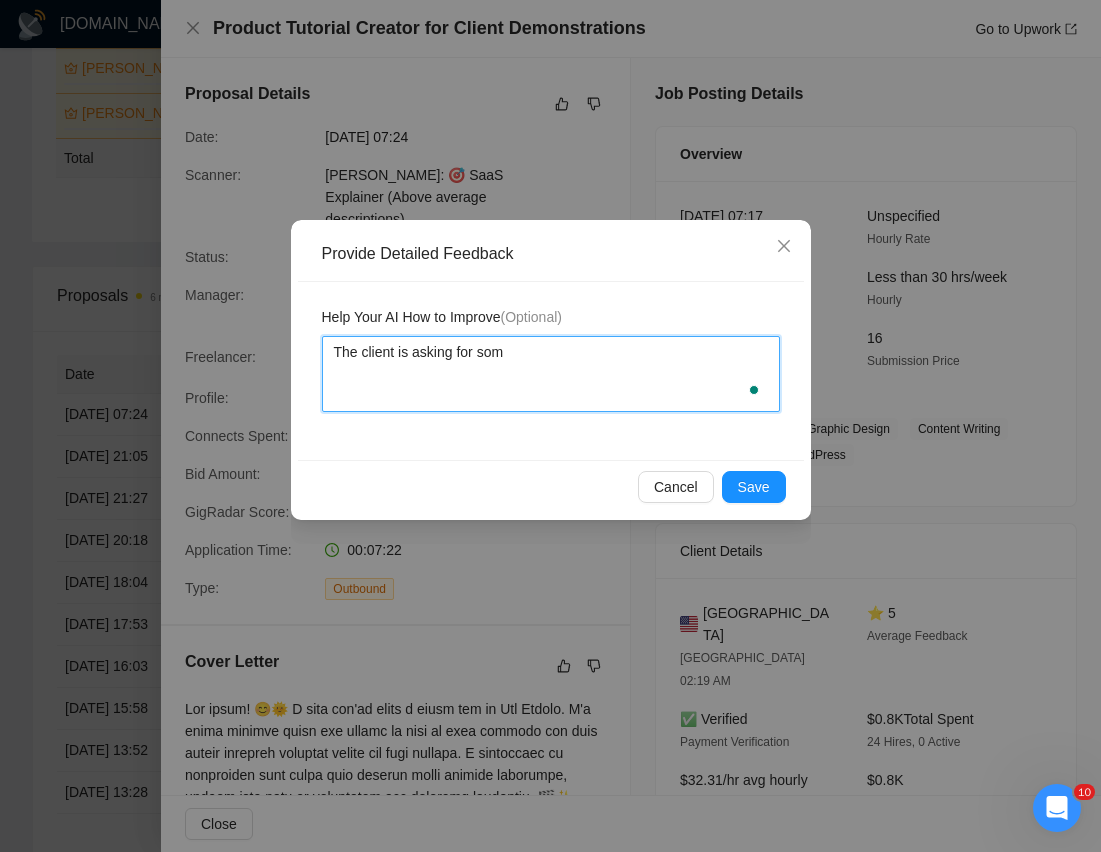 type 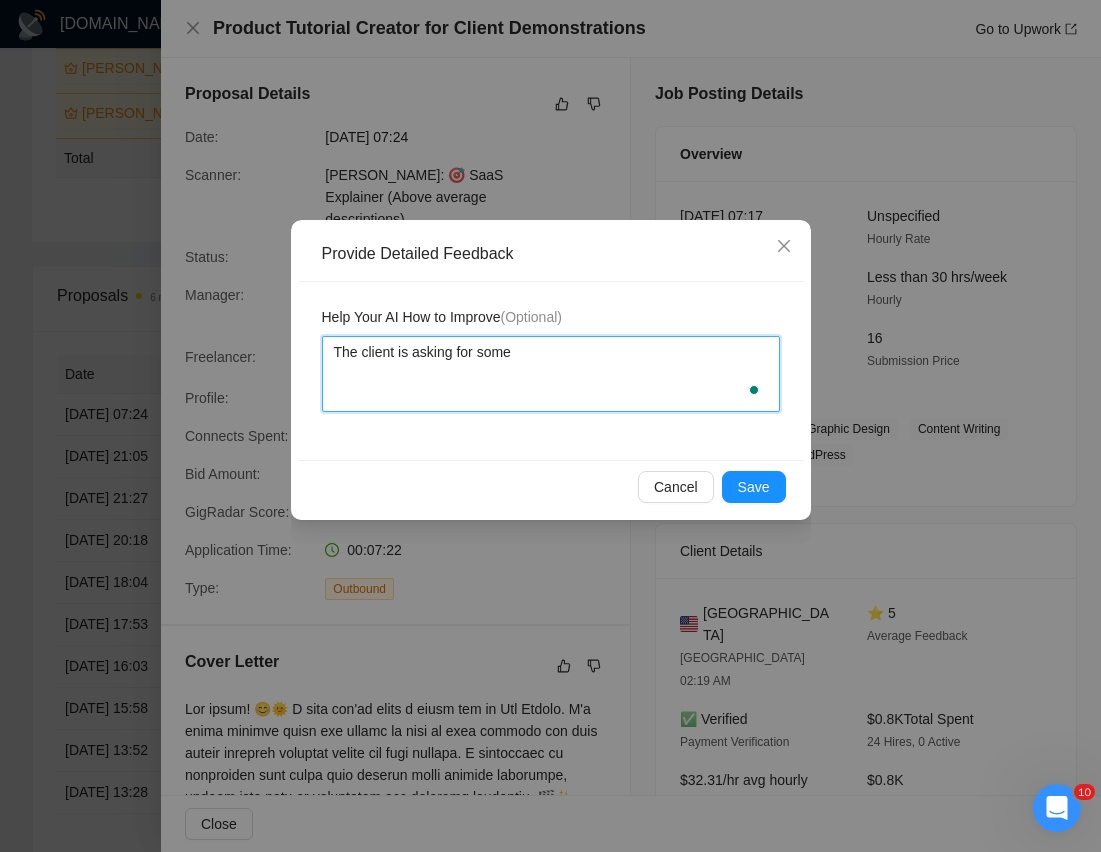 type 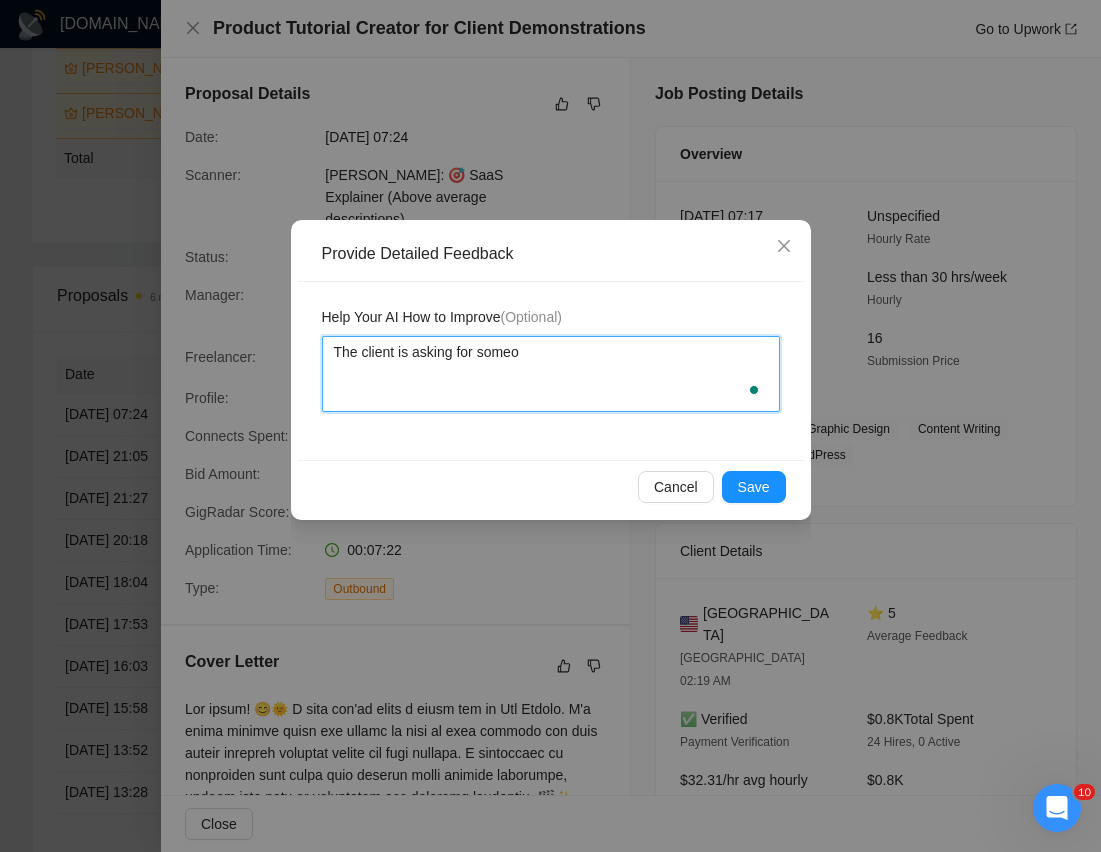type 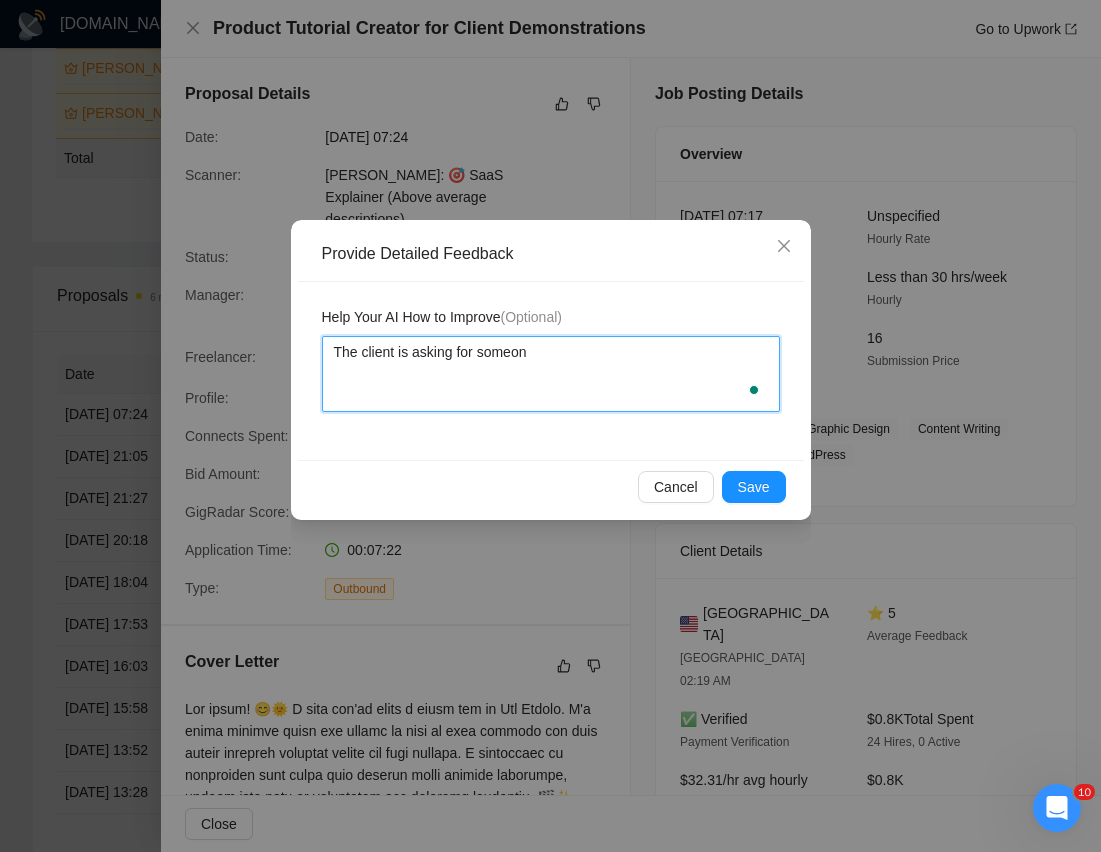 type on "The client is asking for someone" 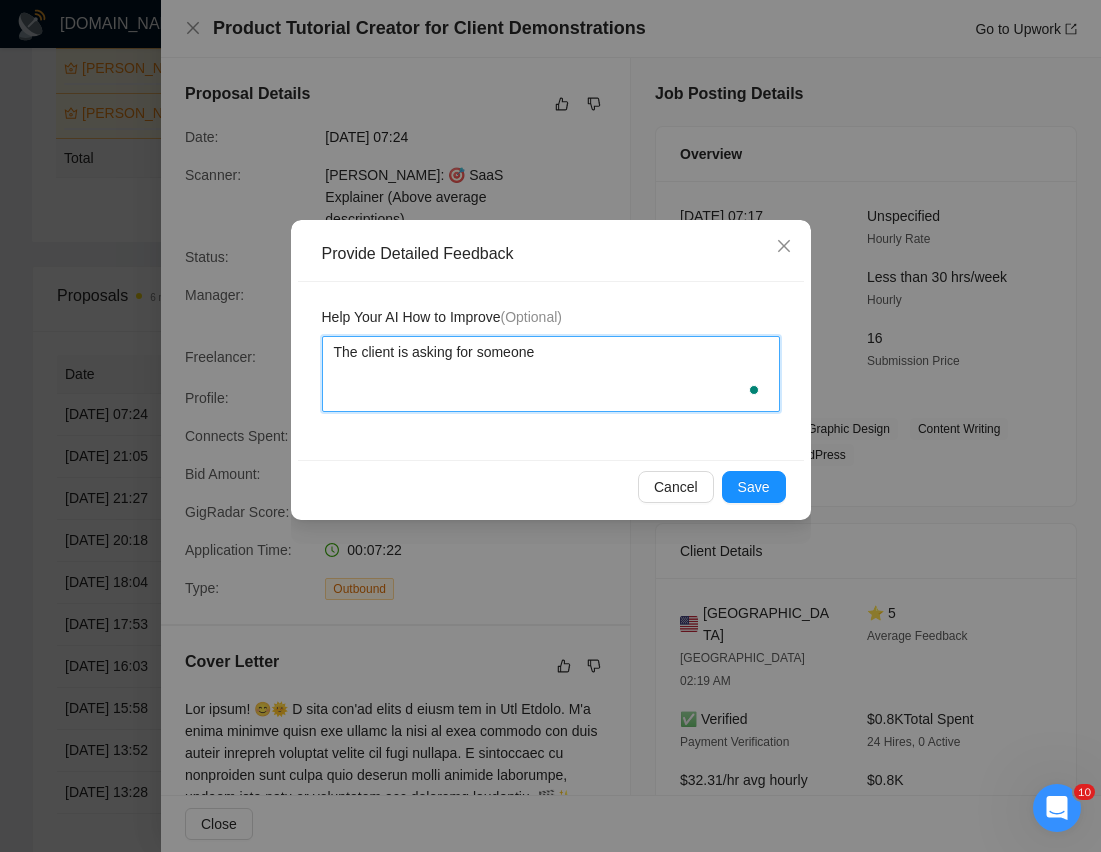 type 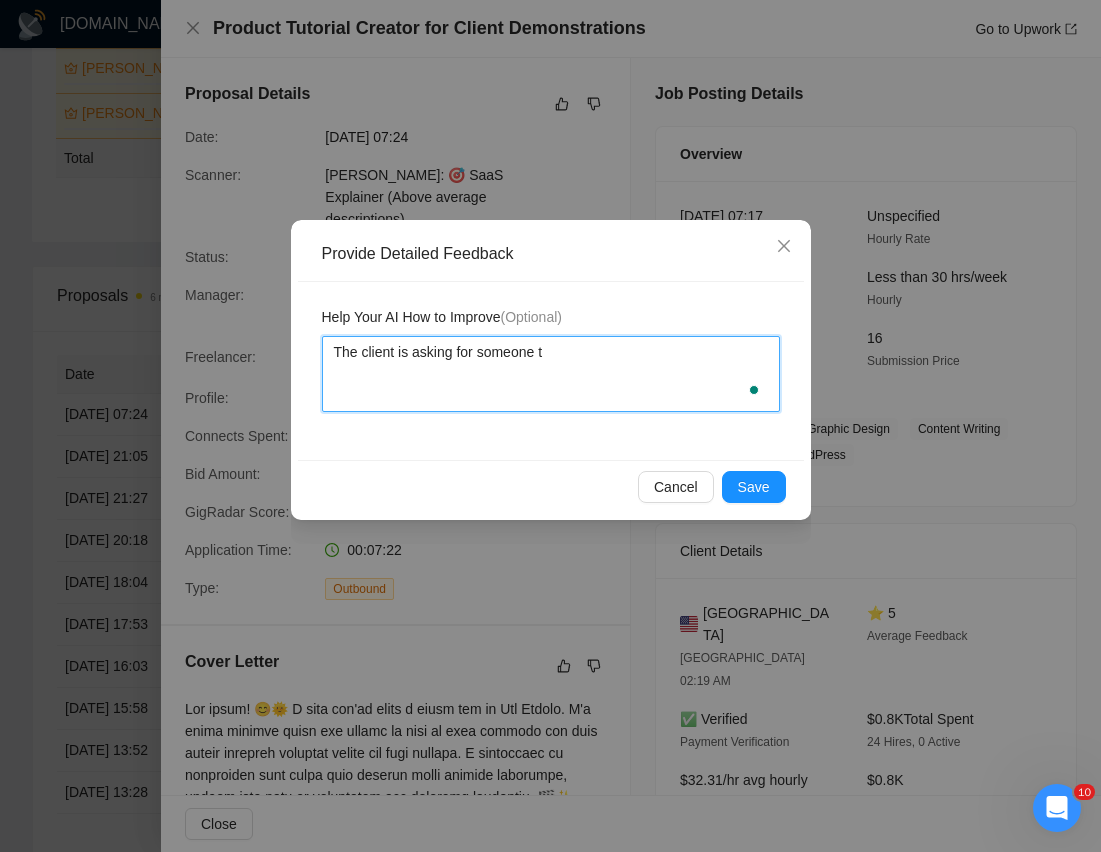 type on "The client is asking for someone to" 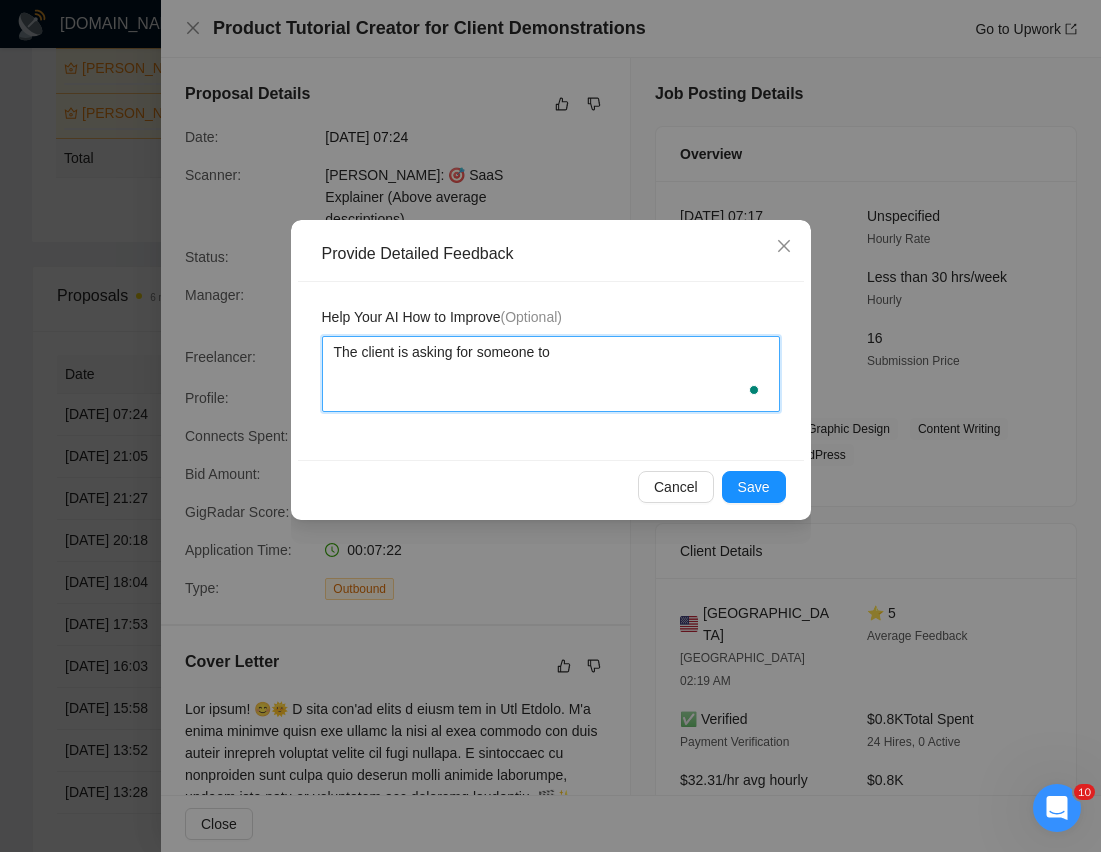 type 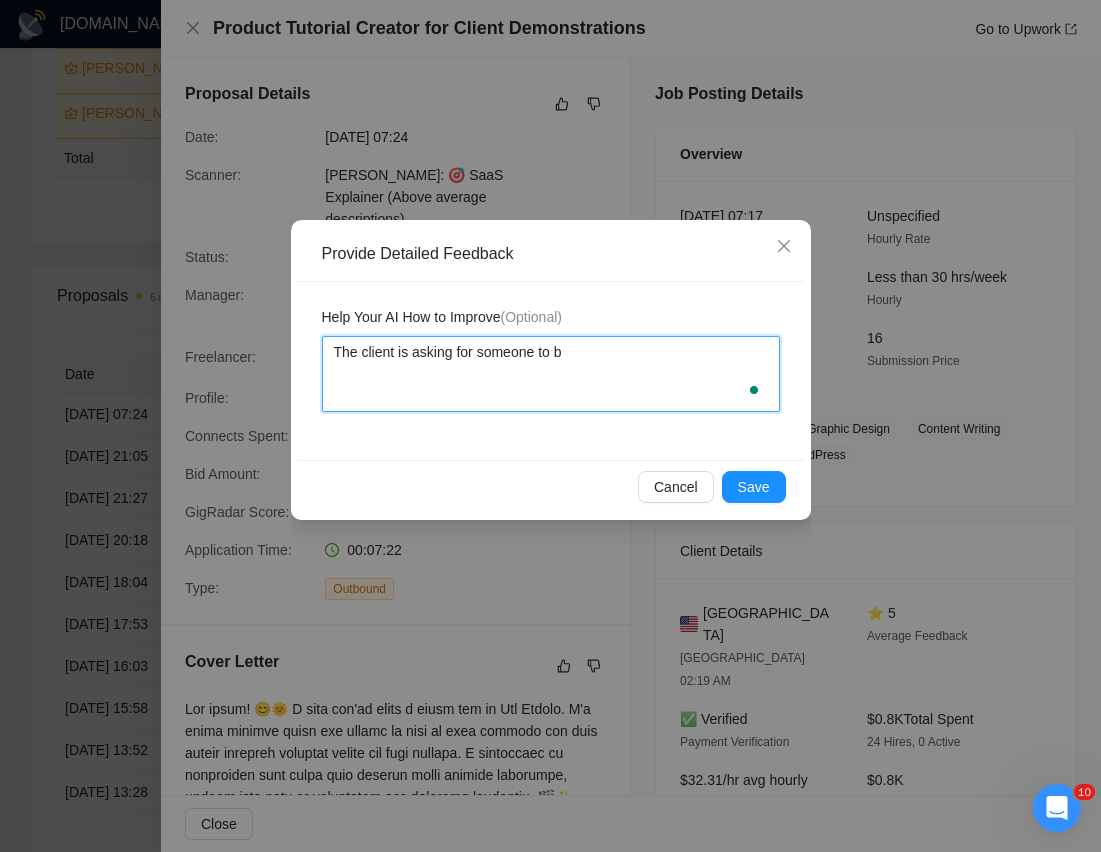 type 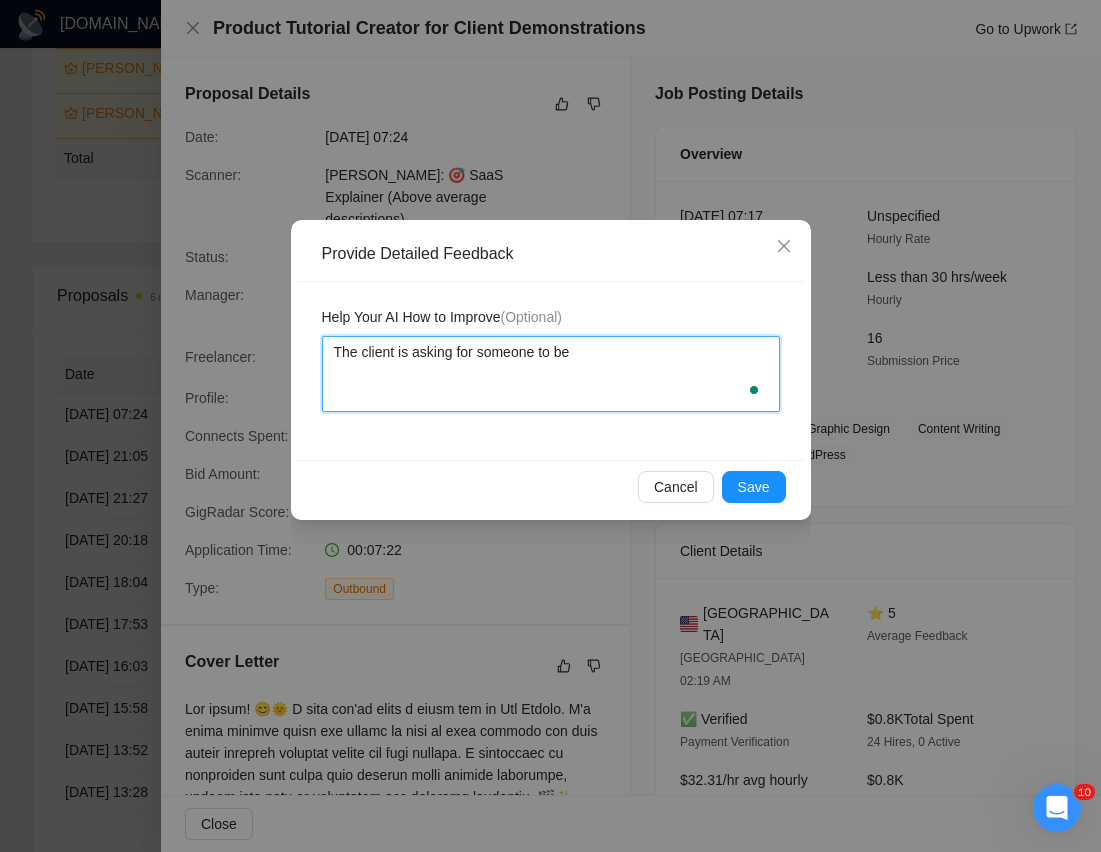 type 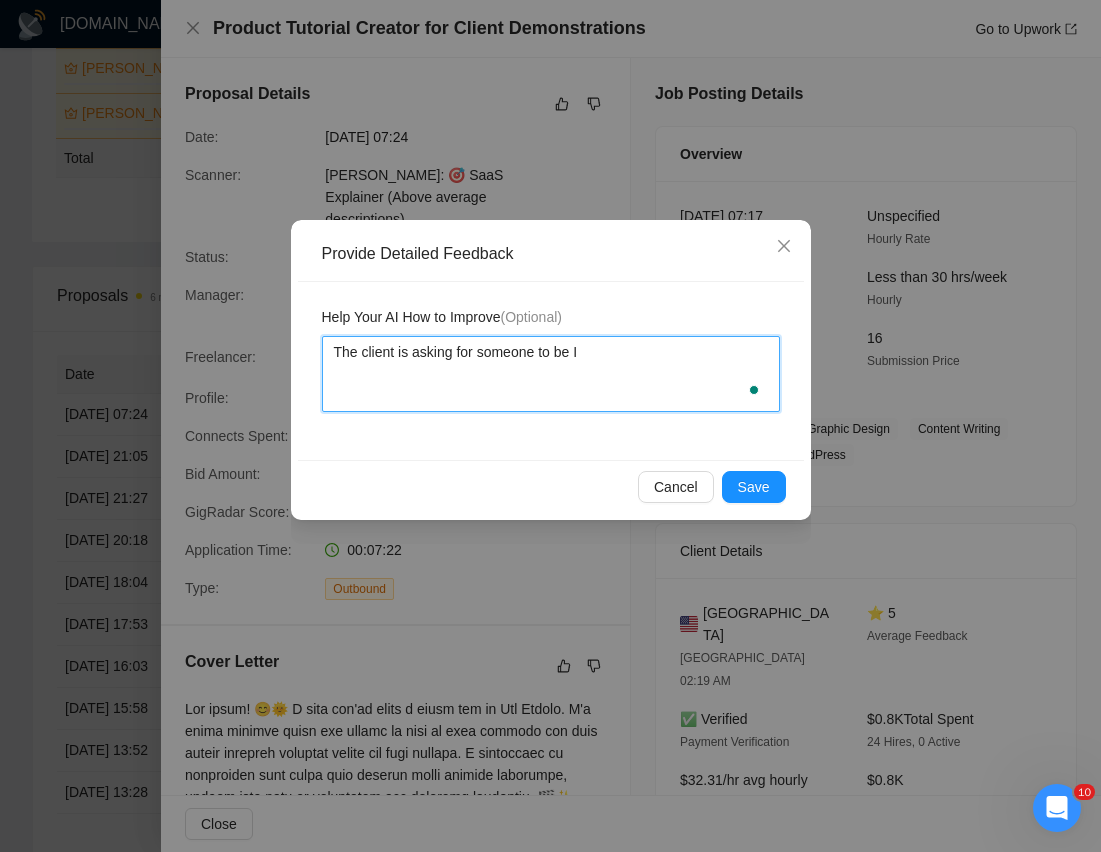 type 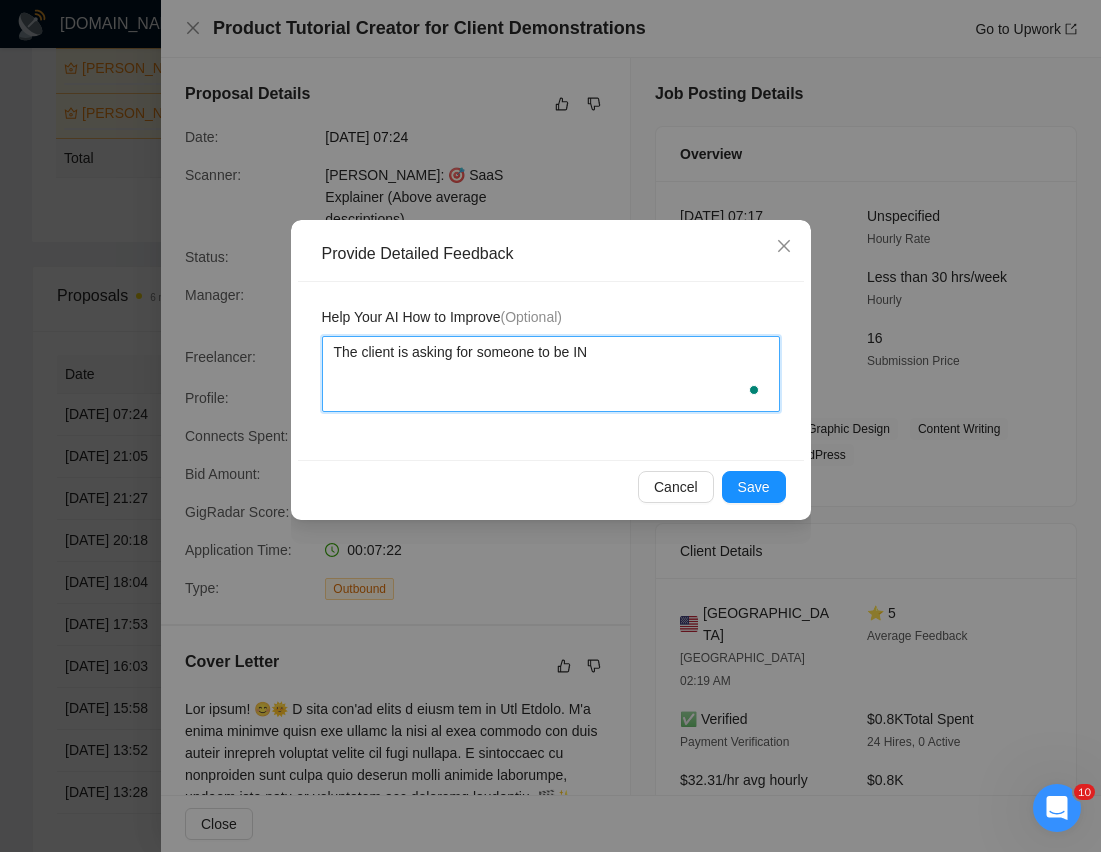 type 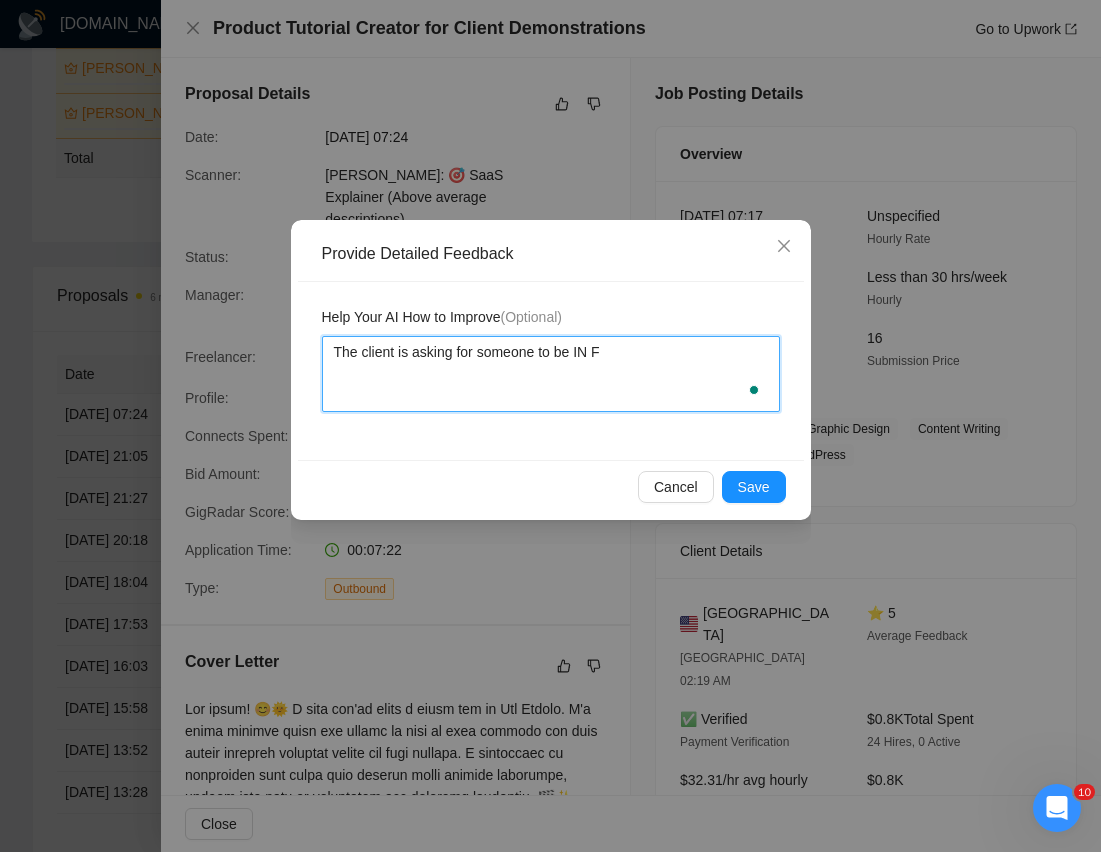 type 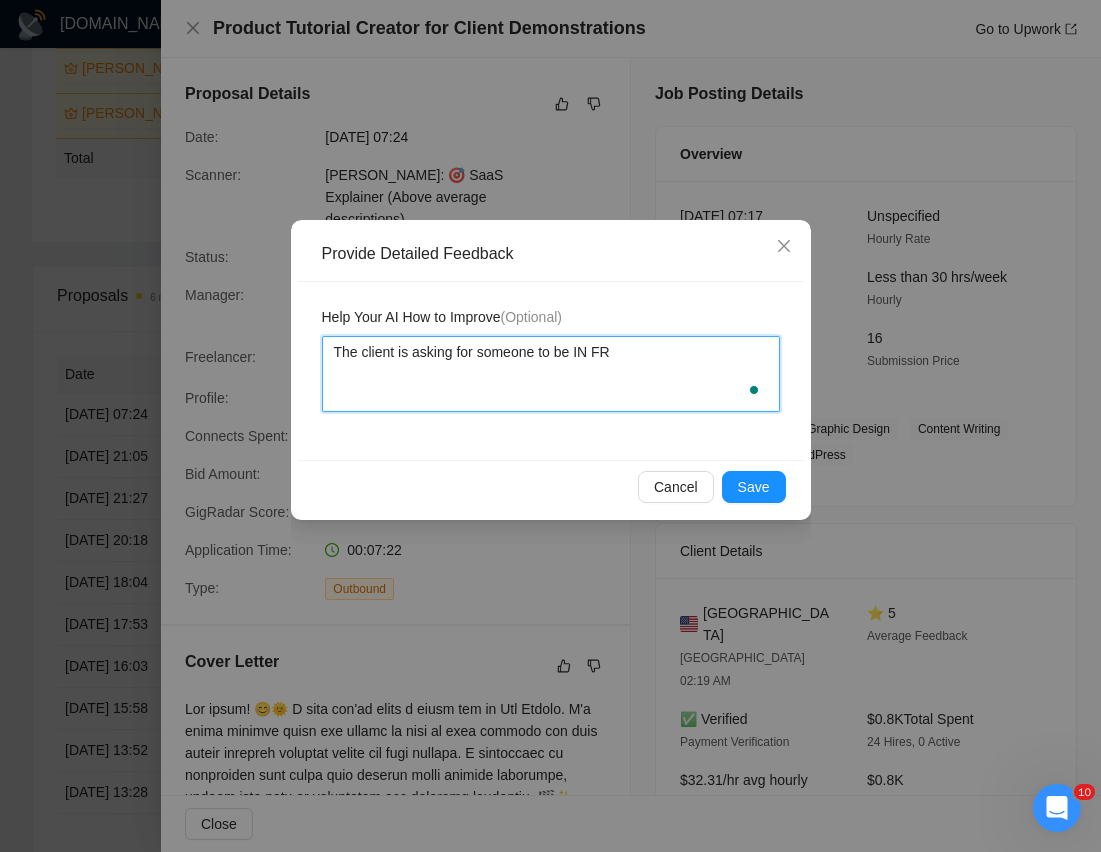 type 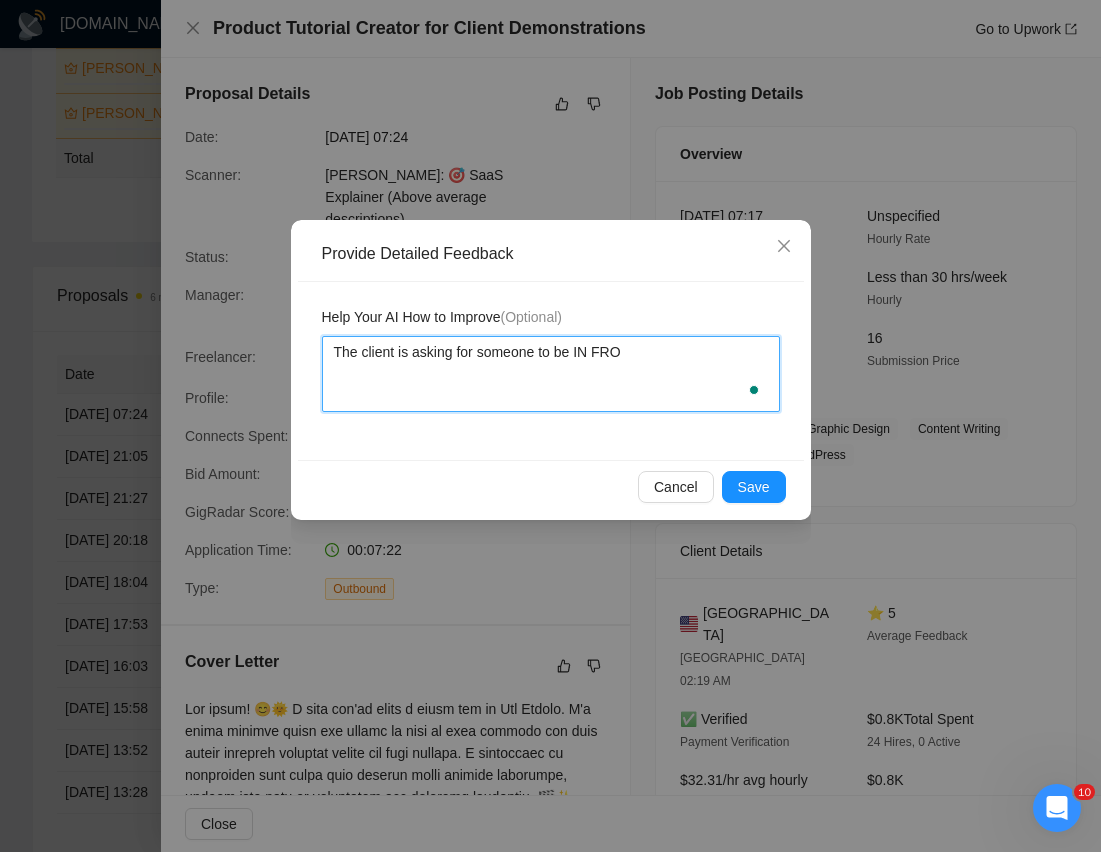 type 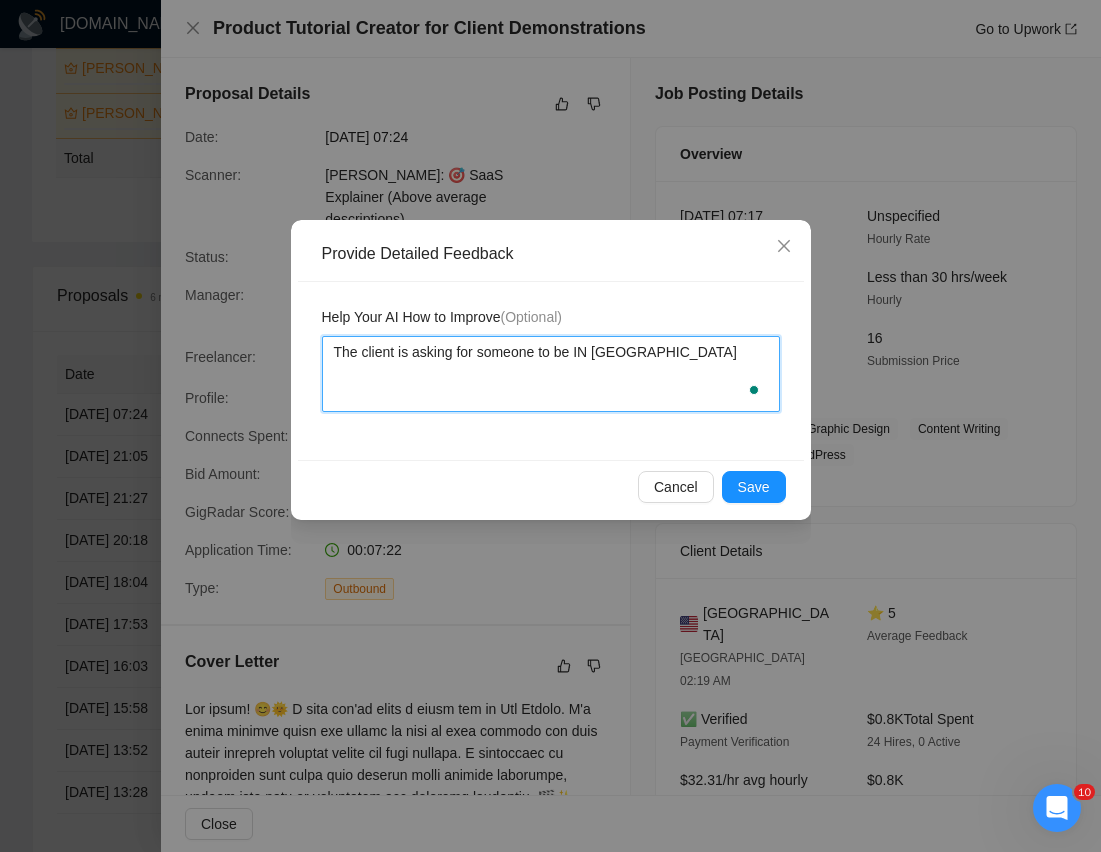 type 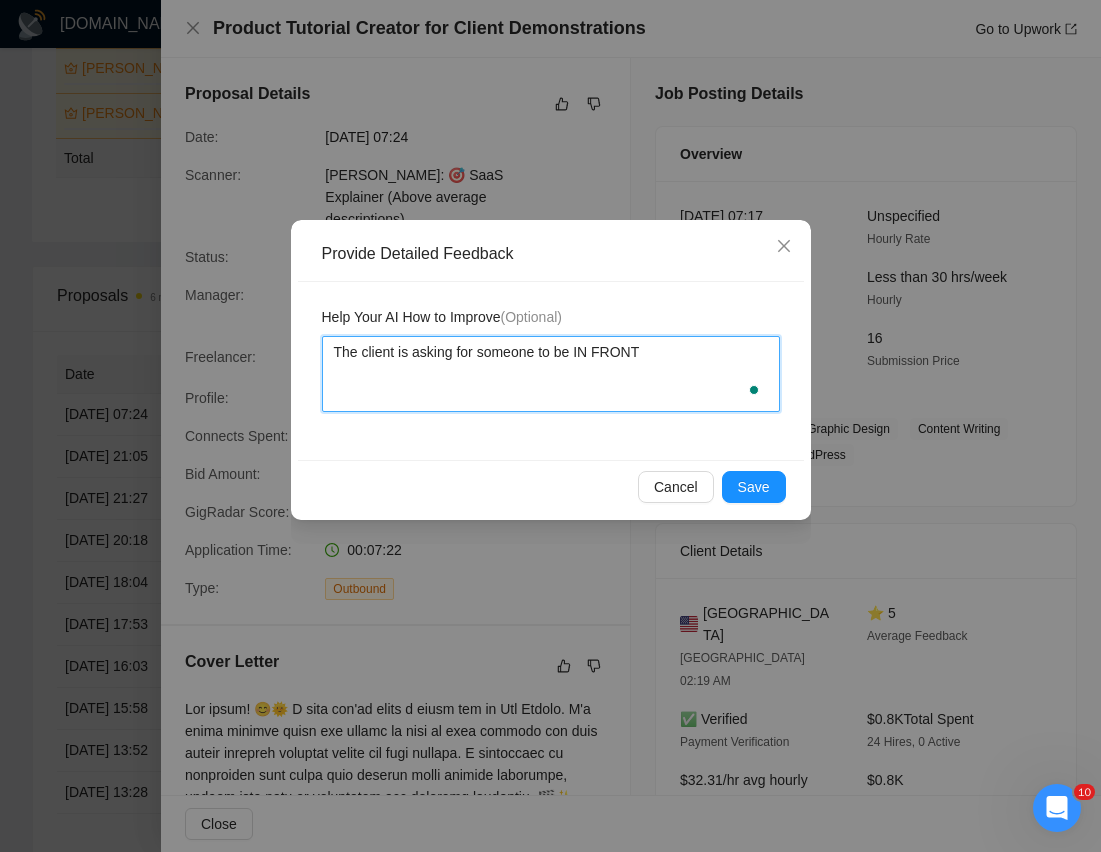 type 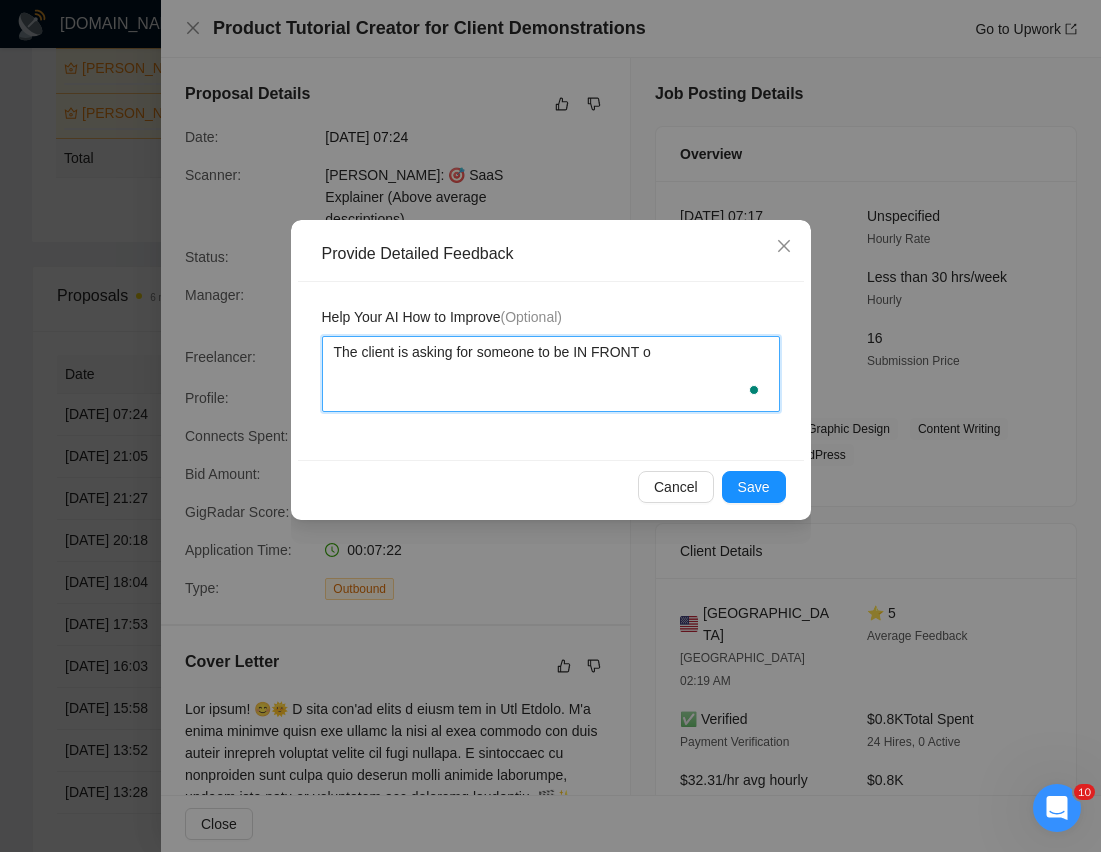 type 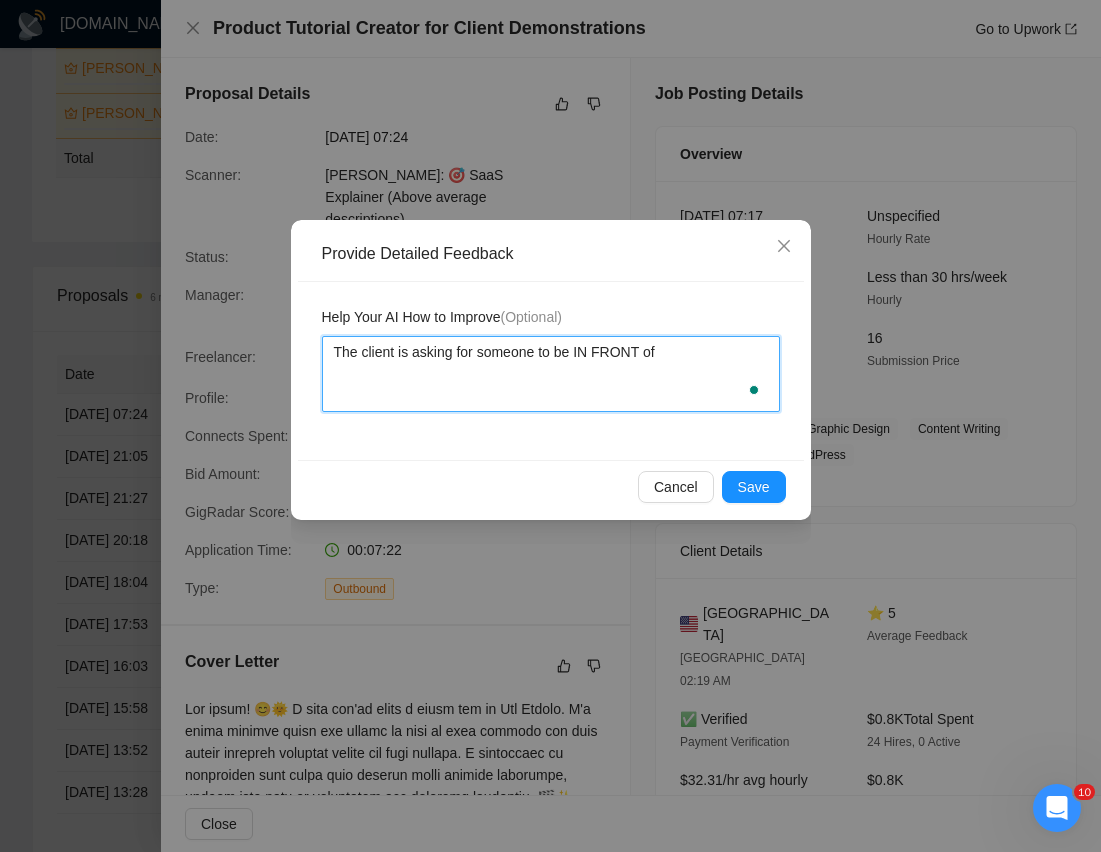 type 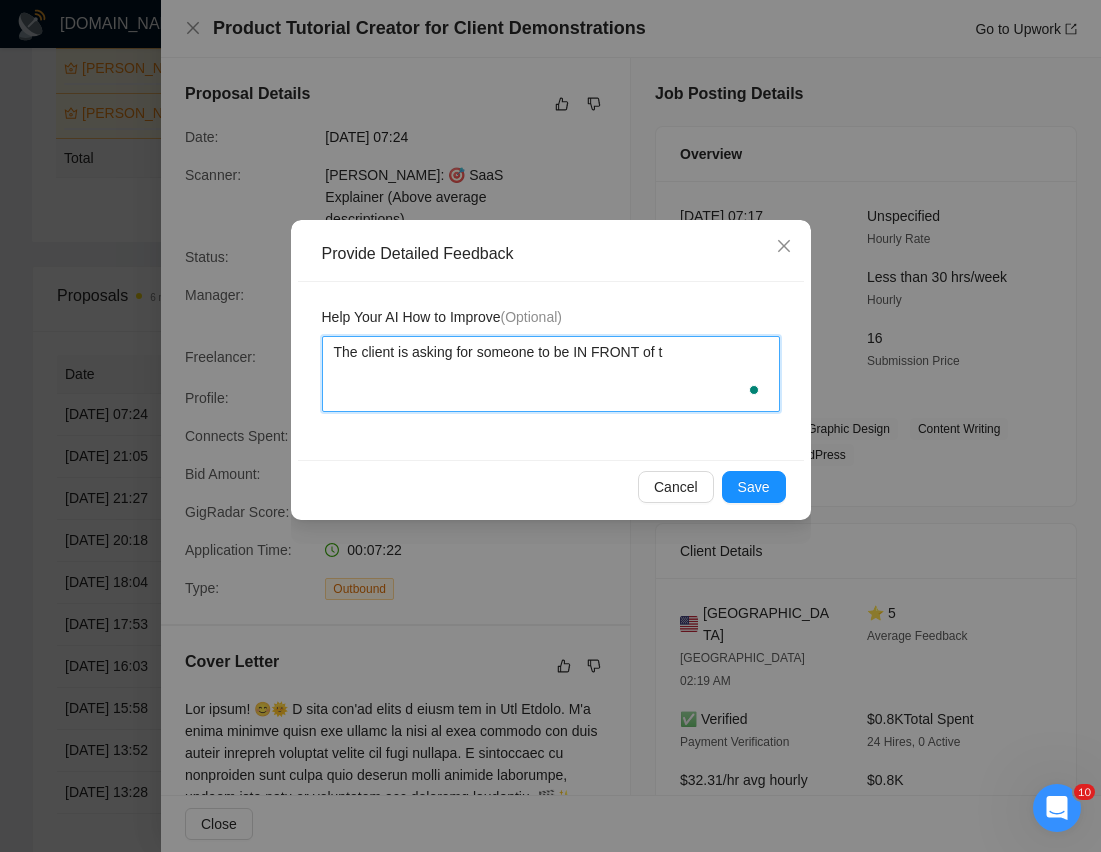 type 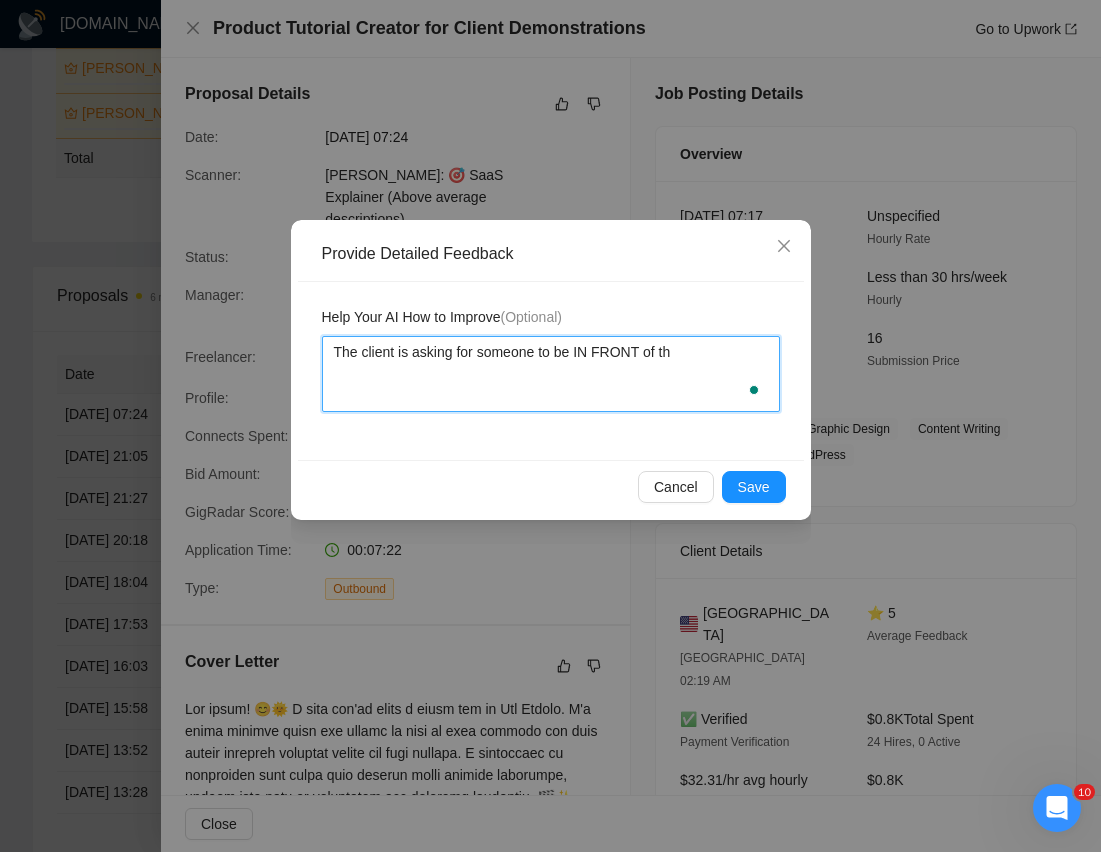 type 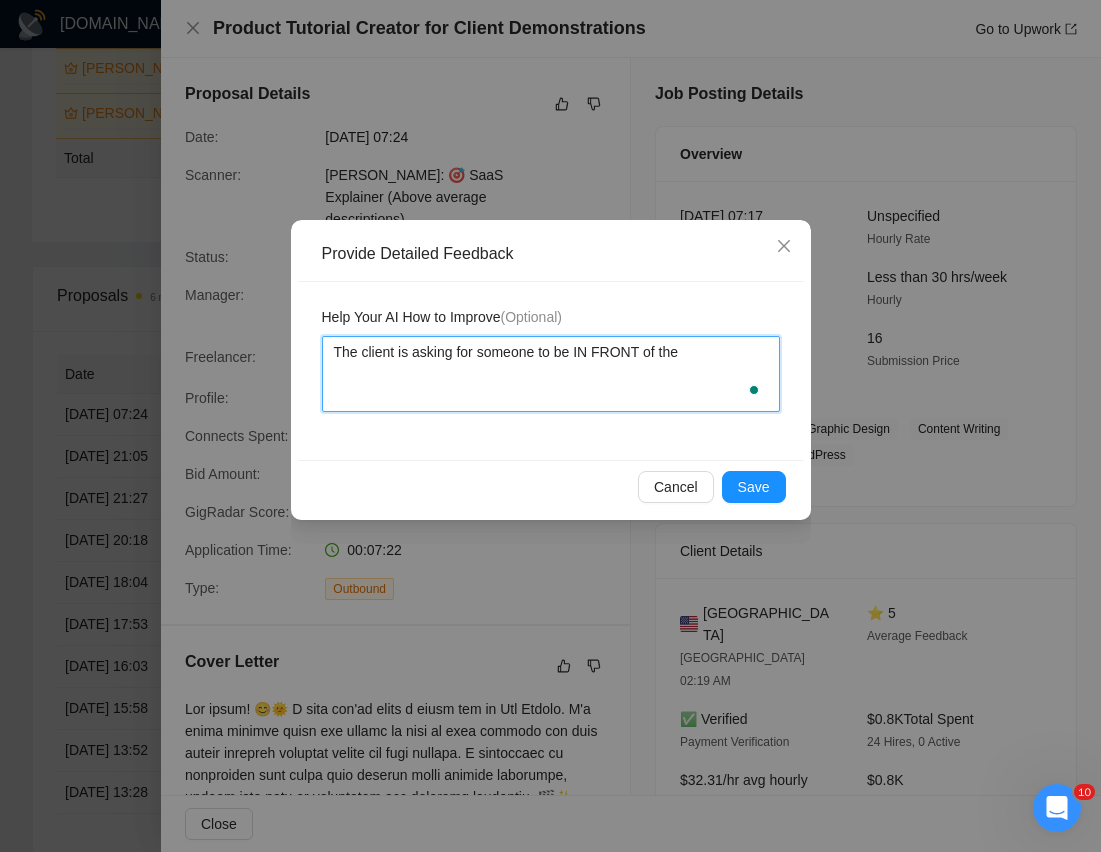 type 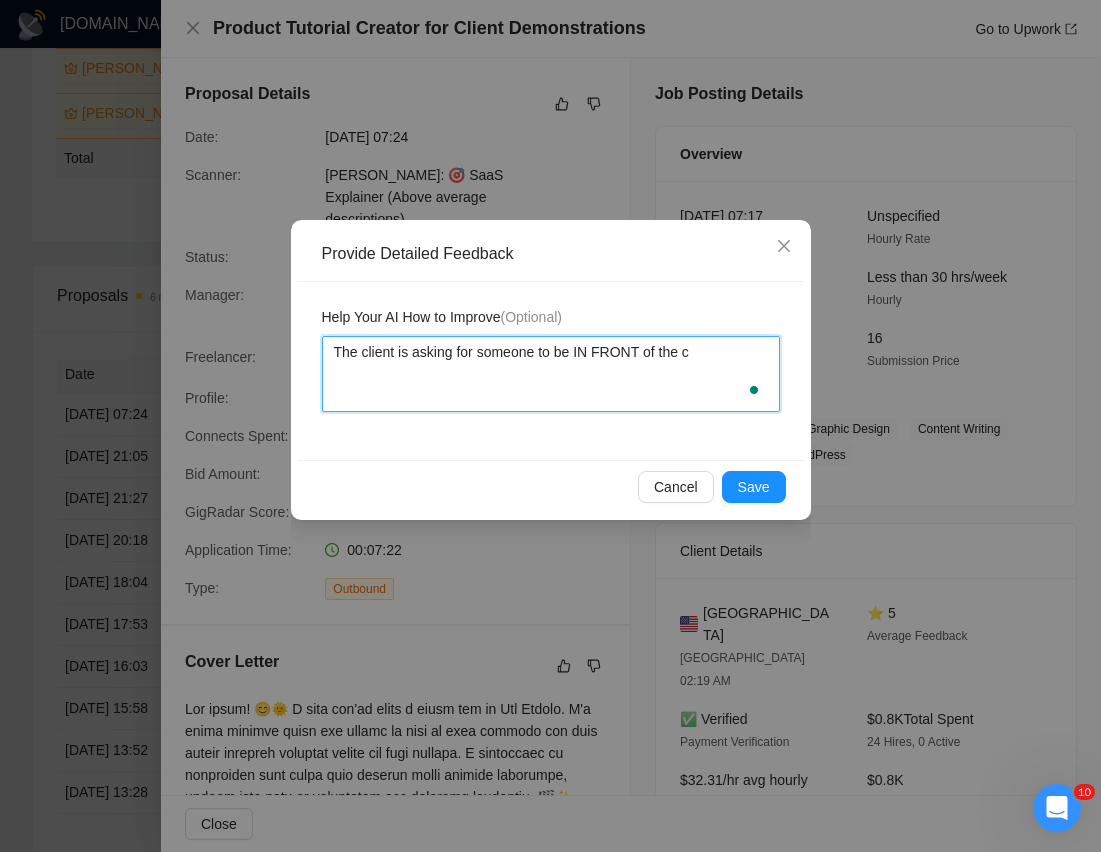 type 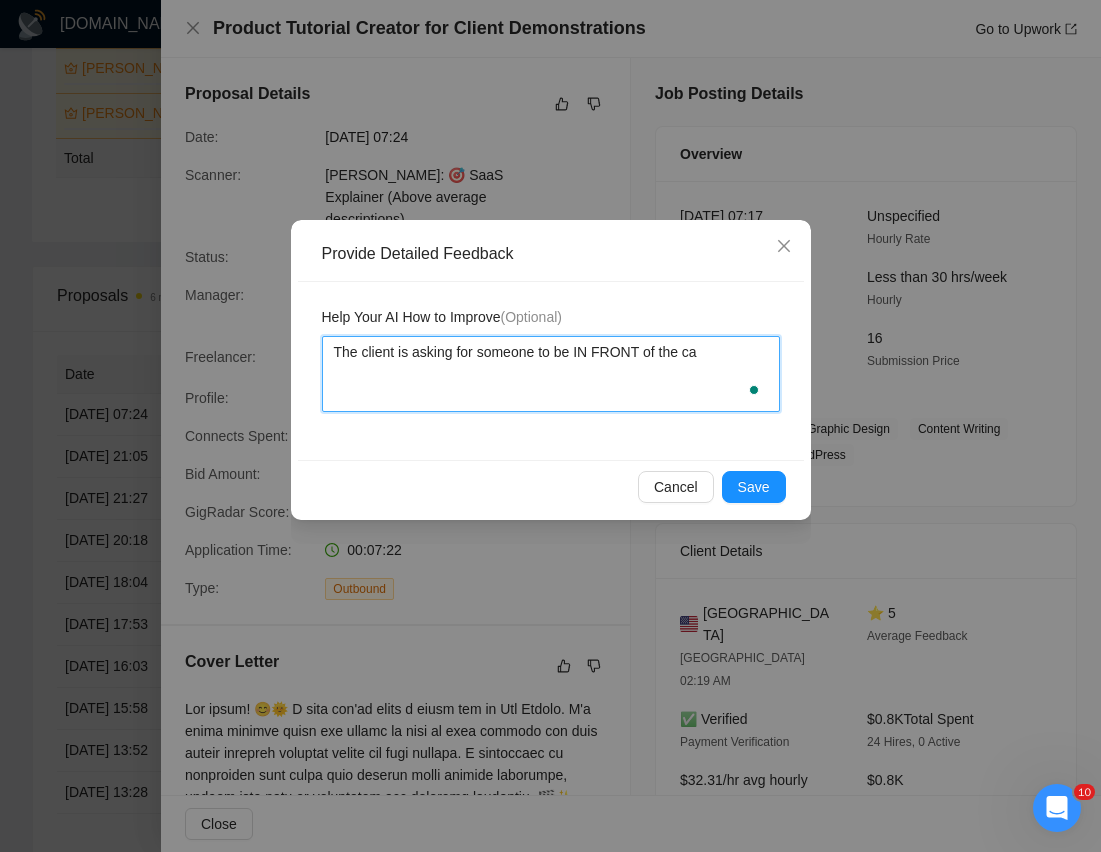 type 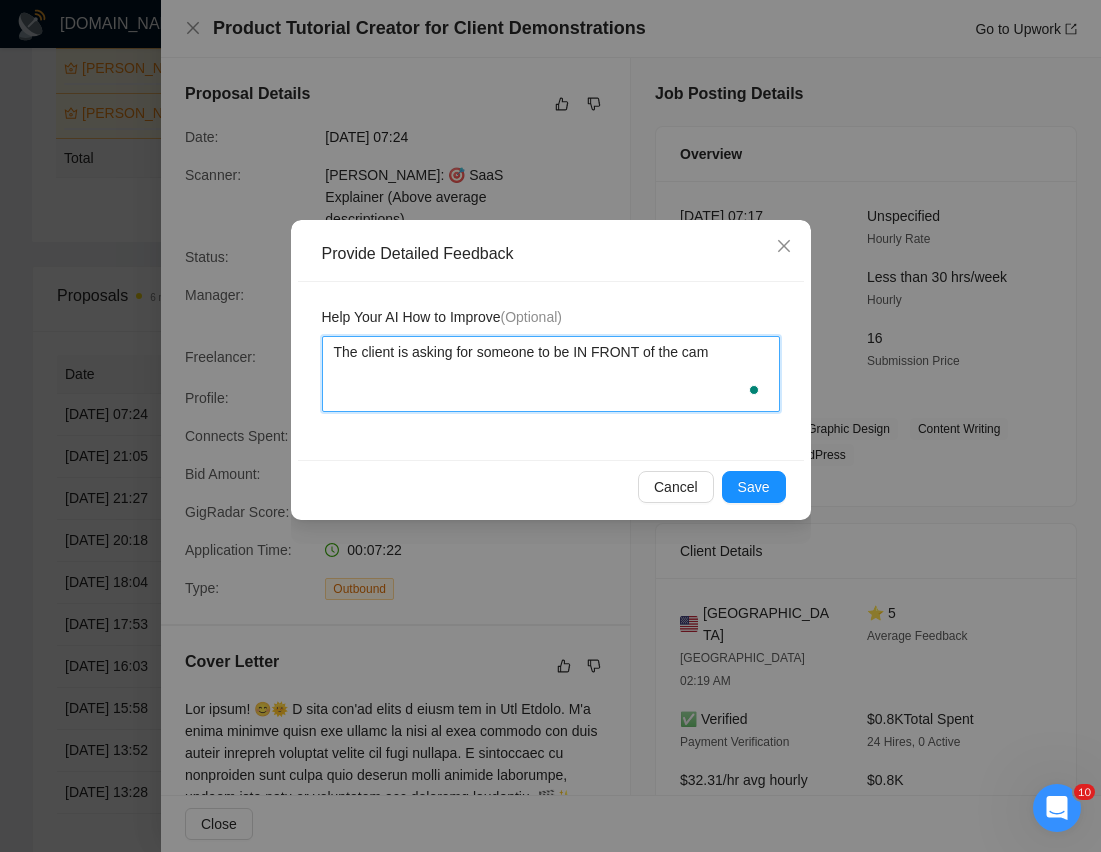 type 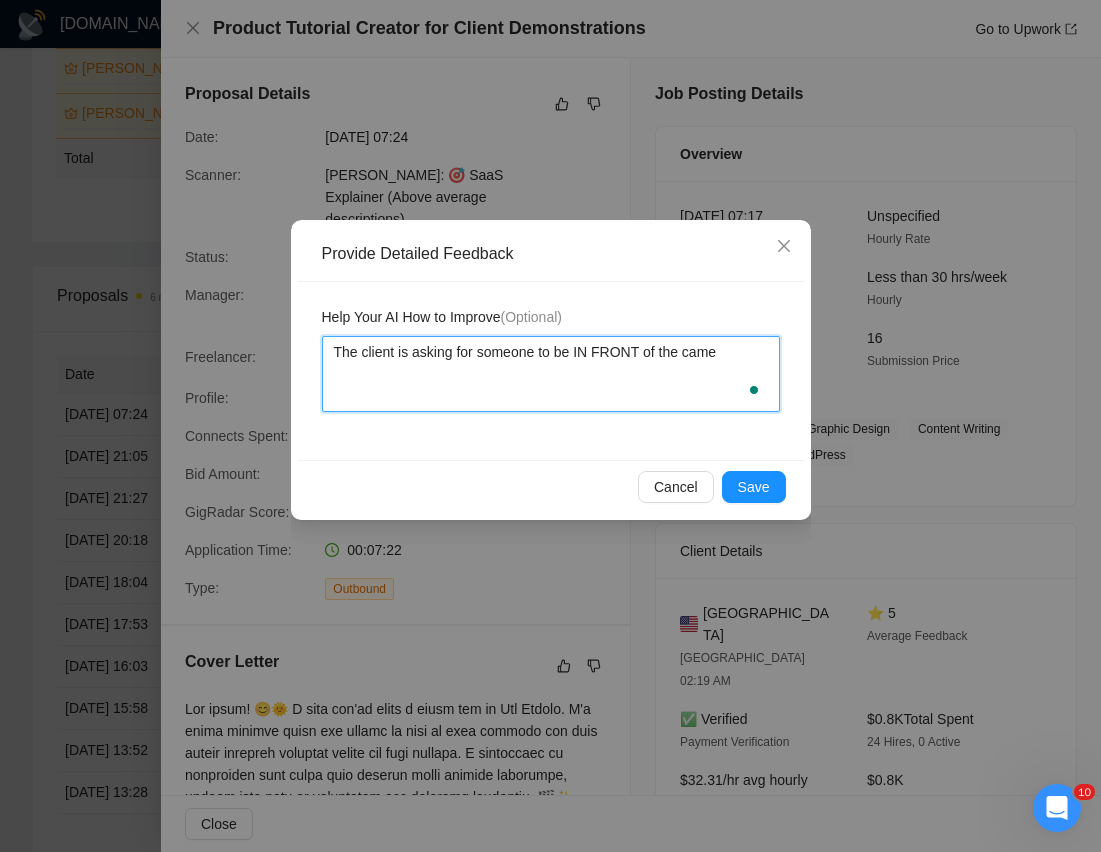 type 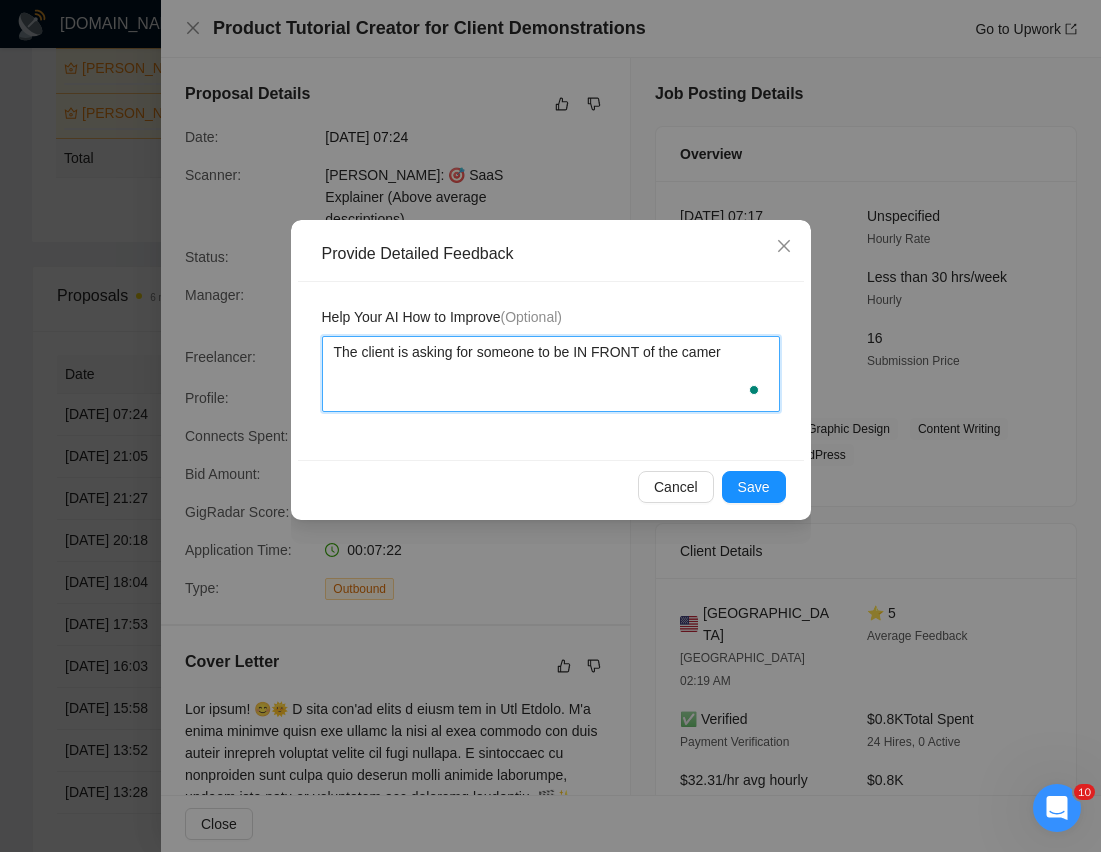 type 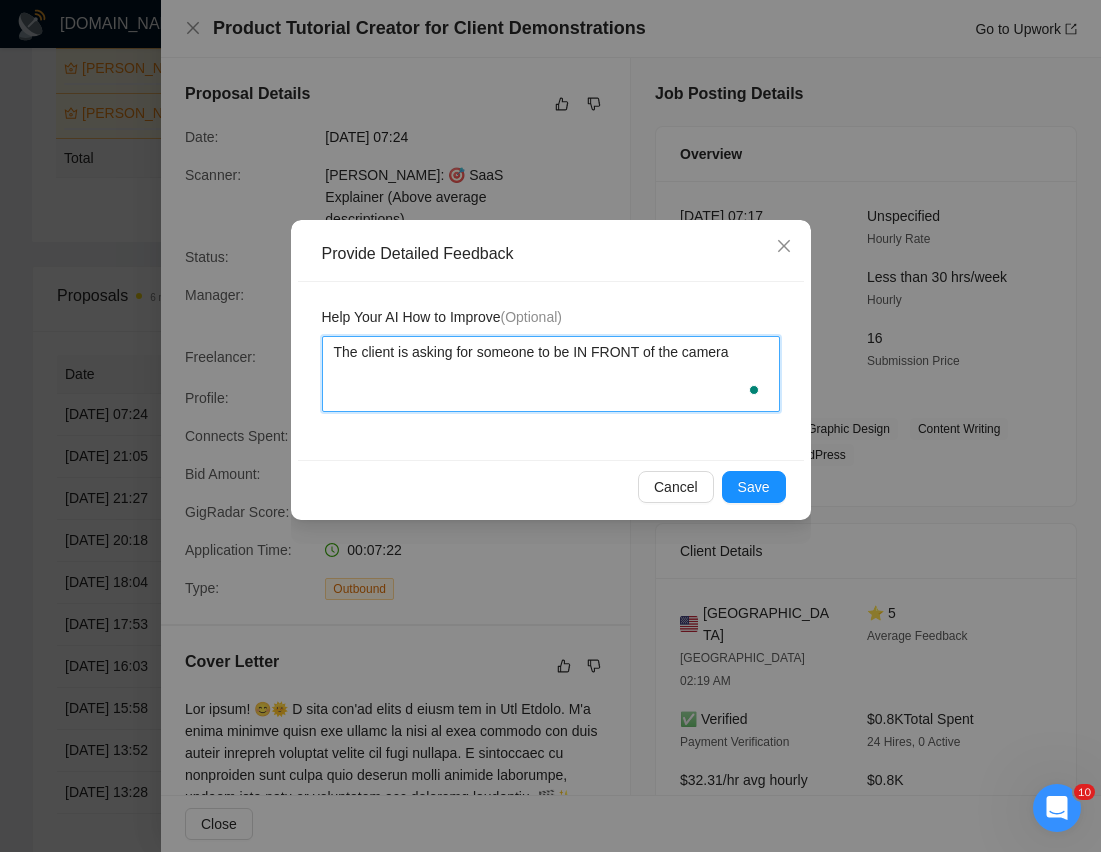 type 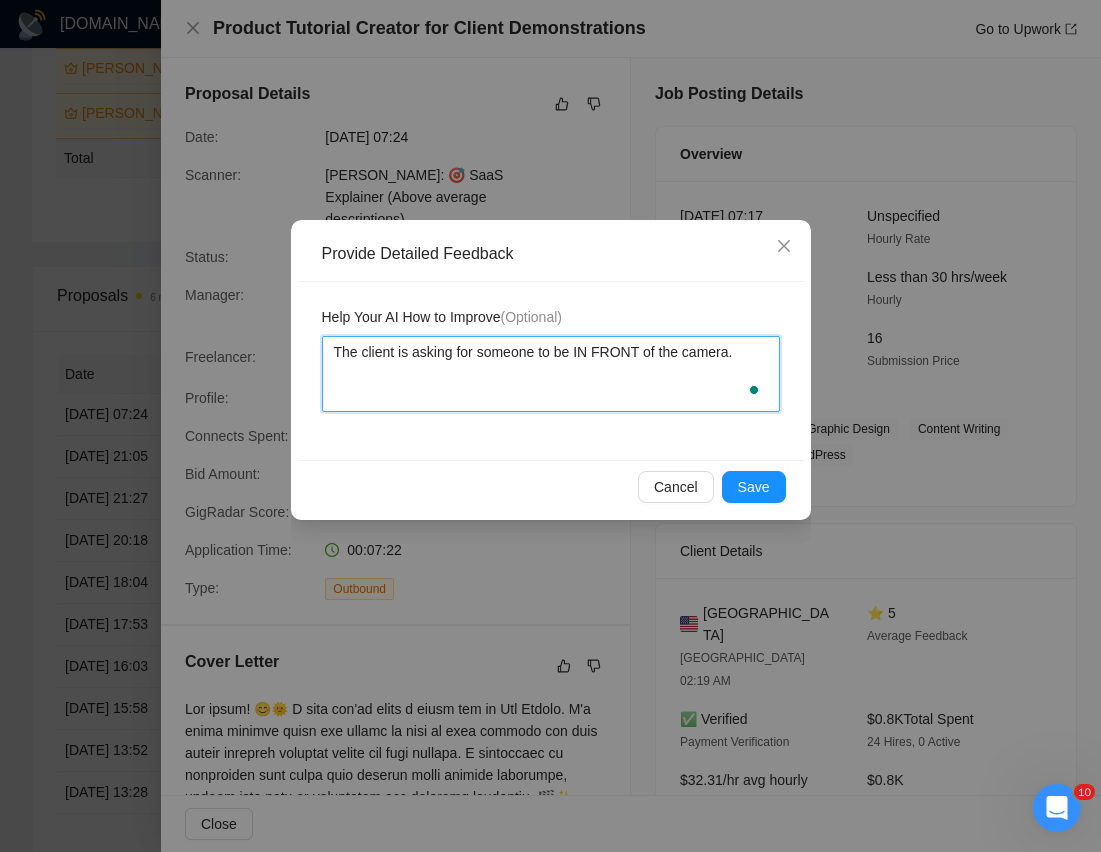 type 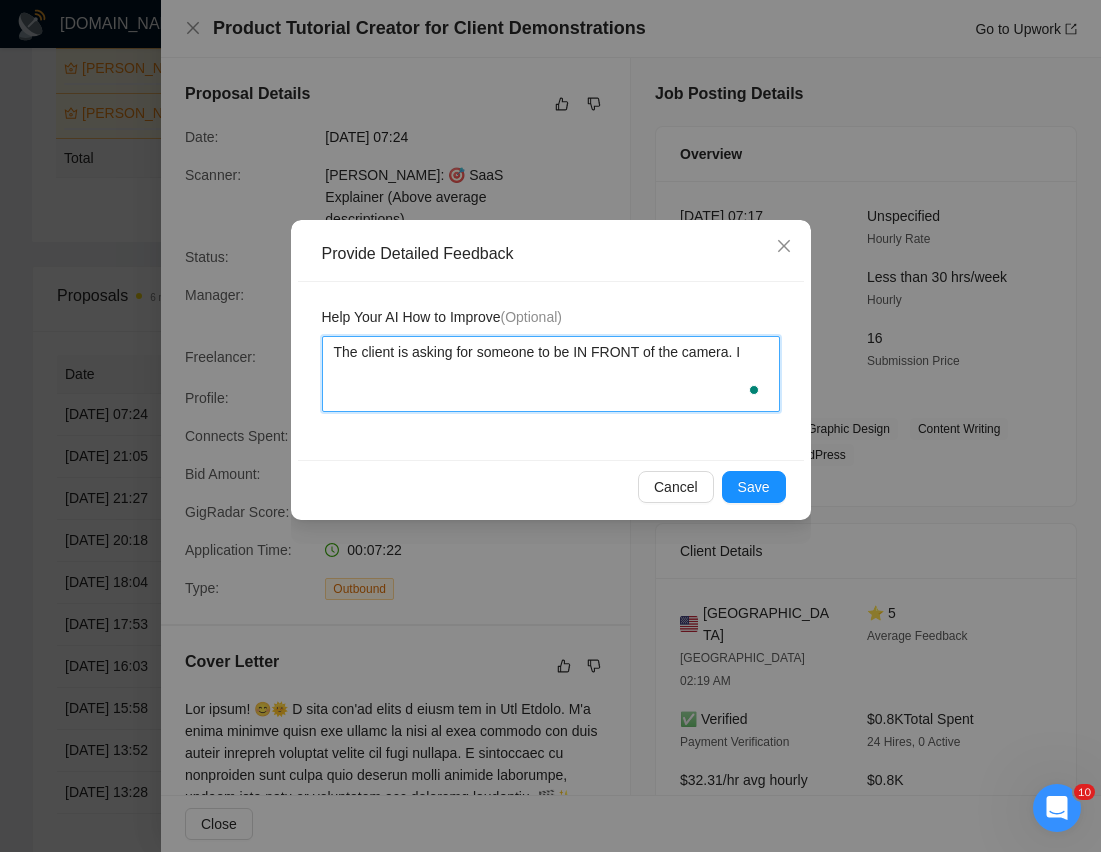 type 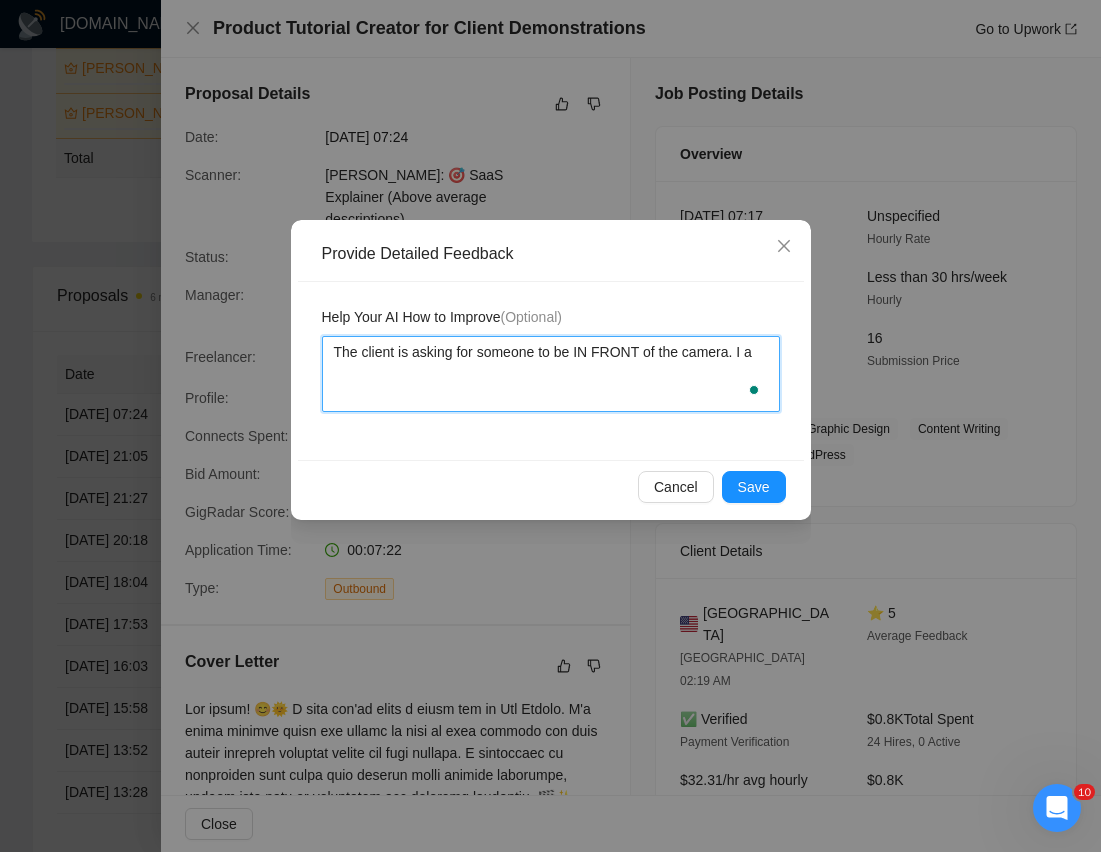 type 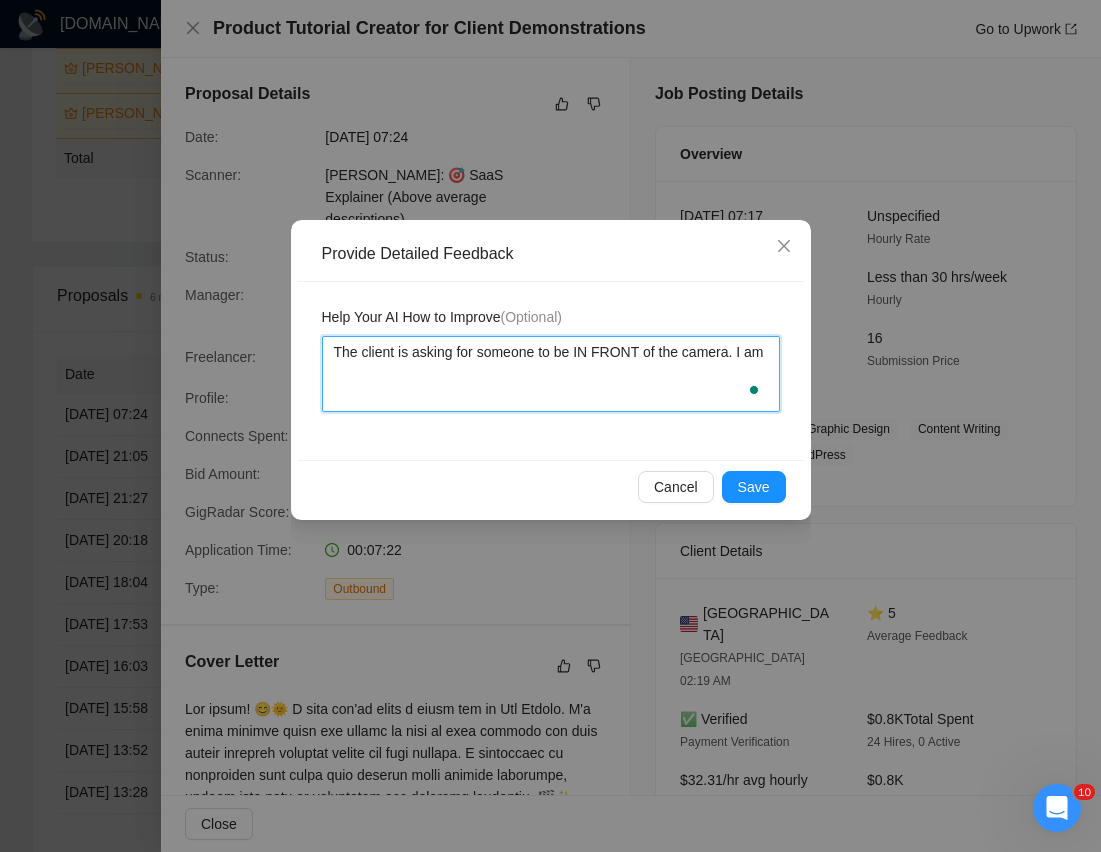 type 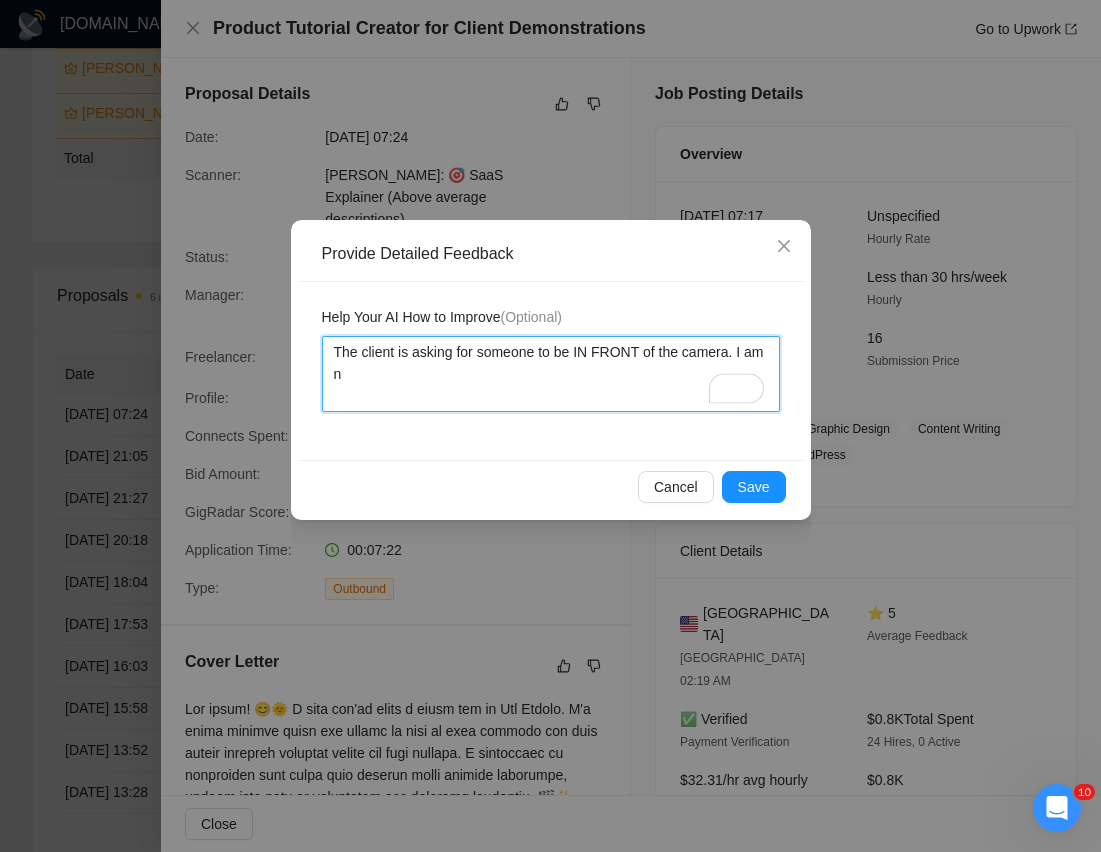 type 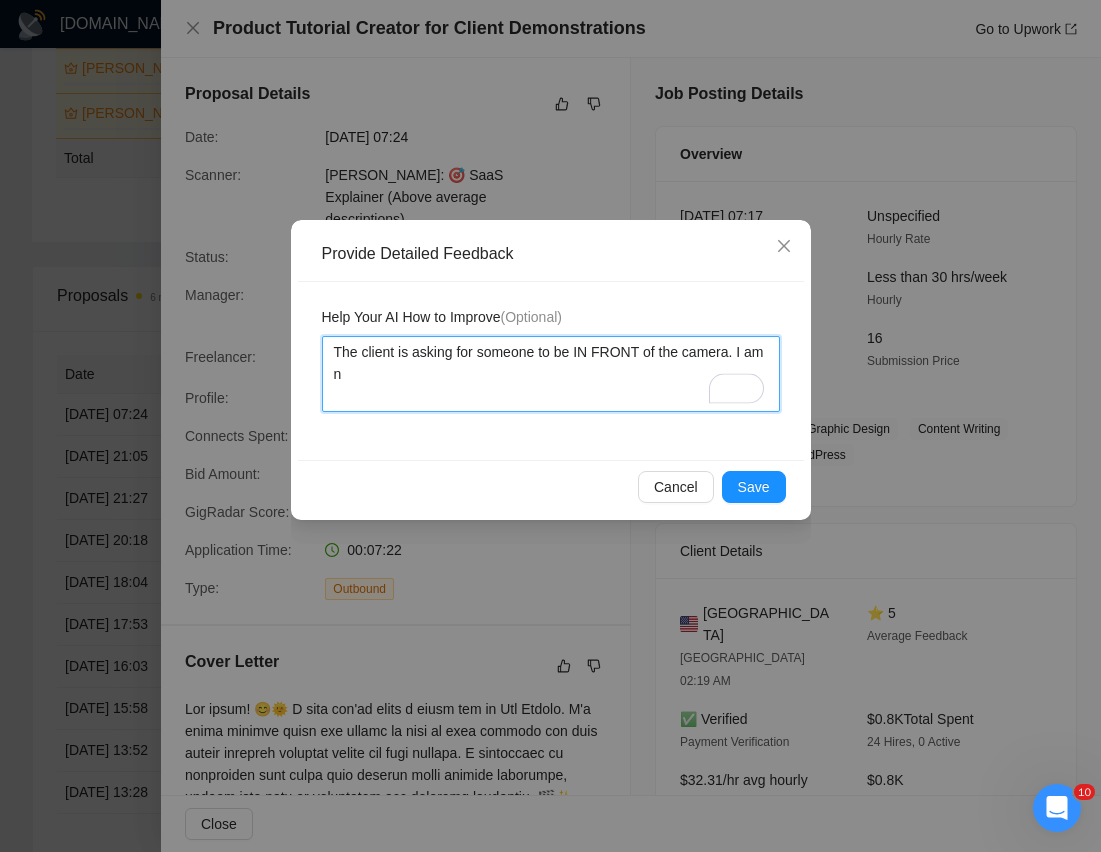 type on "The client is asking for someone to be IN FRONT of the camera. I am no" 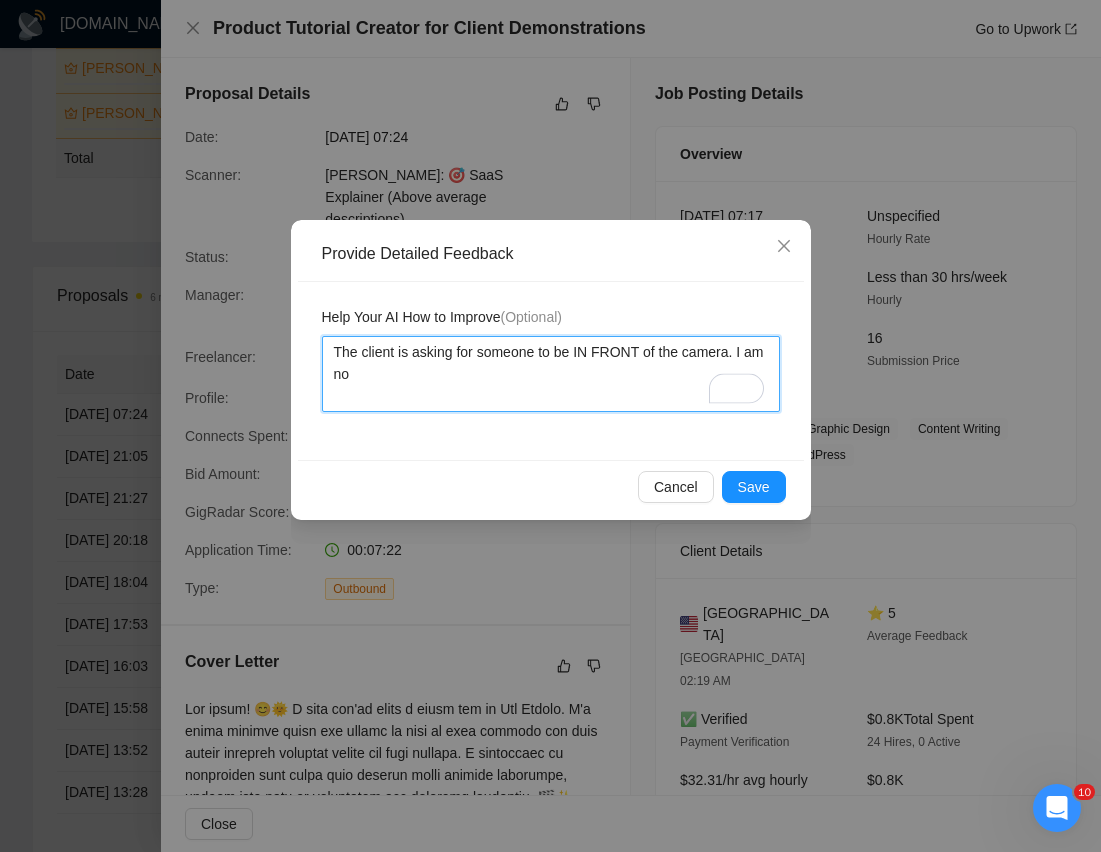 type 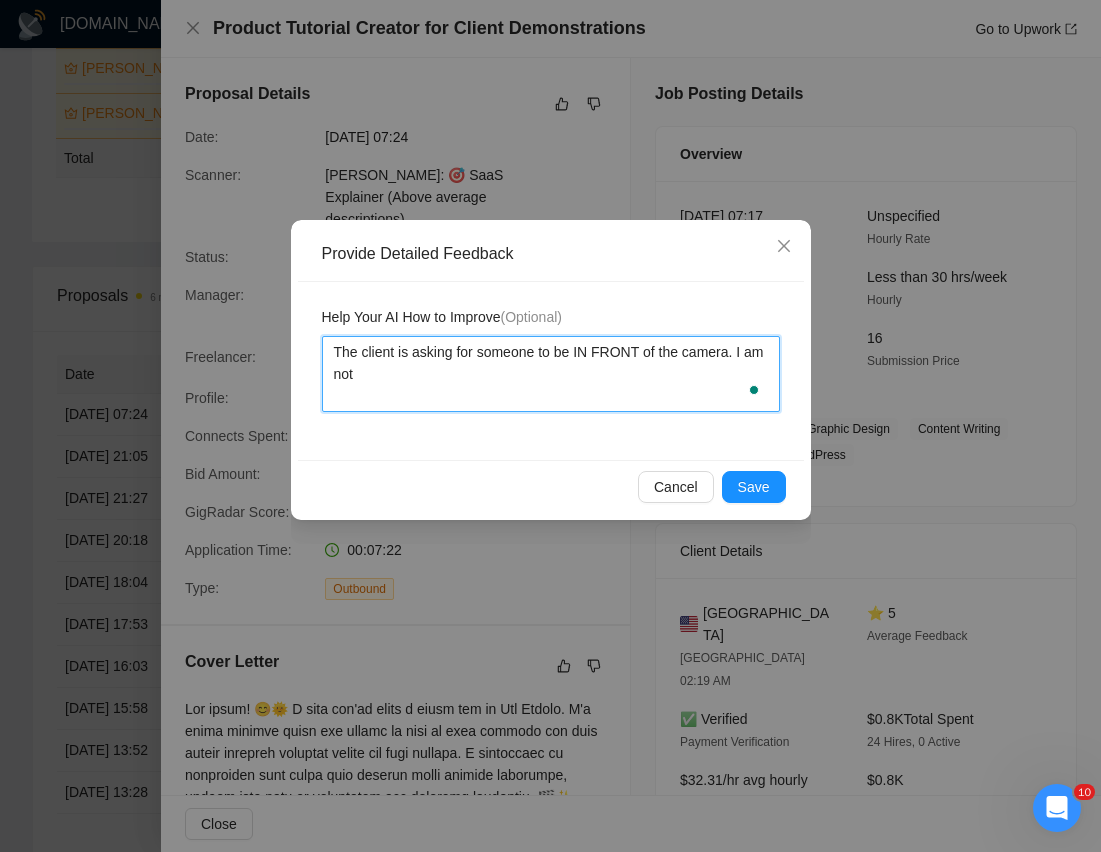 type 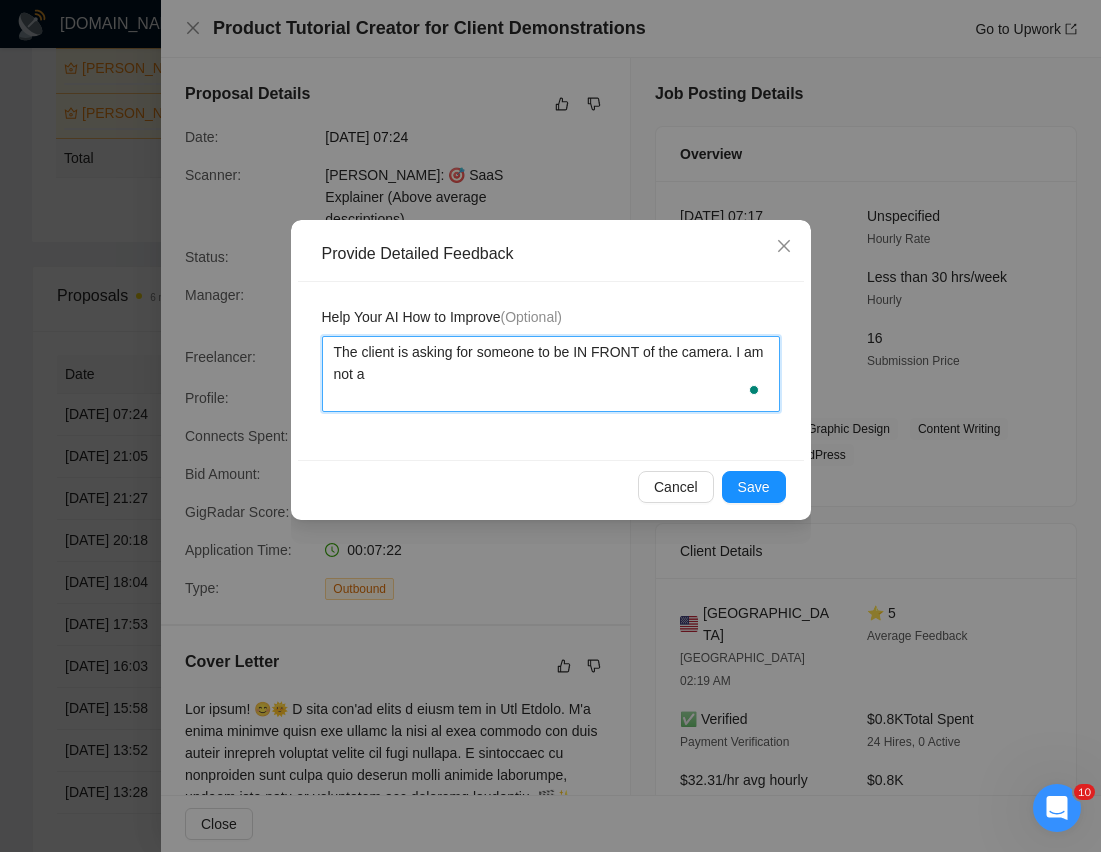 type 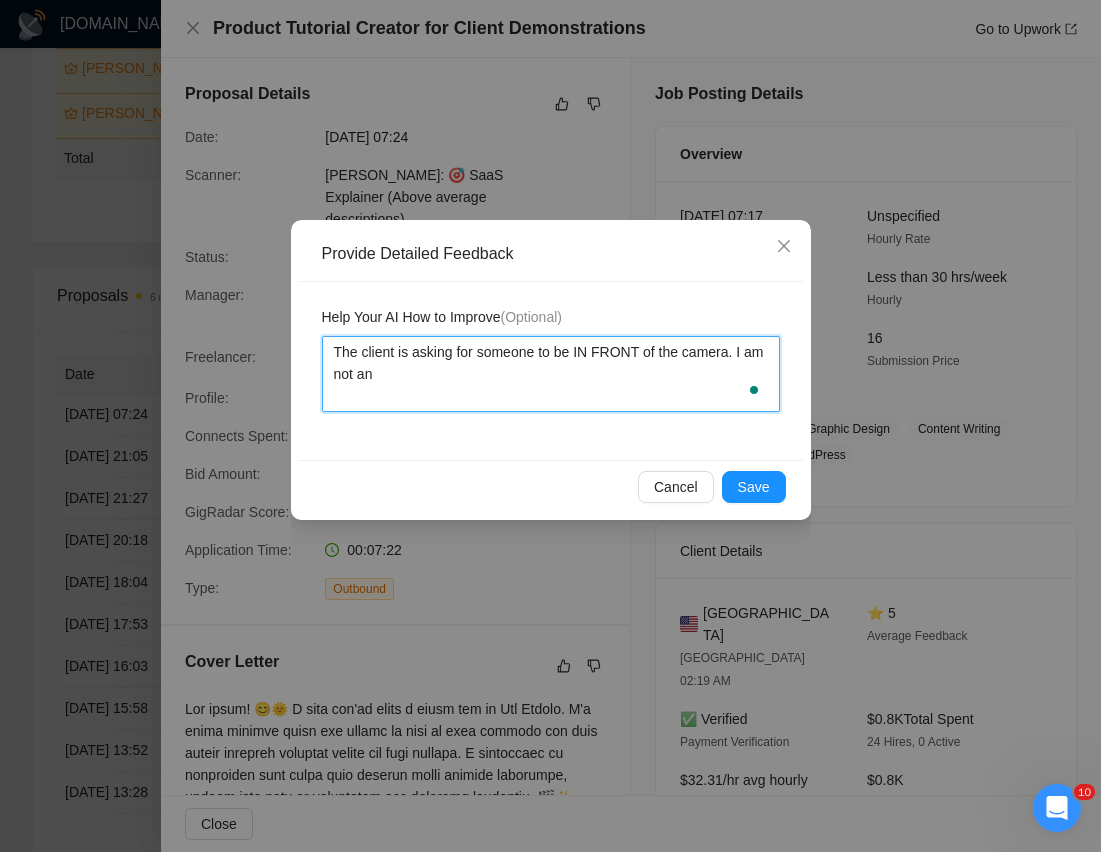 type 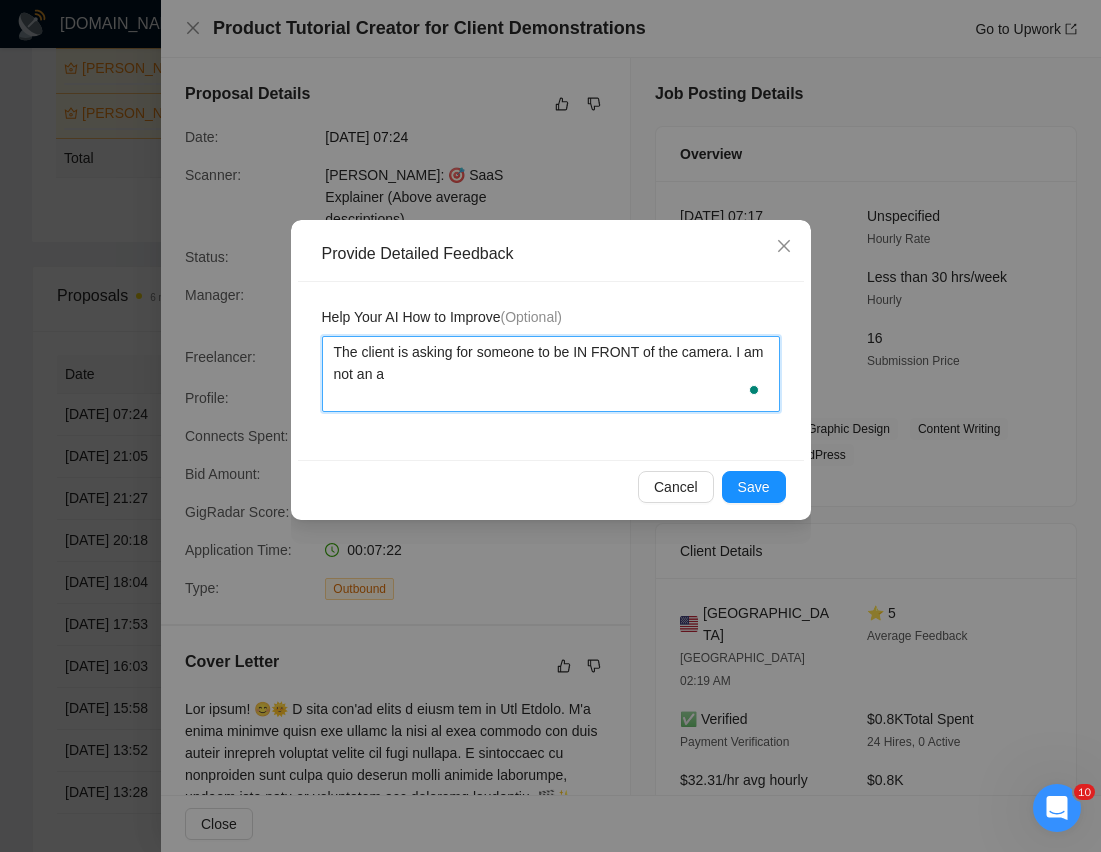 type 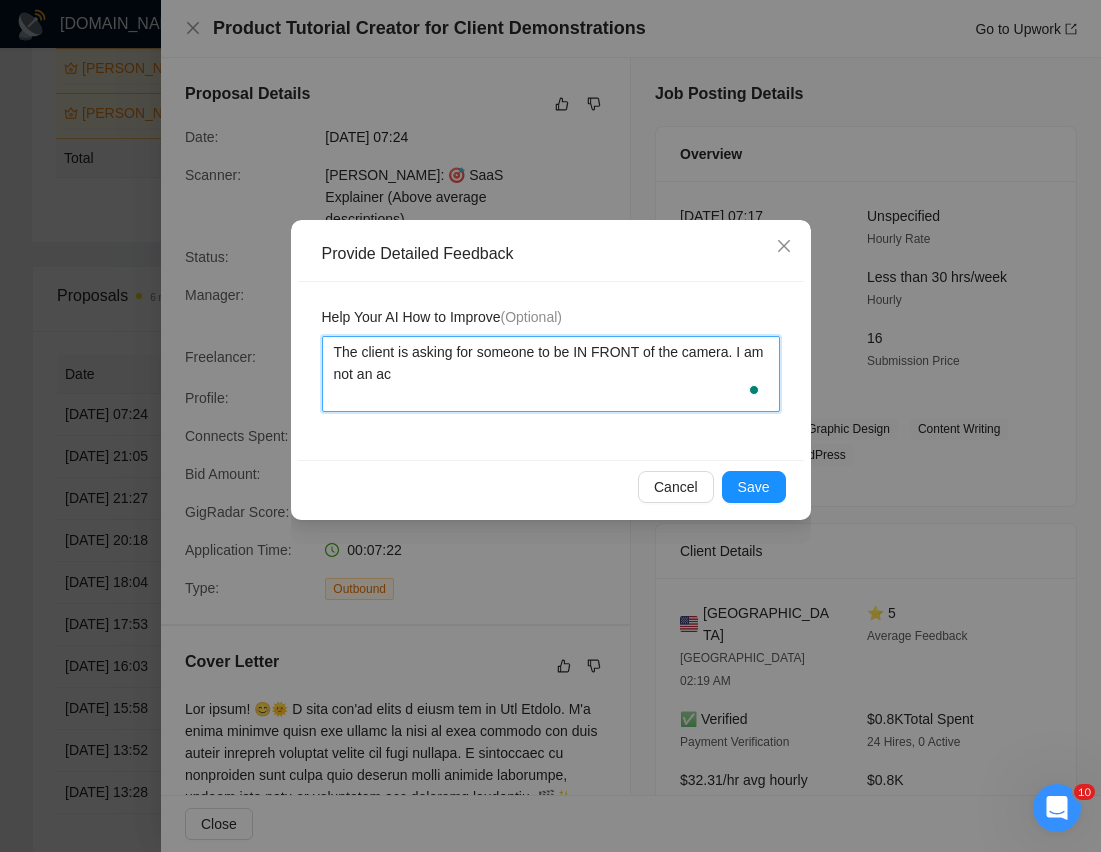 type 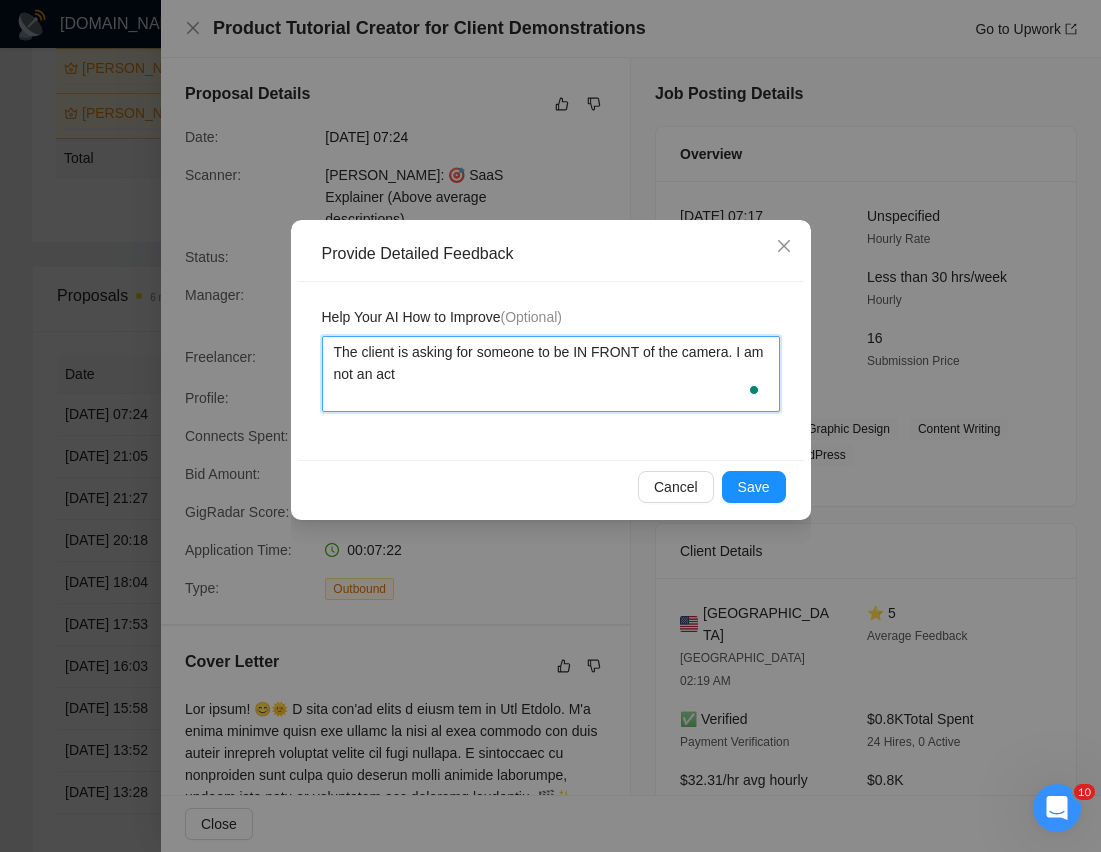 type 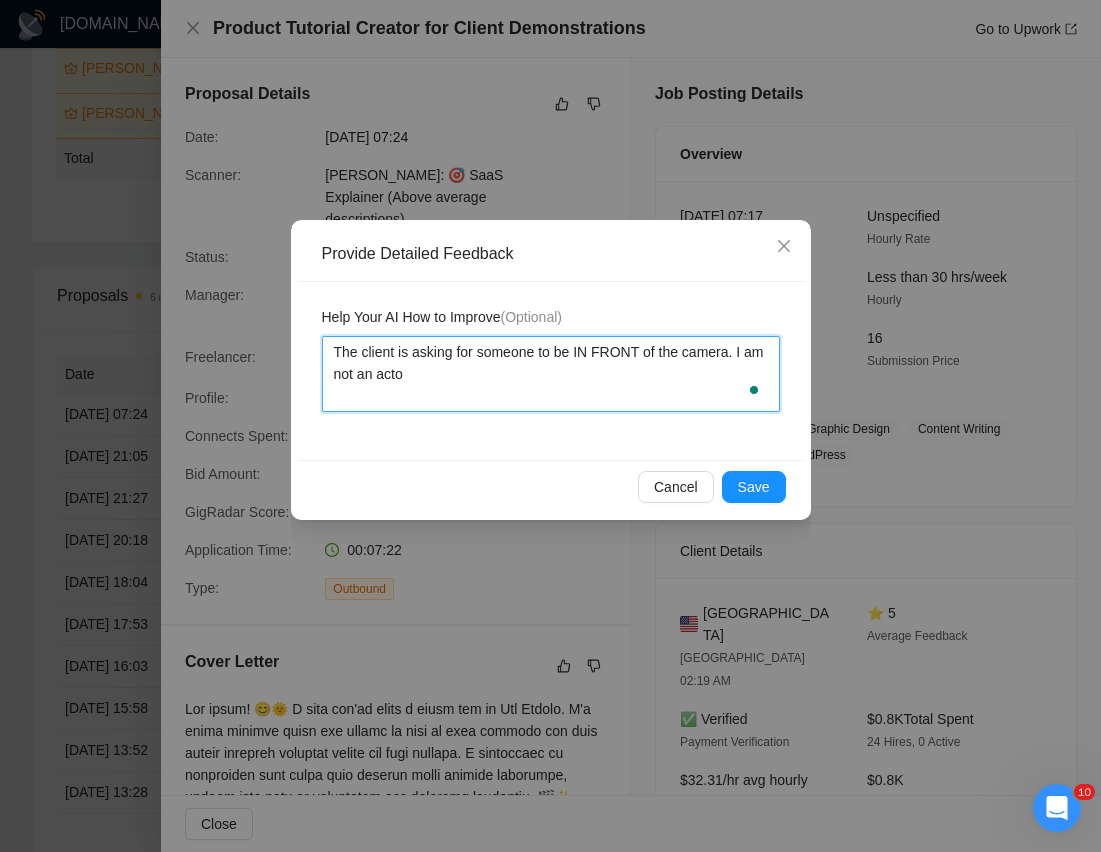 type 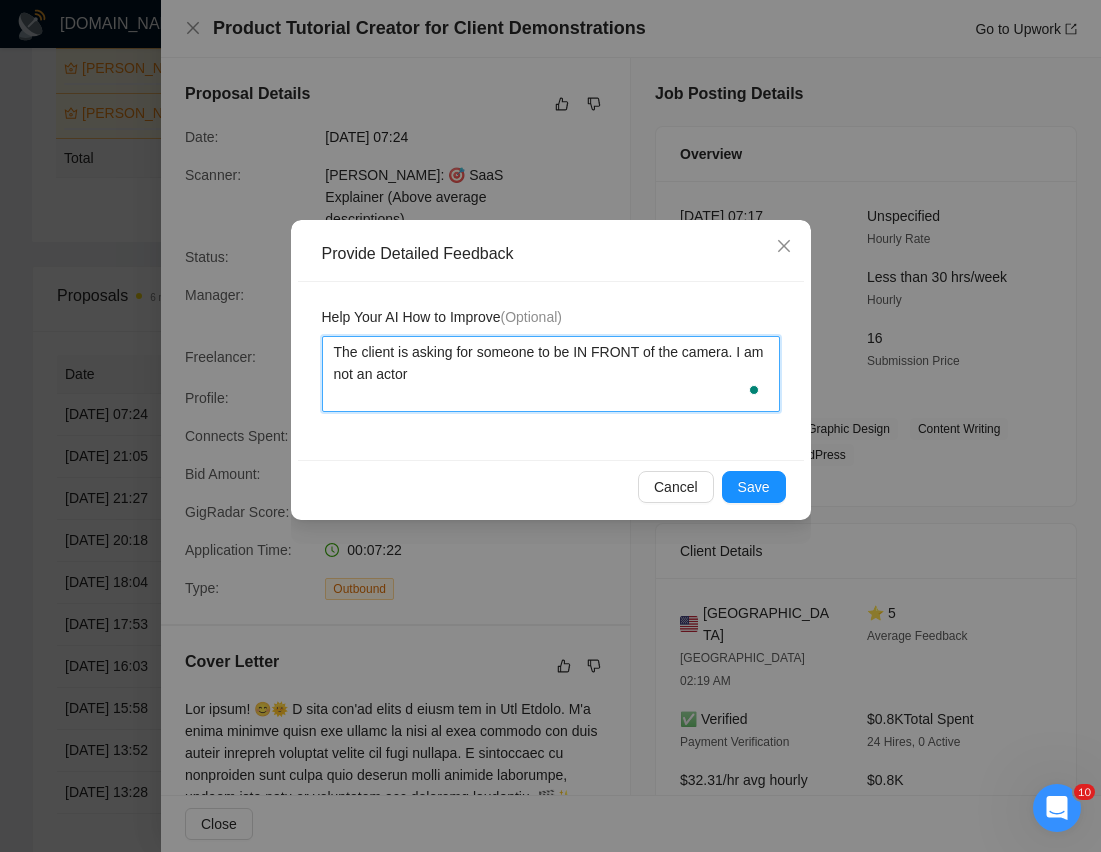 type 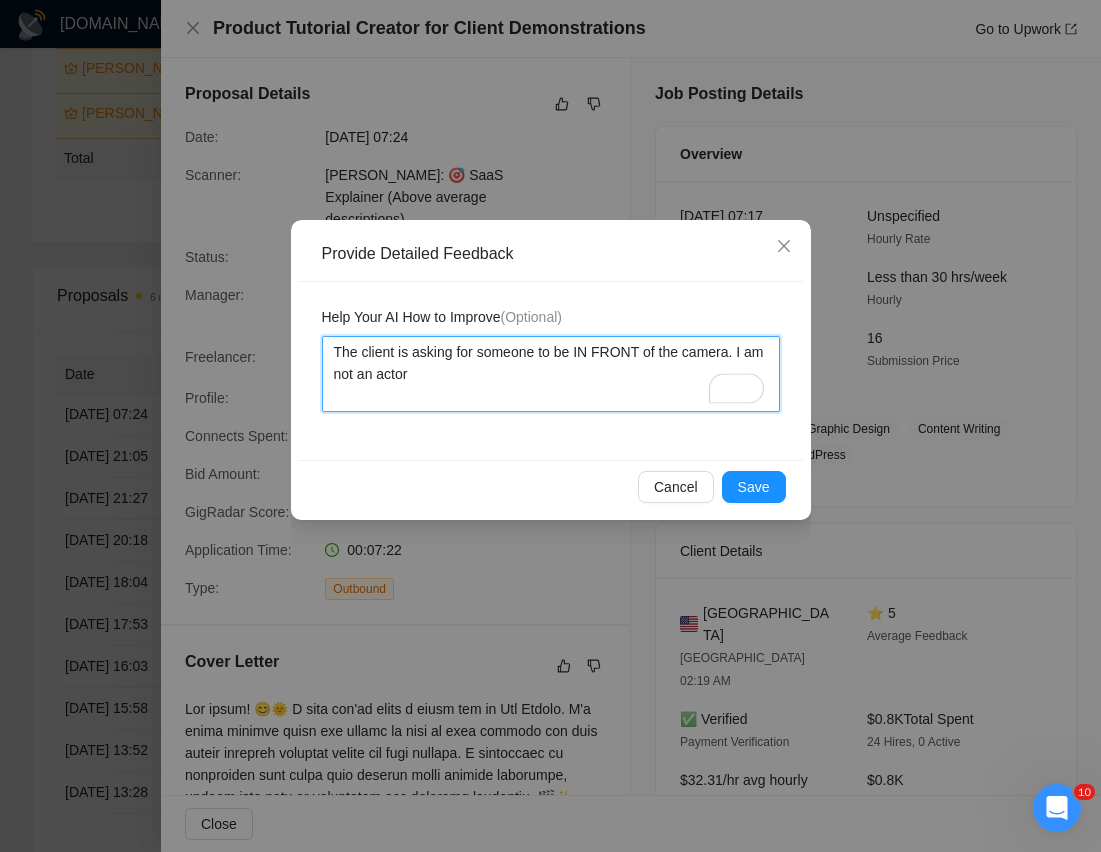 type 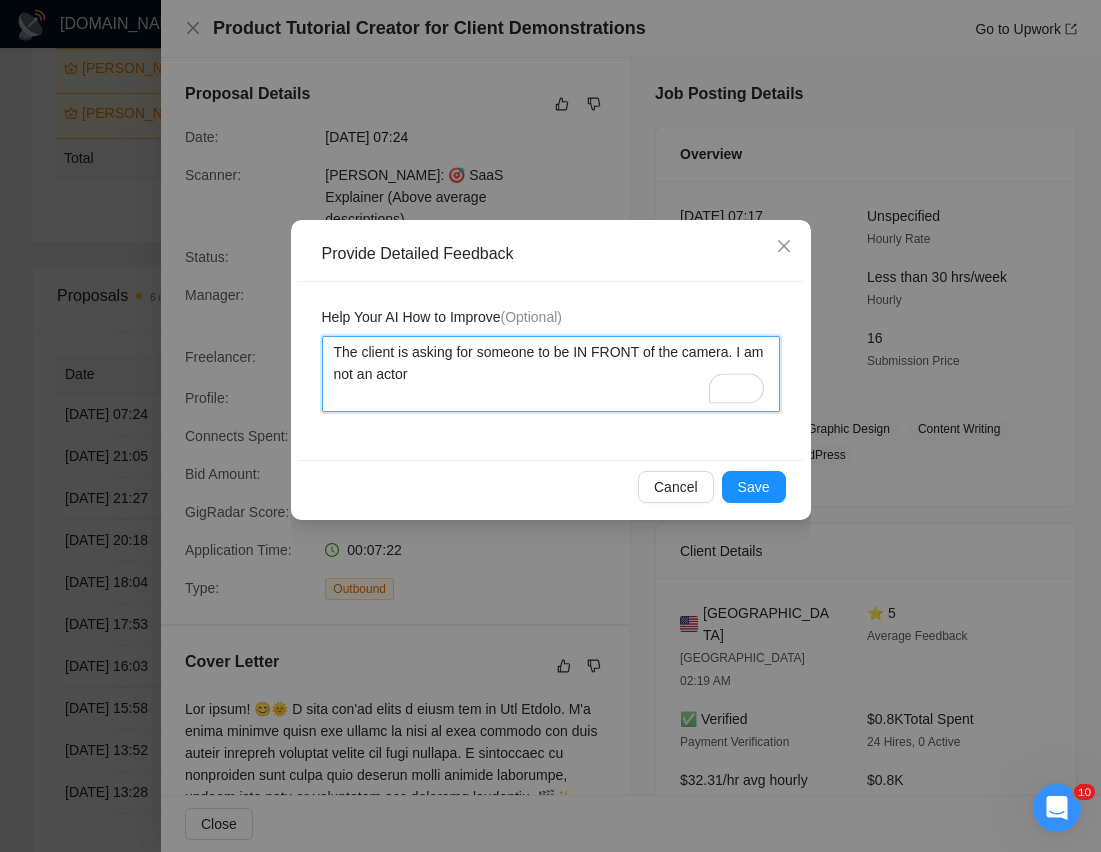 type on "The client is asking for someone to be IN FRONT of the camera. I am not an actor -" 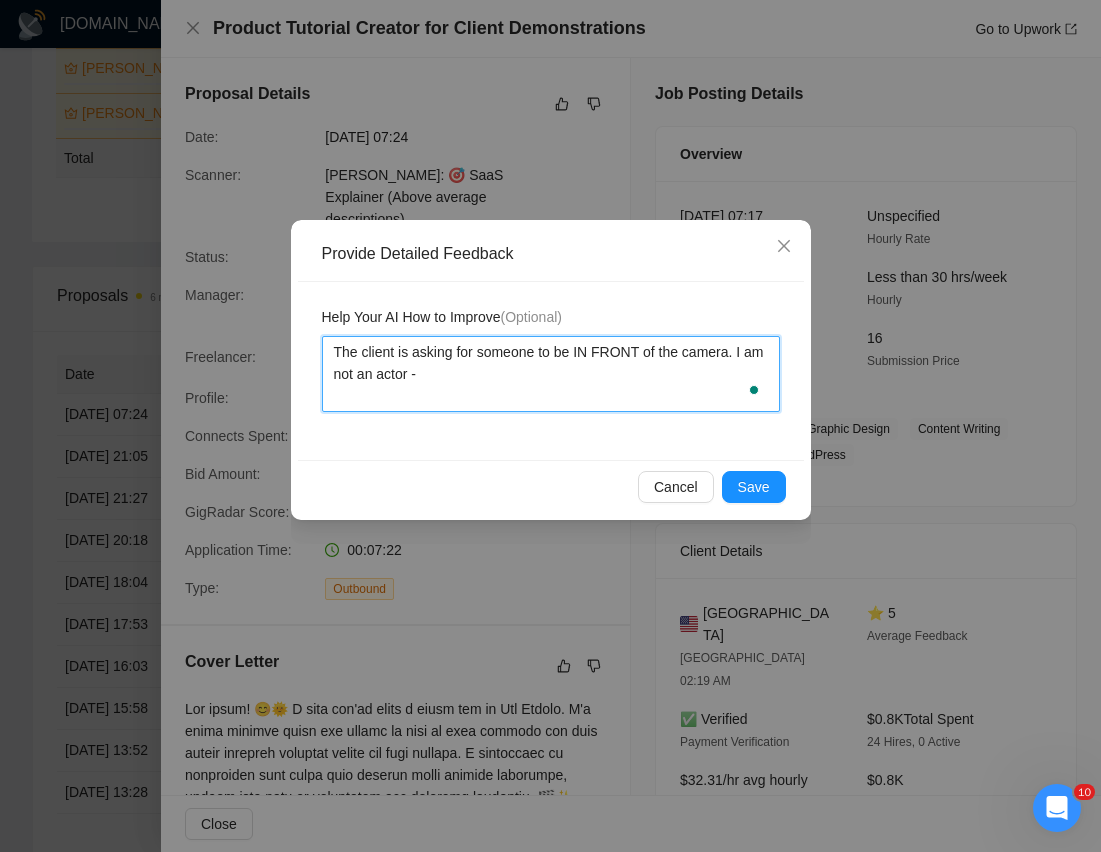 type 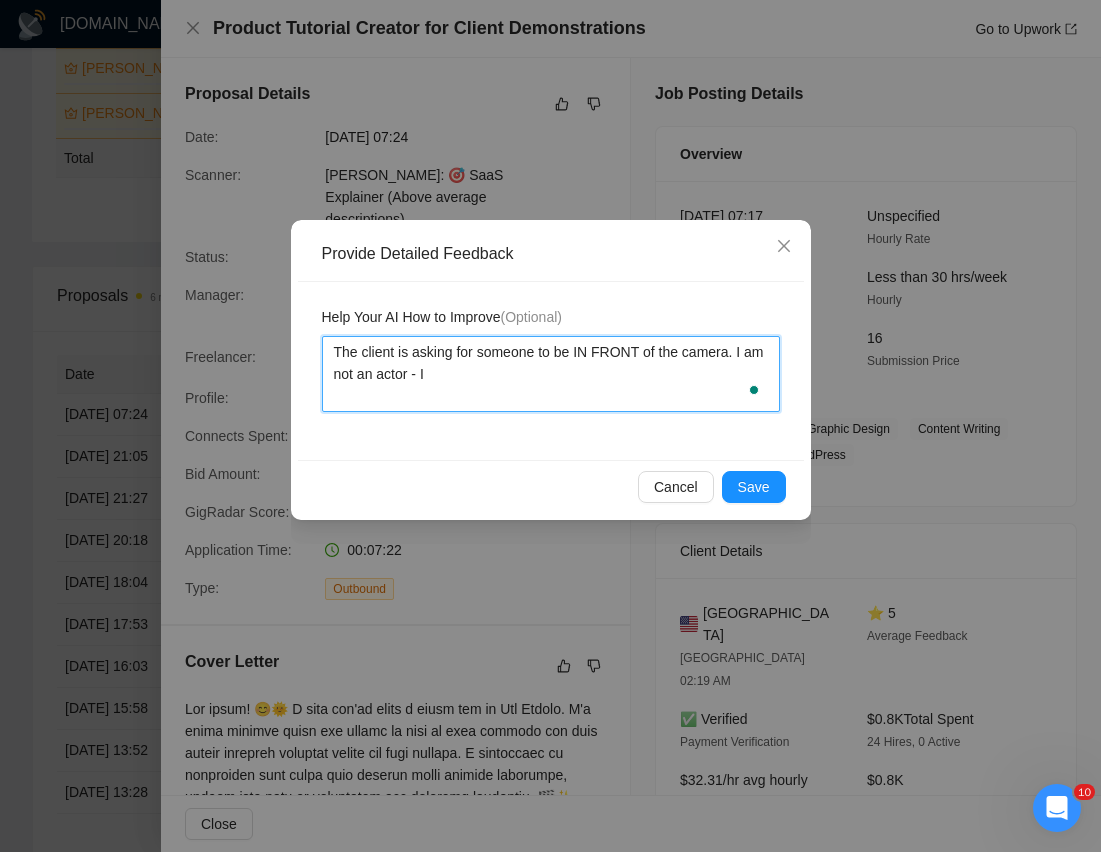 type 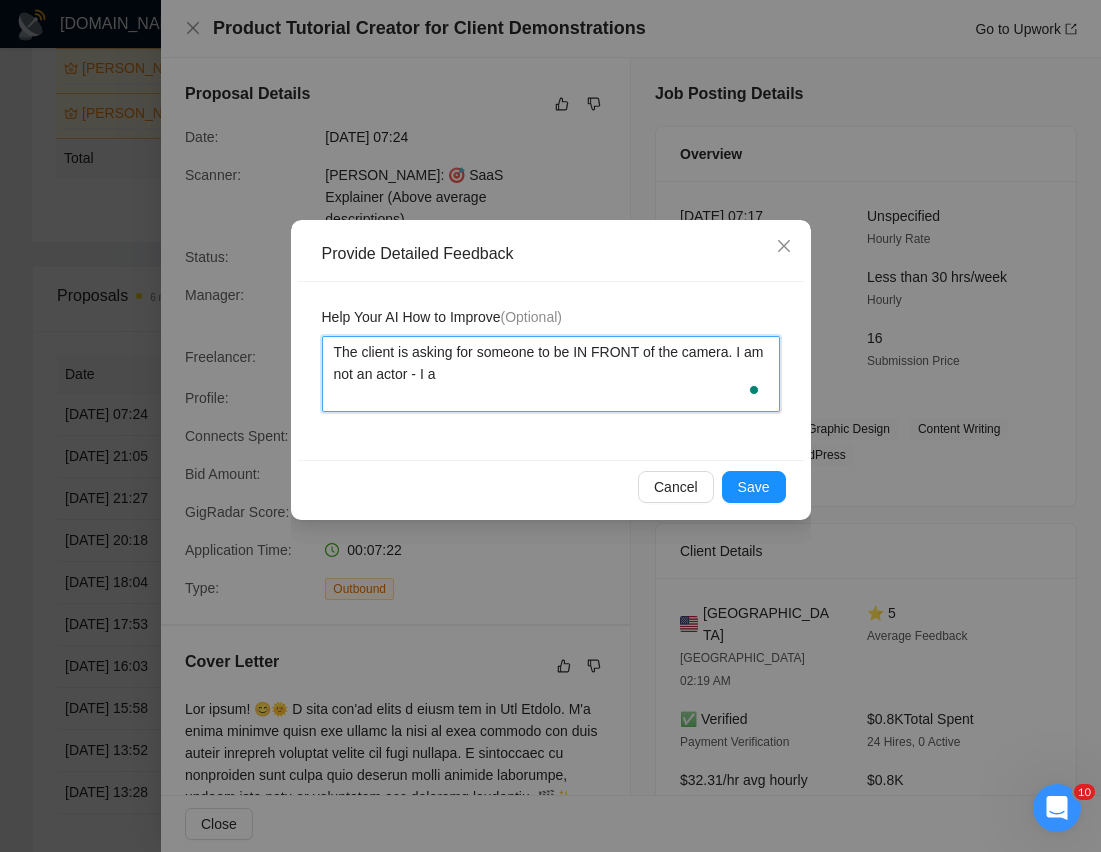 type 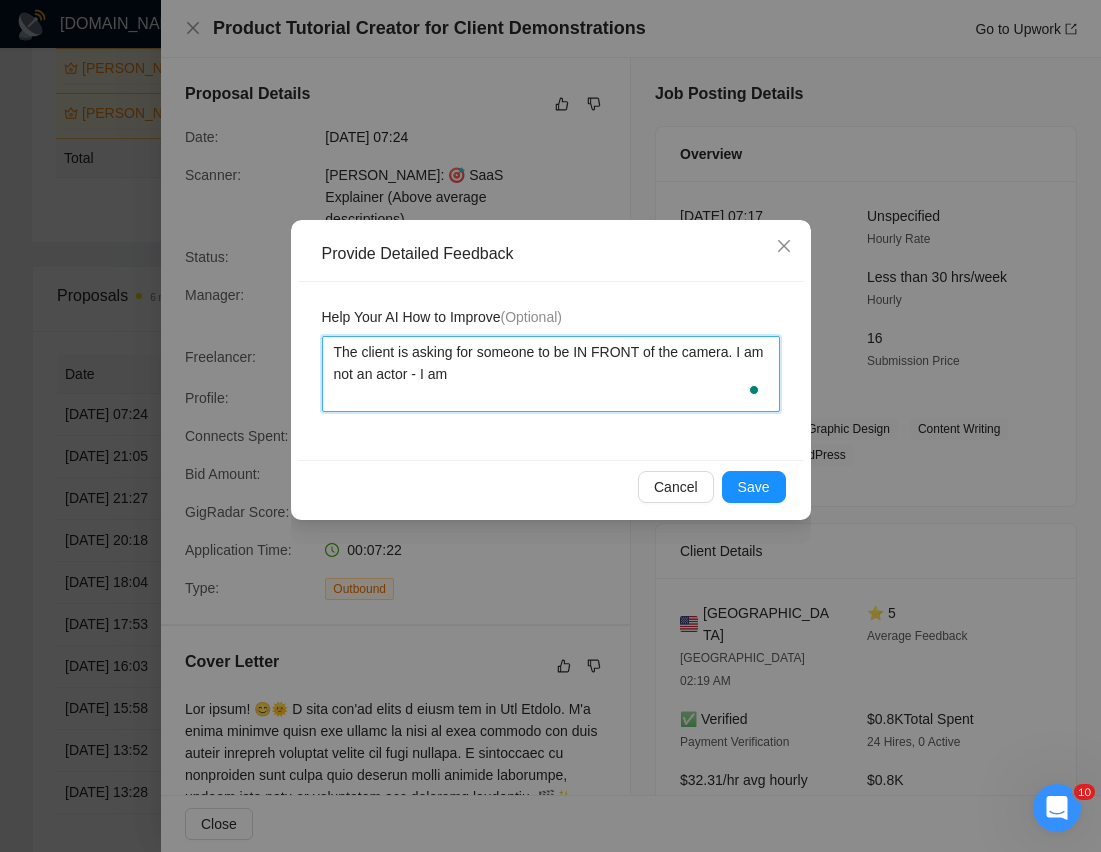 type 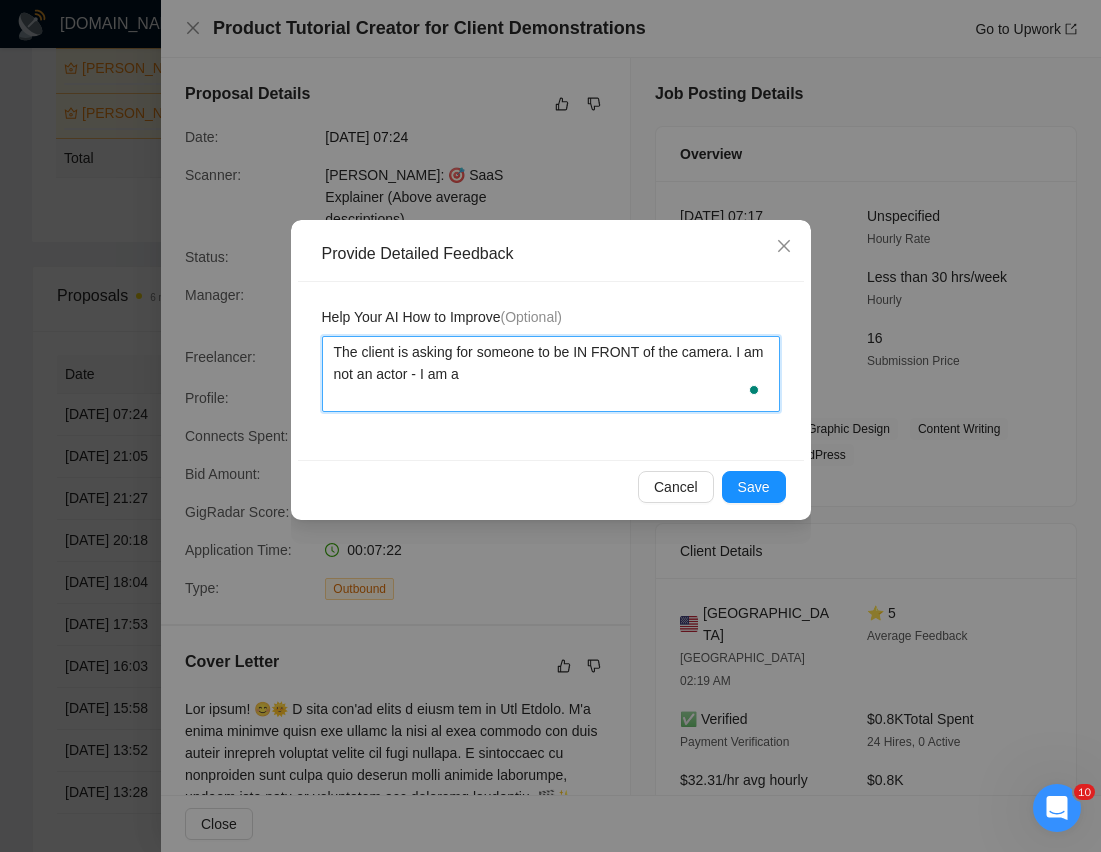 type 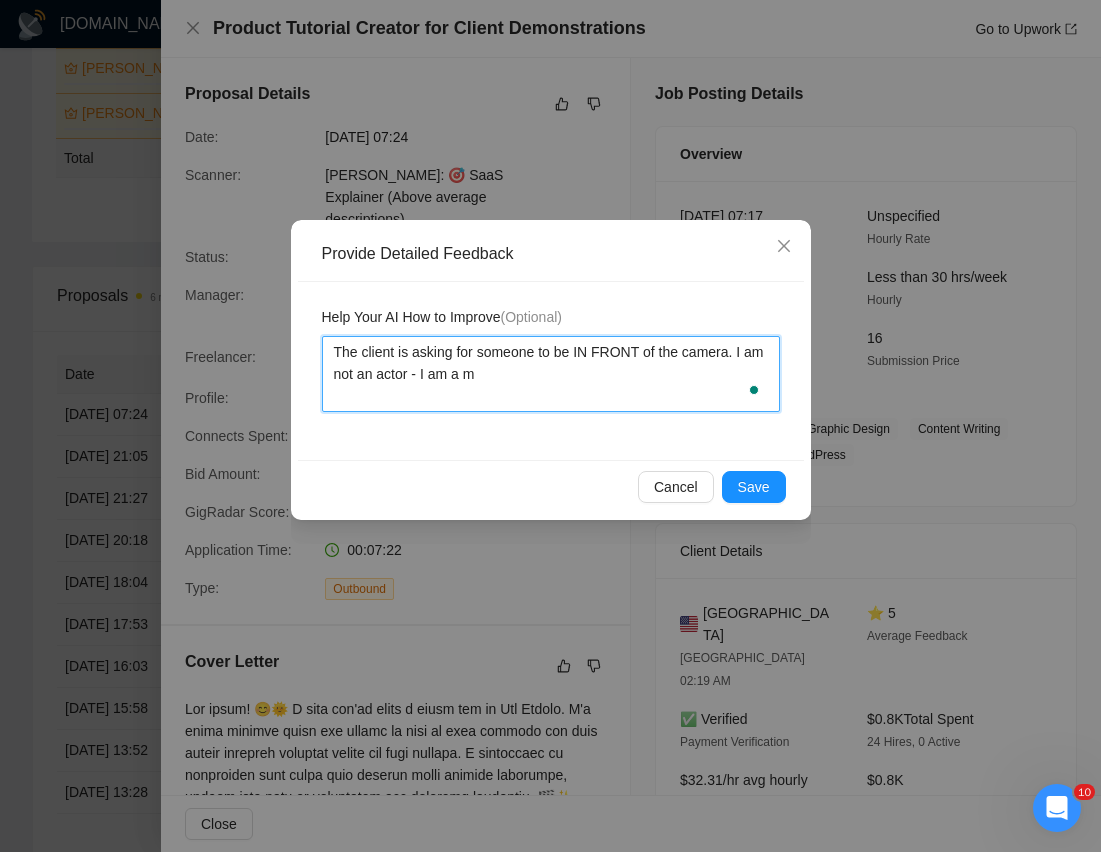 type 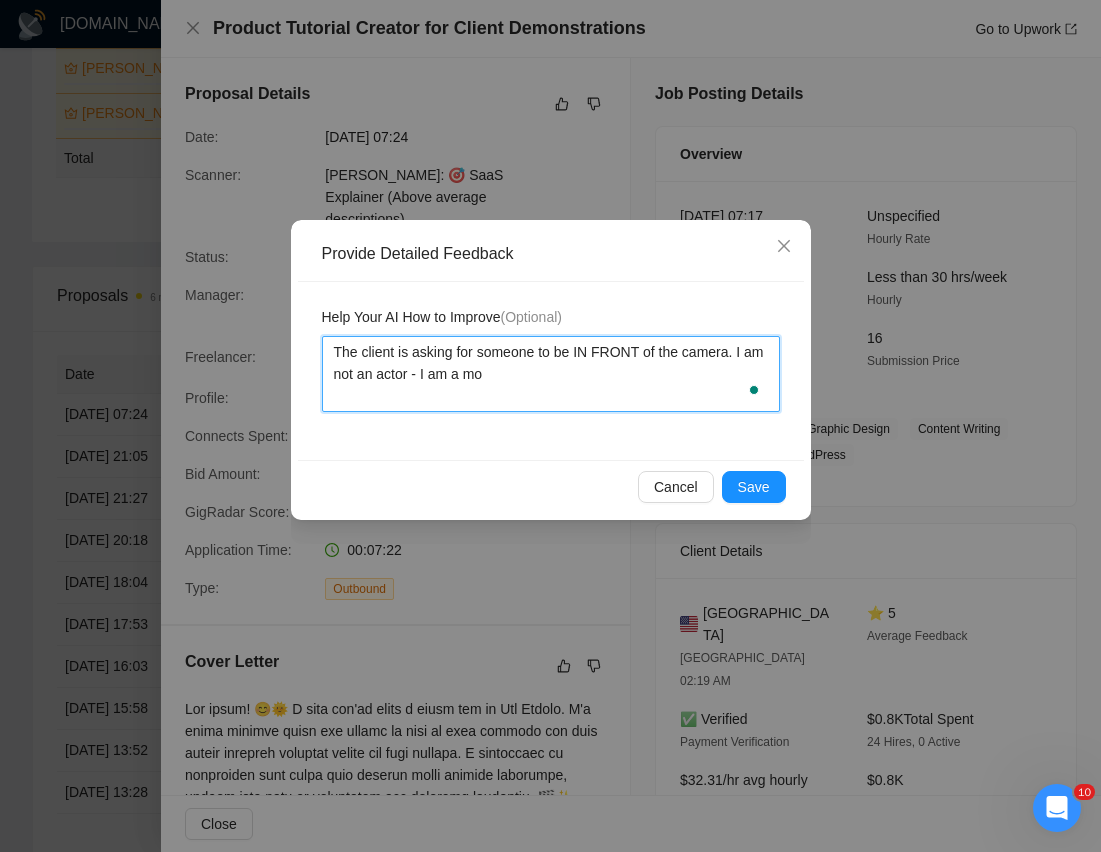 type 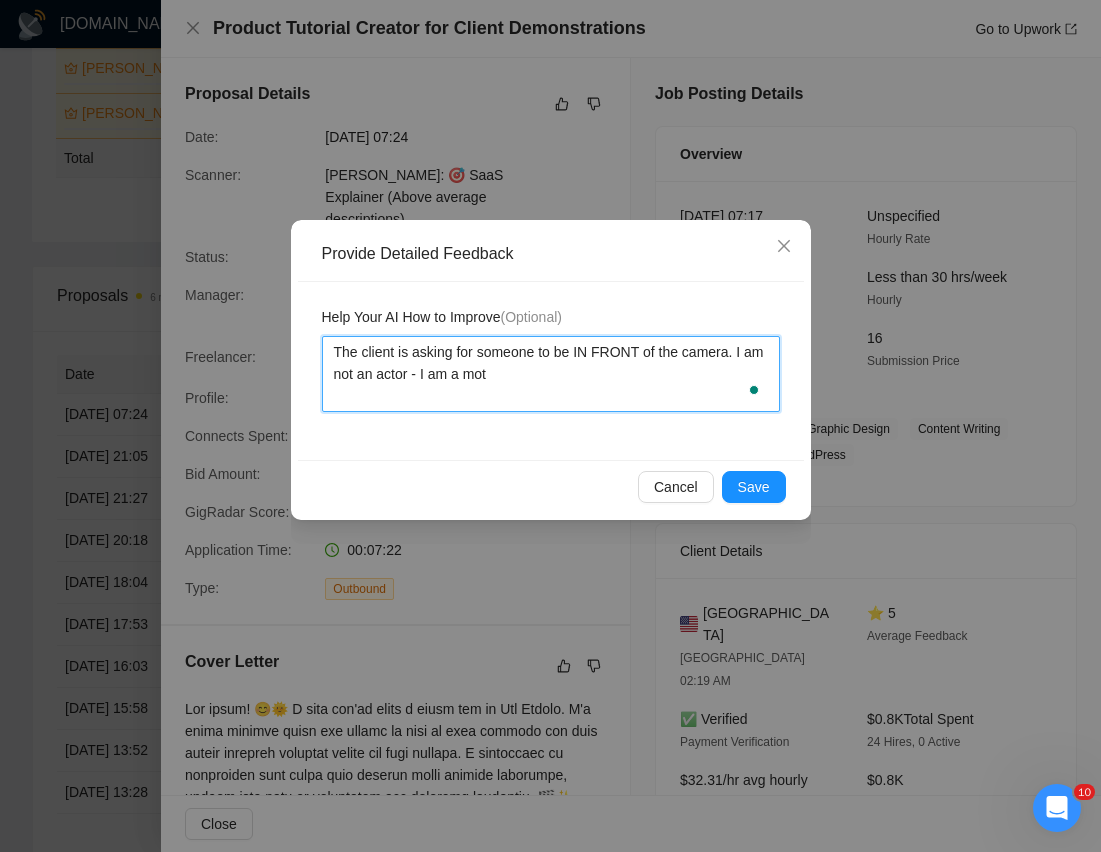 type on "The client is asking for someone to be IN FRONT of the camera. I am not an actor - I am a moti" 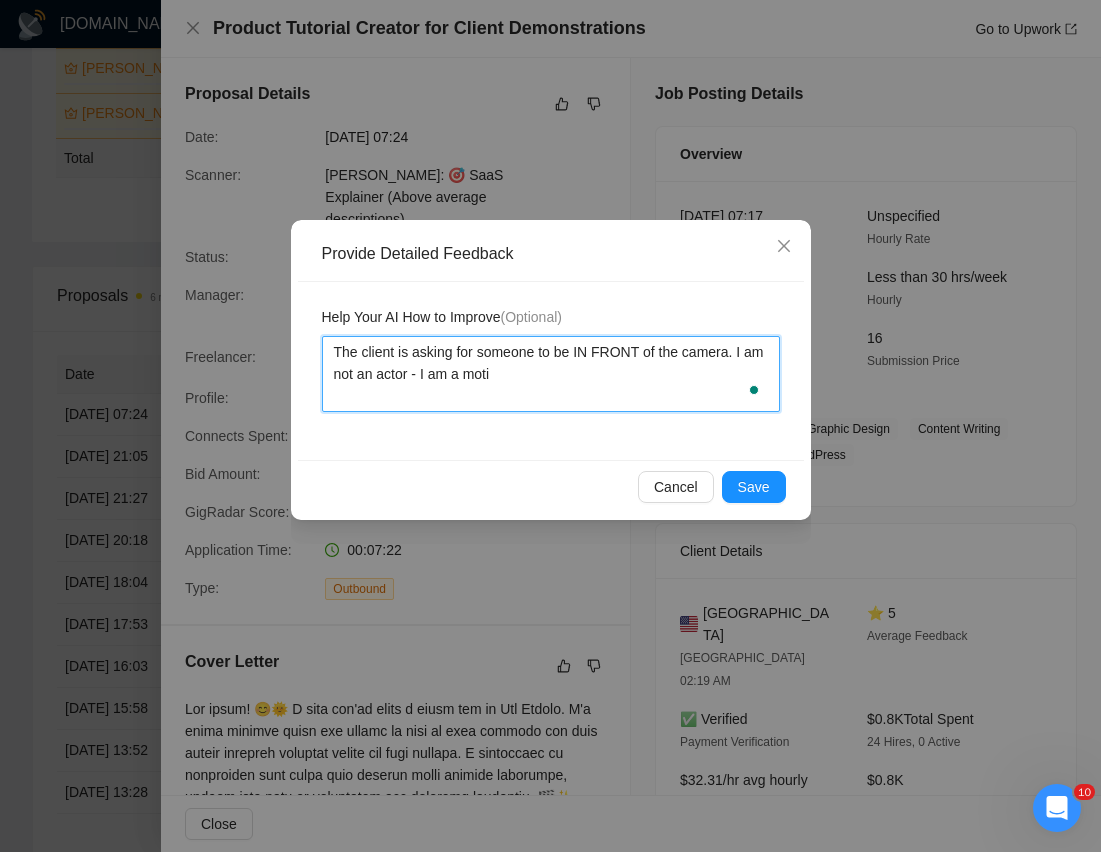 type 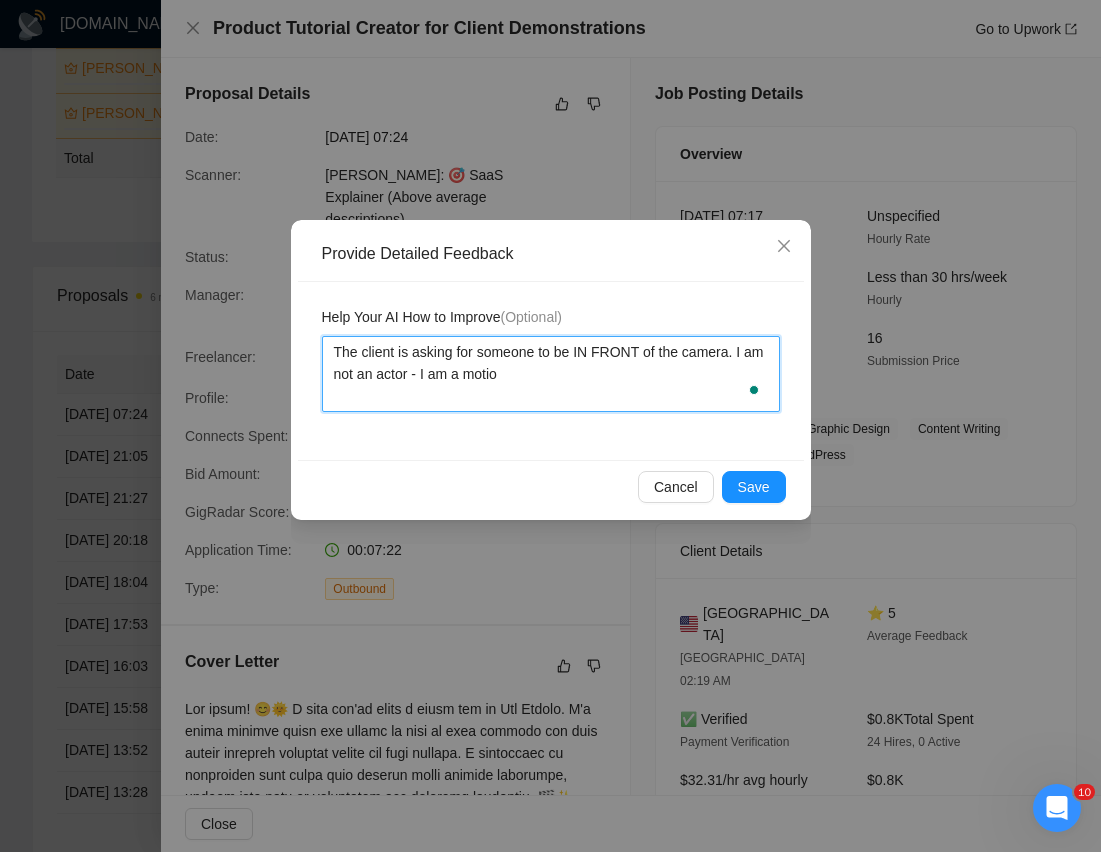 type 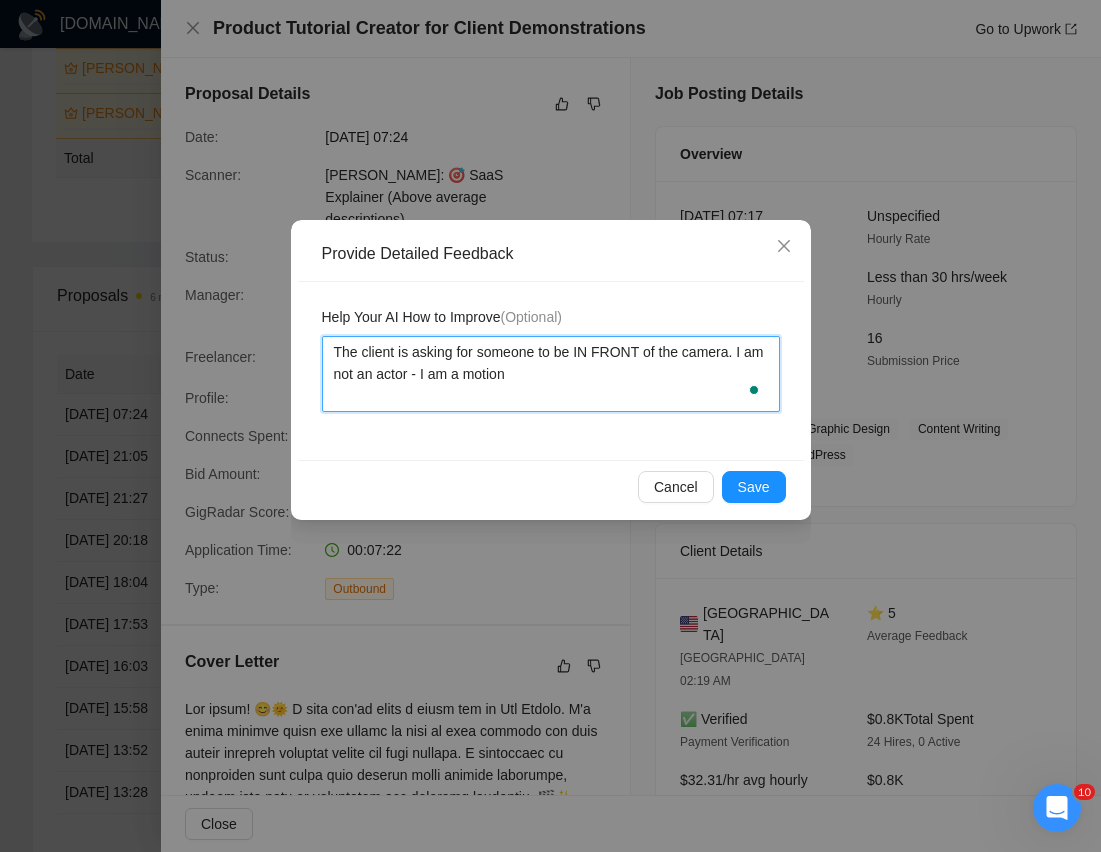 type 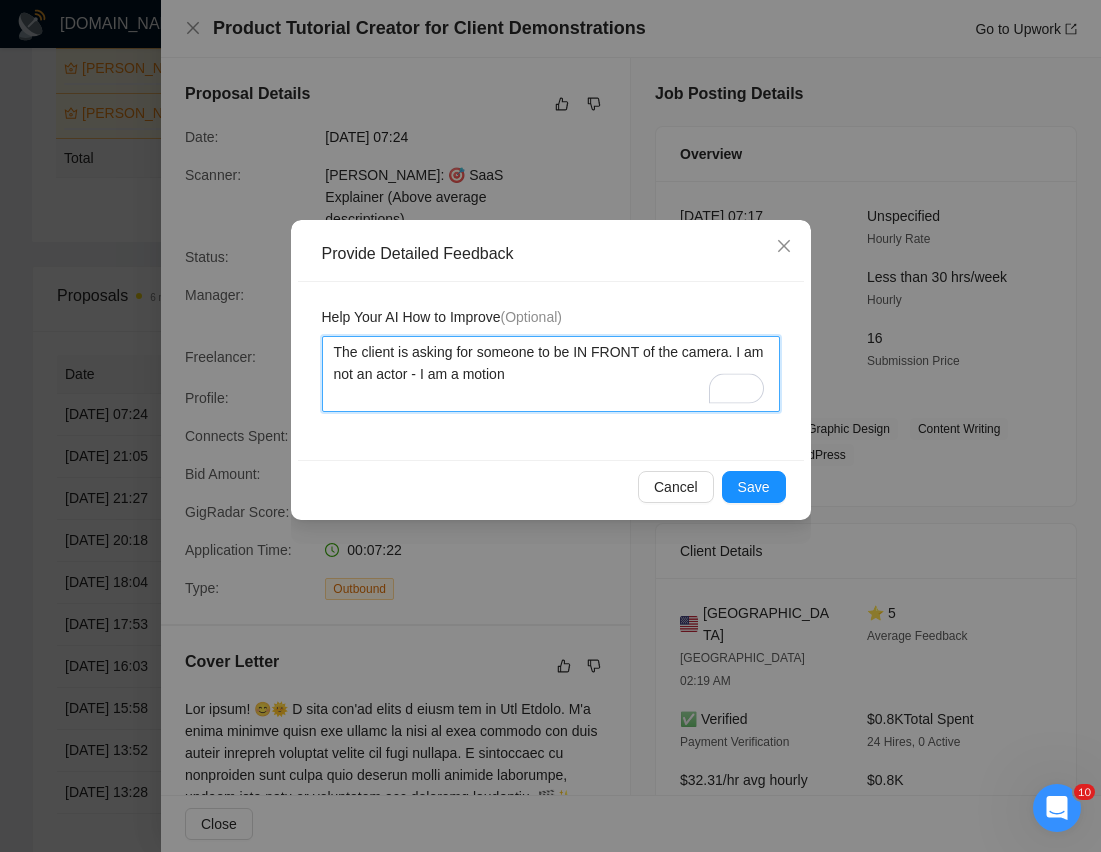 type 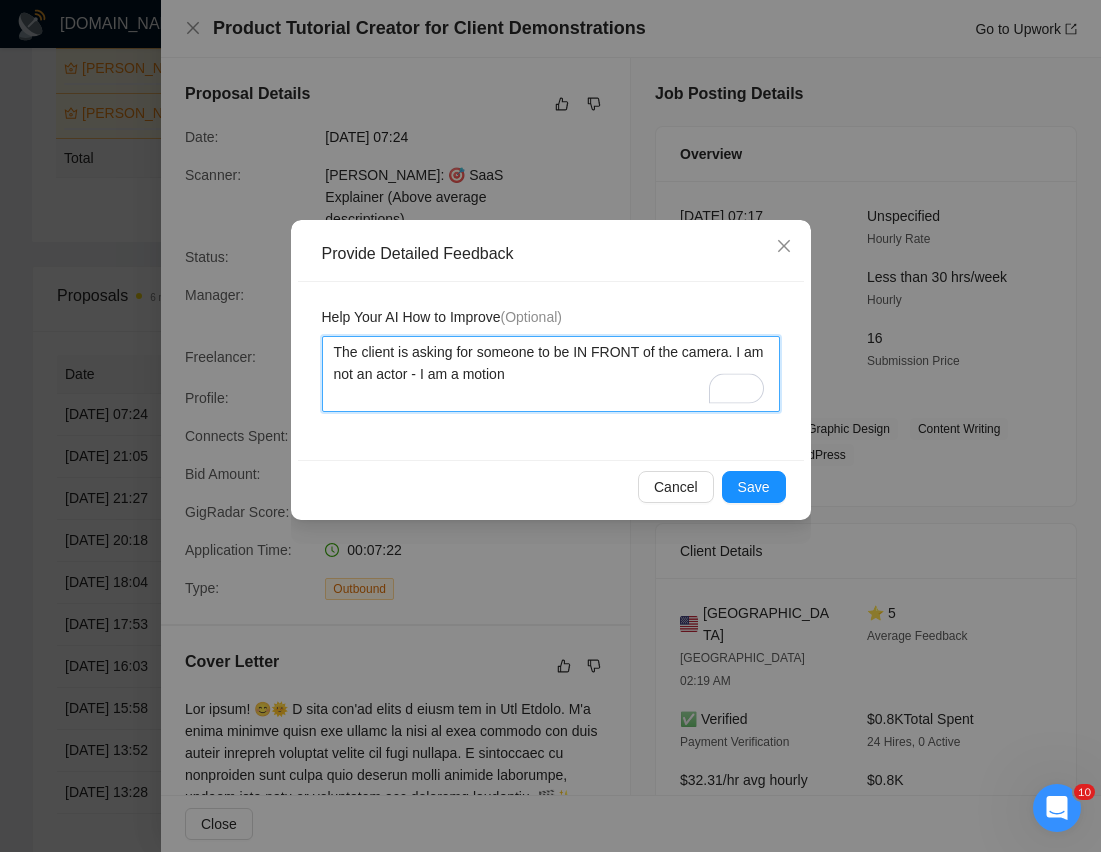 type on "The client is asking for someone to be IN FRONT of the camera. I am not an actor - I am a motion d" 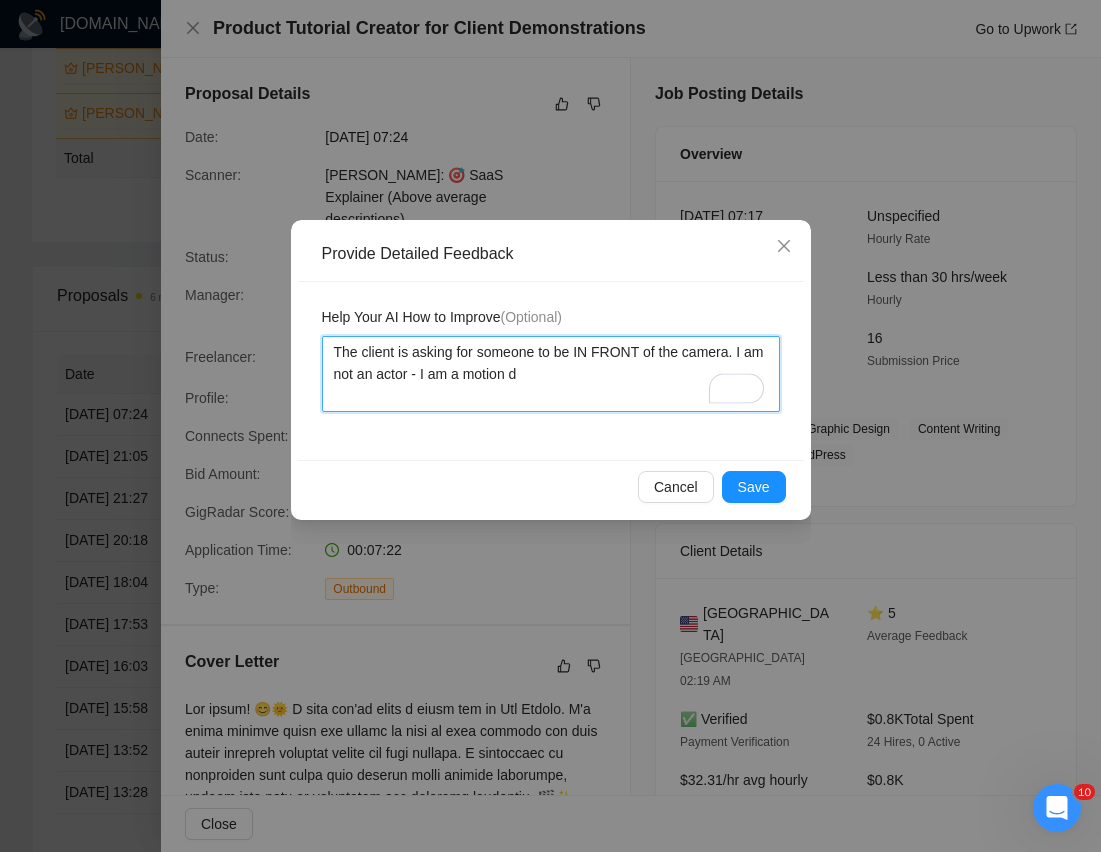 type 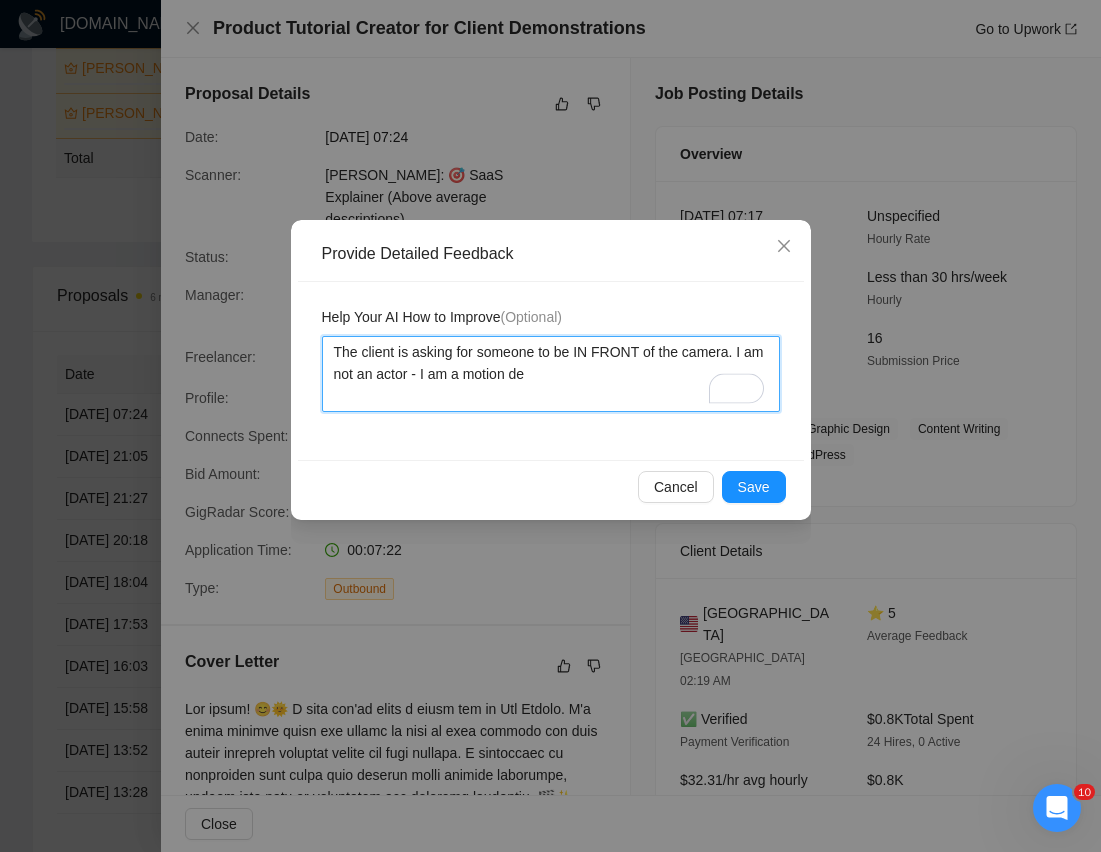 type 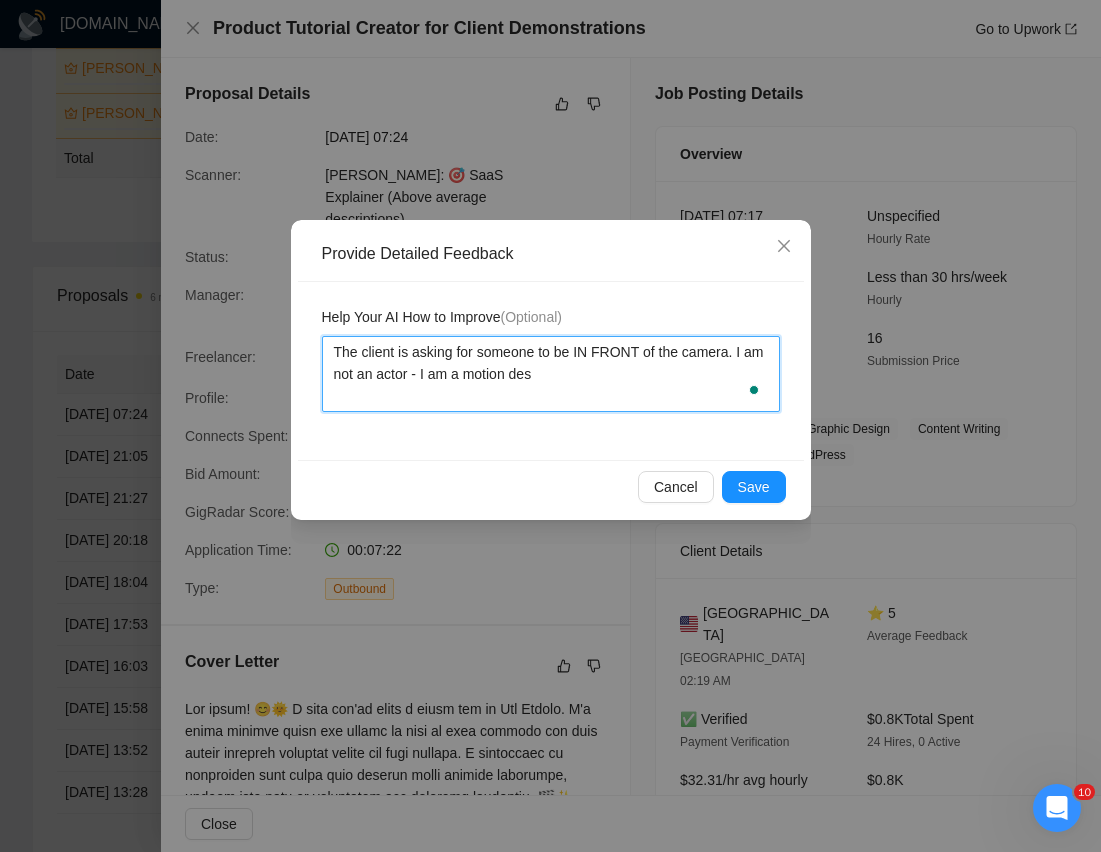 type 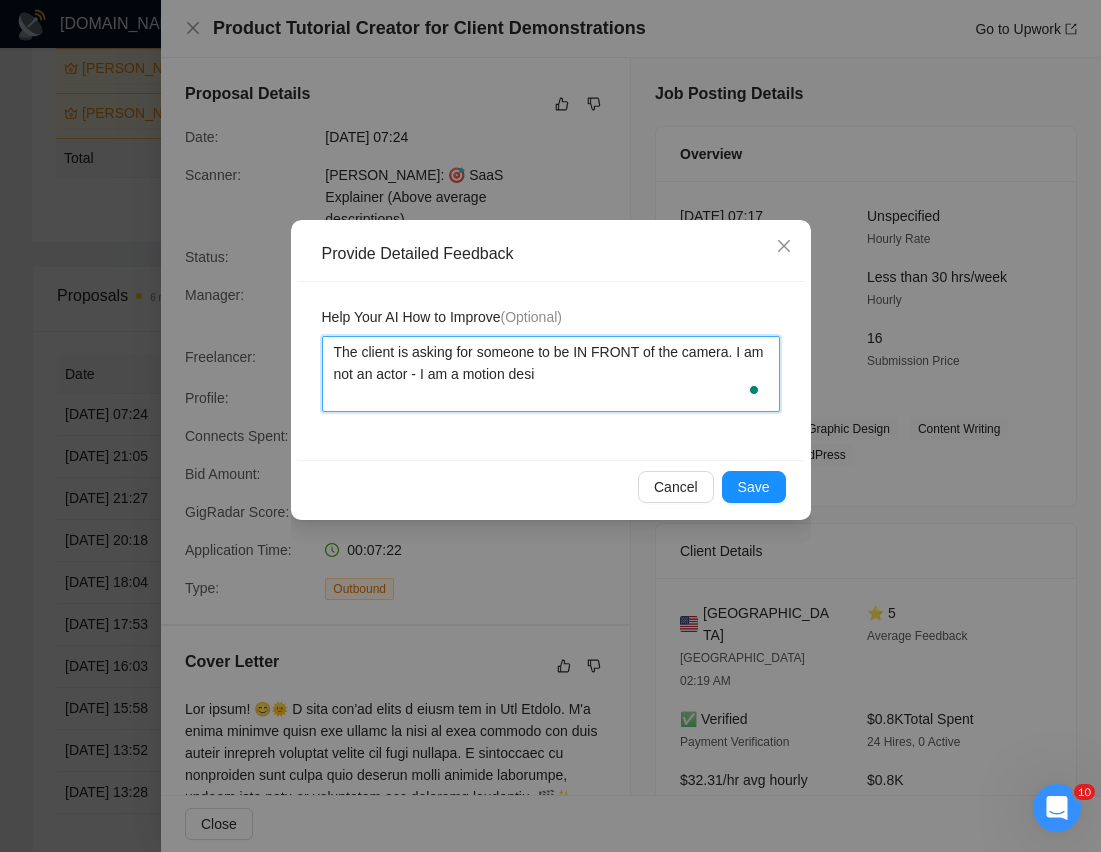 type 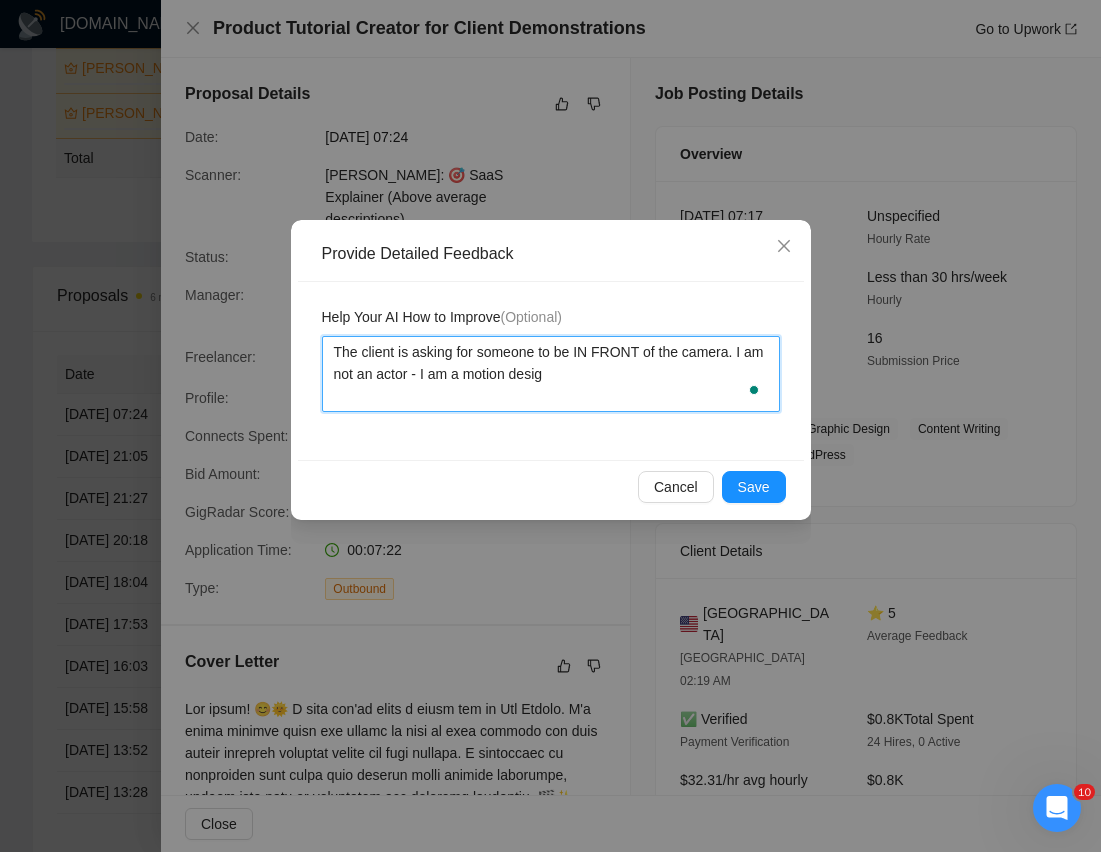 type 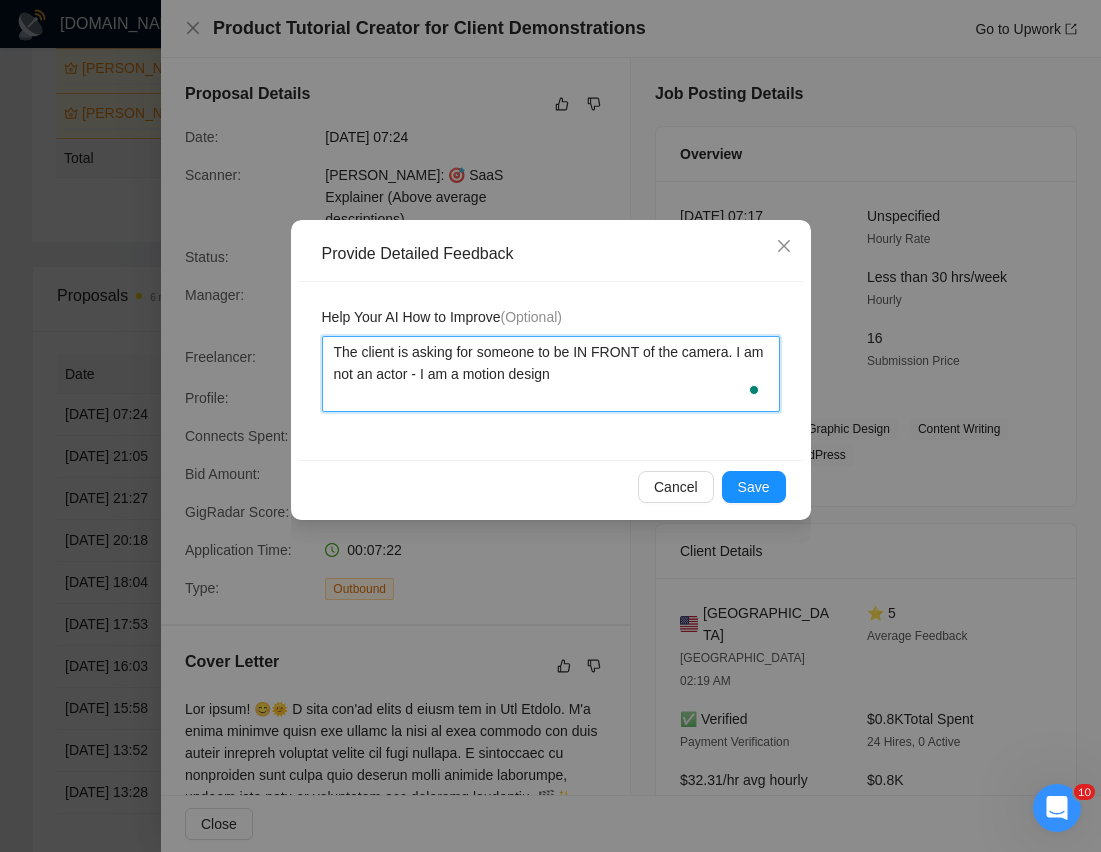 type 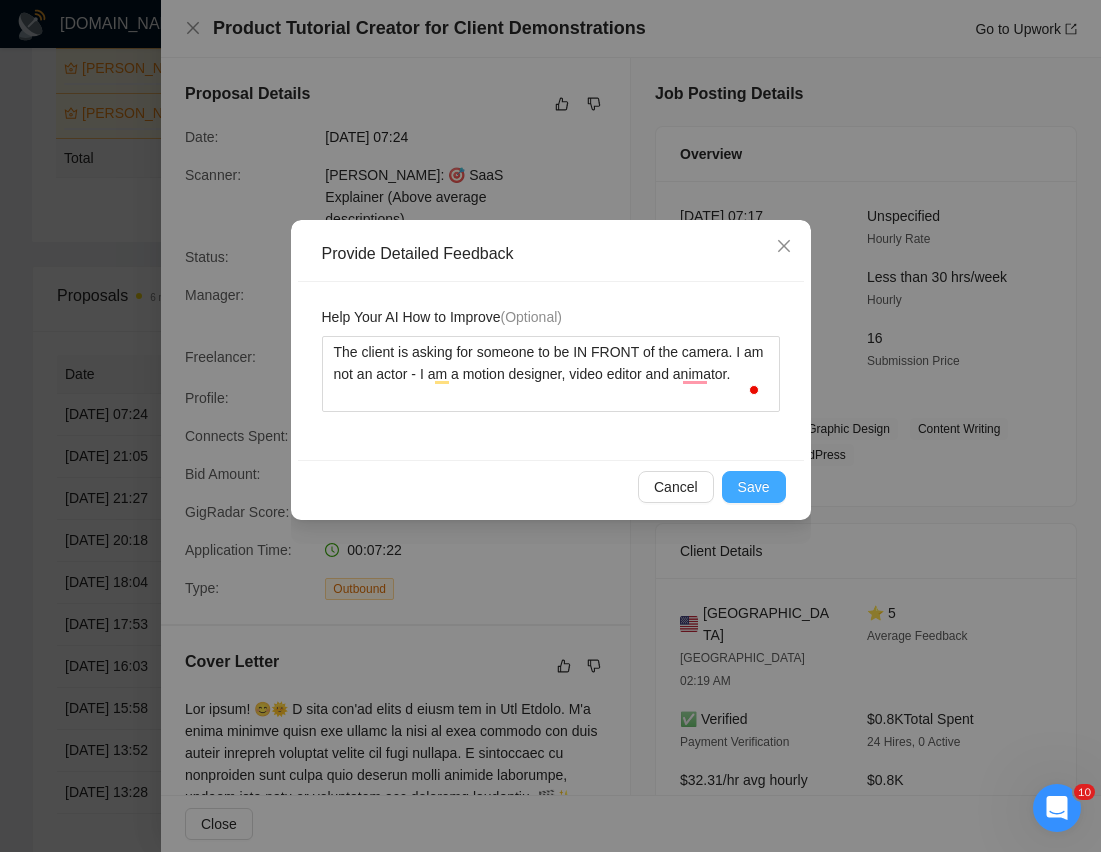 click on "Save" at bounding box center (754, 487) 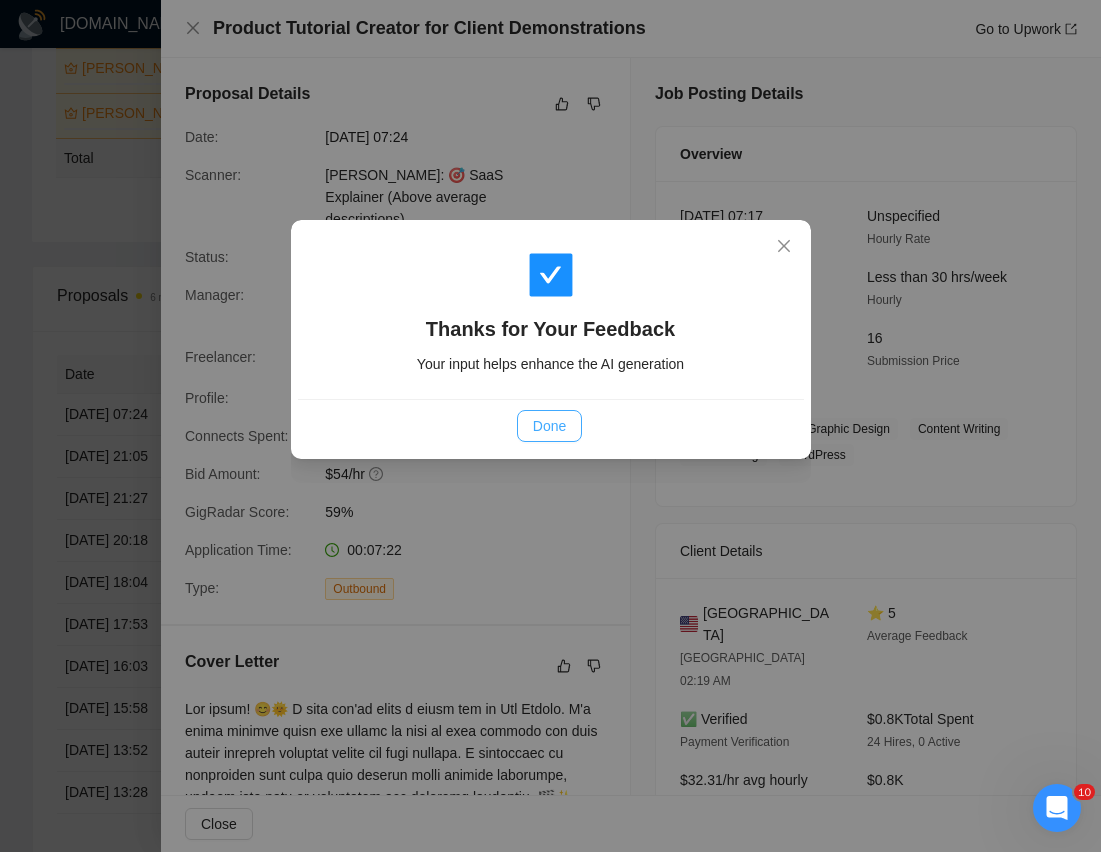 click on "Done" at bounding box center (549, 426) 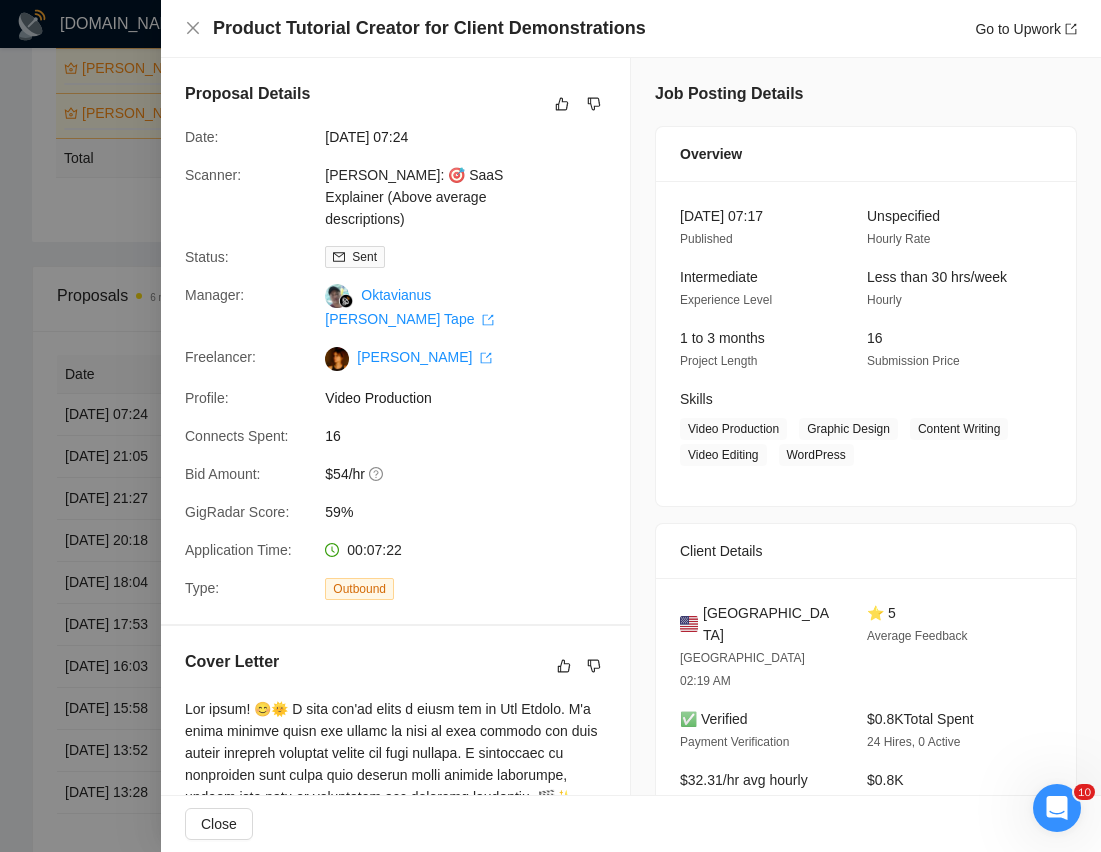 click at bounding box center (550, 426) 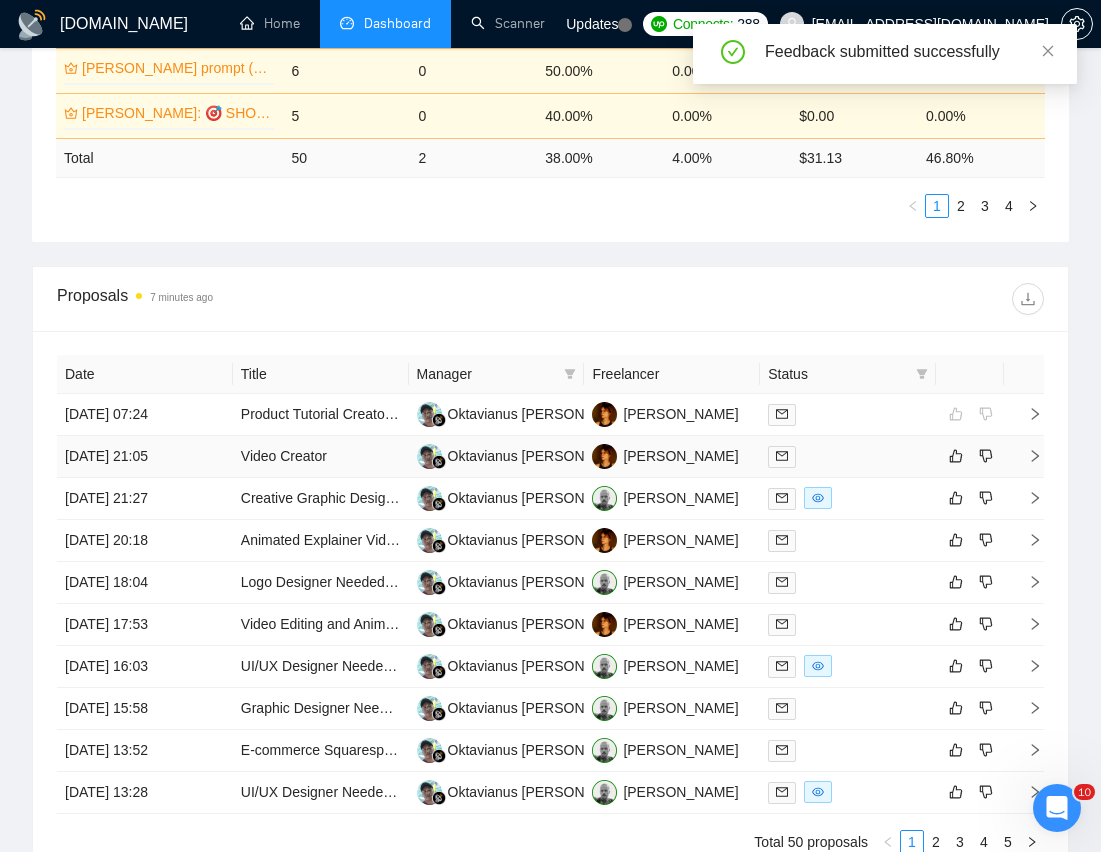 click at bounding box center (848, 457) 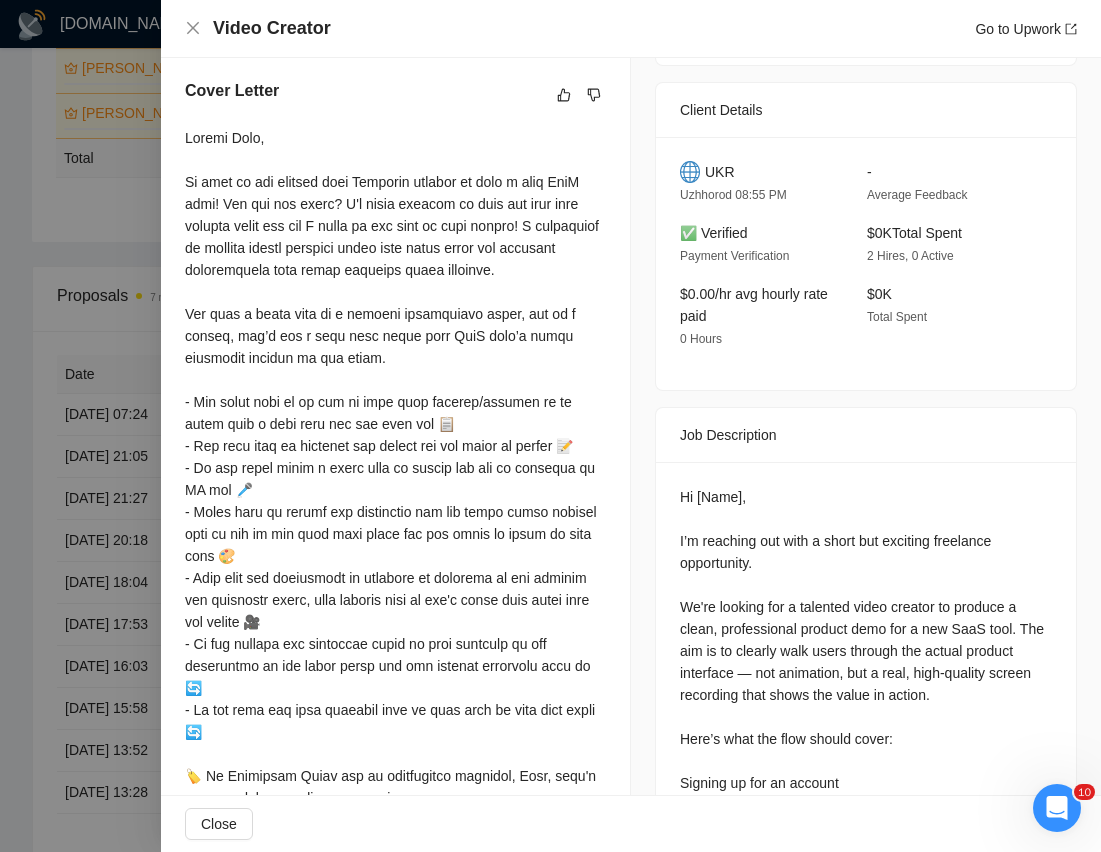 scroll, scrollTop: 578, scrollLeft: 0, axis: vertical 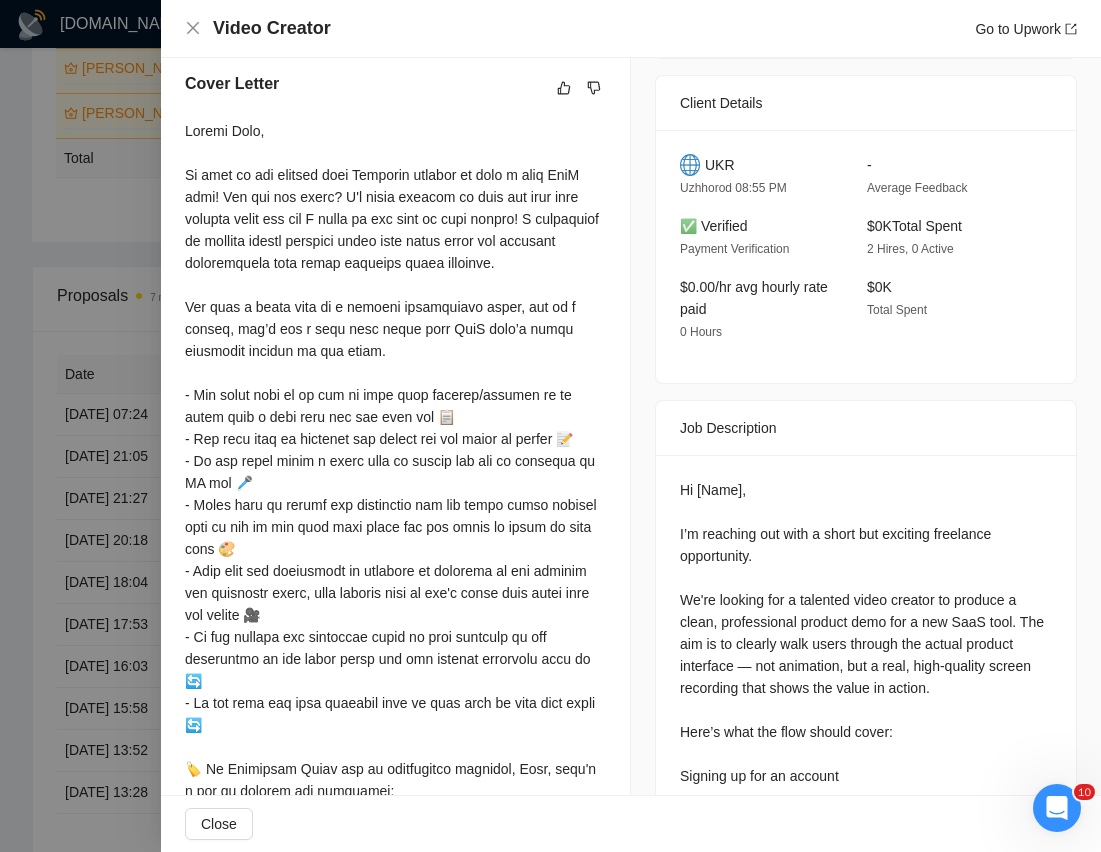 click on "Hi [Name],
I’m reaching out with a short but exciting freelance opportunity.
We're looking for a talented video creator to produce a clean, professional product demo for a new SaaS tool. The aim is to clearly walk users through the actual product interface — not animation, but a real, high-quality screen recording that shows the value in action.
Here’s what the flow should cover:
Signing up for an account
Exploring the dashboard
Grabbing and integrating the API into a checkout page
Watching numbers grow thanks to a cross-sell feature (displayed on the live dashboard)
We currently have an animated explainer, but users find it confusing. We're looking for something much more straightforward, realistic, and engaging.
If you’ve worked on SaaS explainer or onboarding videos before and can break down technical flows into simple, clean visuals — we’d love to connect.
Let me know if this sounds interesting and when you’re available to chat!
[PERSON_NAME]" at bounding box center [866, 853] 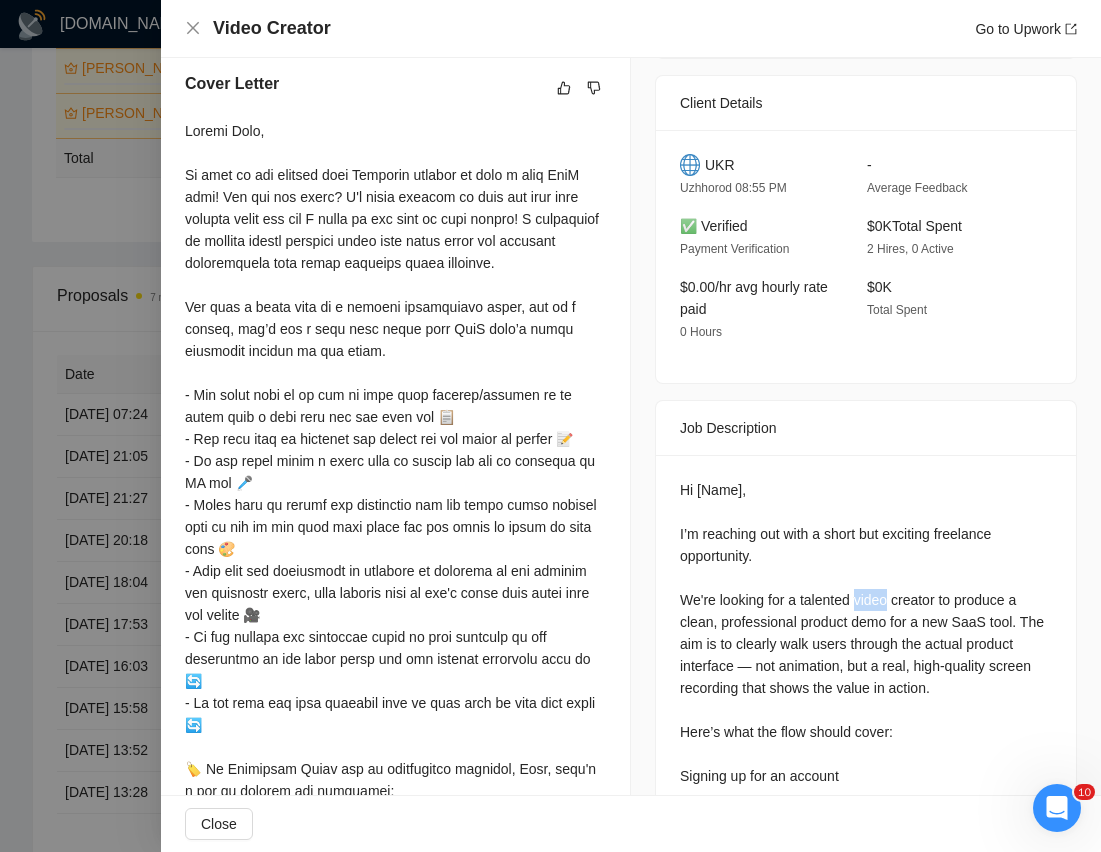 click on "Hi [Name],
I’m reaching out with a short but exciting freelance opportunity.
We're looking for a talented video creator to produce a clean, professional product demo for a new SaaS tool. The aim is to clearly walk users through the actual product interface — not animation, but a real, high-quality screen recording that shows the value in action.
Here’s what the flow should cover:
Signing up for an account
Exploring the dashboard
Grabbing and integrating the API into a checkout page
Watching numbers grow thanks to a cross-sell feature (displayed on the live dashboard)
We currently have an animated explainer, but users find it confusing. We're looking for something much more straightforward, realistic, and engaging.
If you’ve worked on SaaS explainer or onboarding videos before and can break down technical flows into simple, clean visuals — we’d love to connect.
Let me know if this sounds interesting and when you’re available to chat!
[PERSON_NAME]" at bounding box center [866, 853] 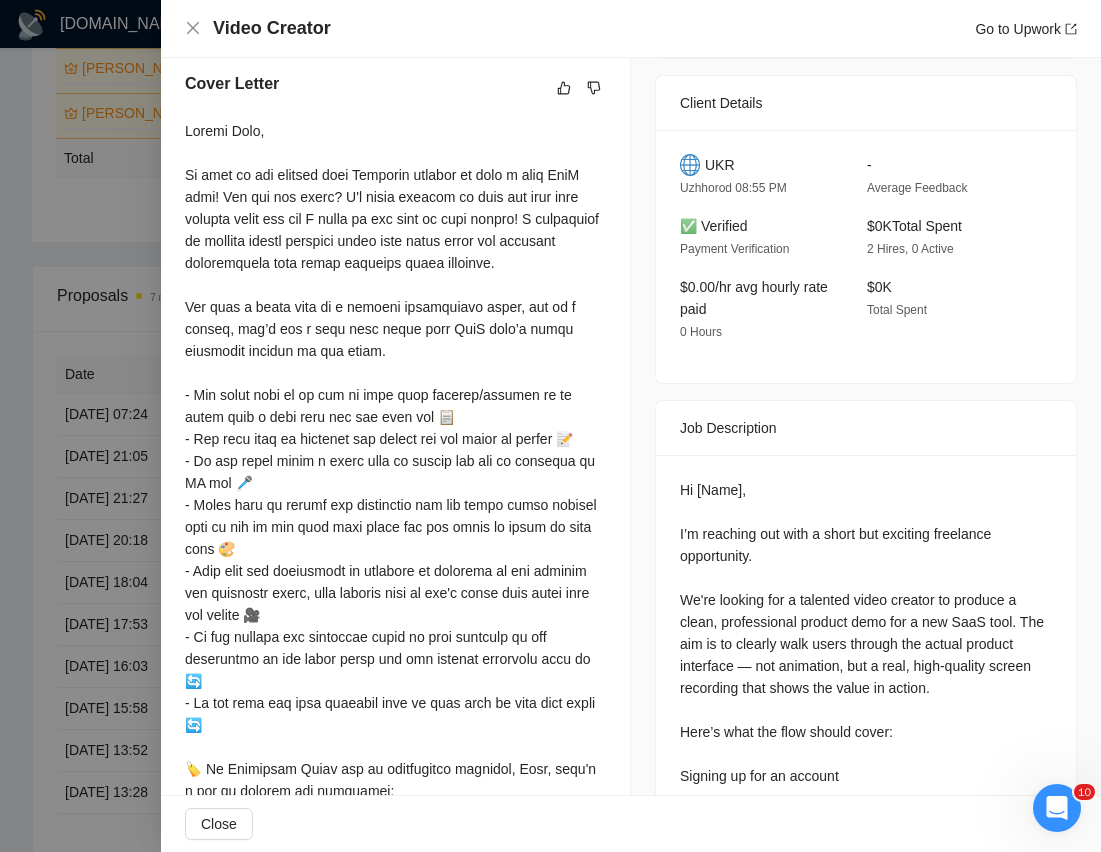 click on "Hi [Name],
I’m reaching out with a short but exciting freelance opportunity.
We're looking for a talented video creator to produce a clean, professional product demo for a new SaaS tool. The aim is to clearly walk users through the actual product interface — not animation, but a real, high-quality screen recording that shows the value in action.
Here’s what the flow should cover:
Signing up for an account
Exploring the dashboard
Grabbing and integrating the API into a checkout page
Watching numbers grow thanks to a cross-sell feature (displayed on the live dashboard)
We currently have an animated explainer, but users find it confusing. We're looking for something much more straightforward, realistic, and engaging.
If you’ve worked on SaaS explainer or onboarding videos before and can break down technical flows into simple, clean visuals — we’d love to connect.
Let me know if this sounds interesting and when you’re available to chat!
[PERSON_NAME]" at bounding box center (866, 853) 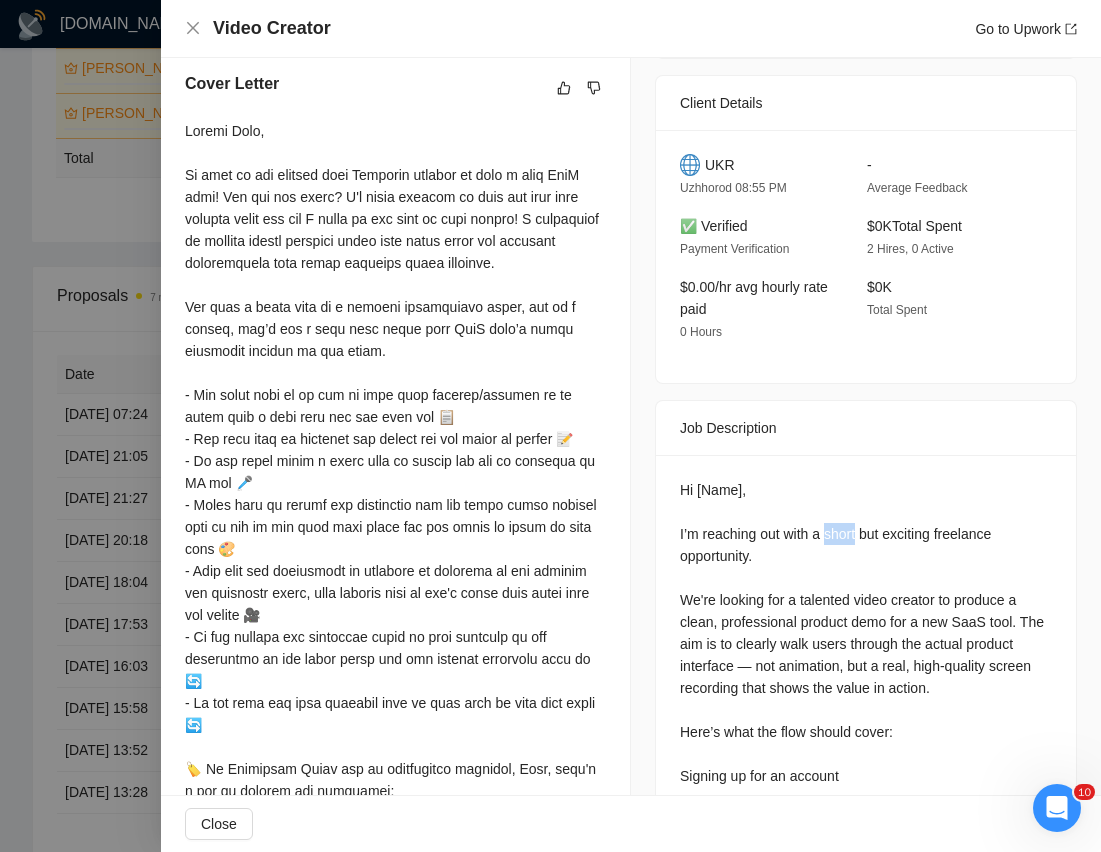 click on "Hi [Name],
I’m reaching out with a short but exciting freelance opportunity.
We're looking for a talented video creator to produce a clean, professional product demo for a new SaaS tool. The aim is to clearly walk users through the actual product interface — not animation, but a real, high-quality screen recording that shows the value in action.
Here’s what the flow should cover:
Signing up for an account
Exploring the dashboard
Grabbing and integrating the API into a checkout page
Watching numbers grow thanks to a cross-sell feature (displayed on the live dashboard)
We currently have an animated explainer, but users find it confusing. We're looking for something much more straightforward, realistic, and engaging.
If you’ve worked on SaaS explainer or onboarding videos before and can break down technical flows into simple, clean visuals — we’d love to connect.
Let me know if this sounds interesting and when you’re available to chat!
[PERSON_NAME]" at bounding box center (866, 853) 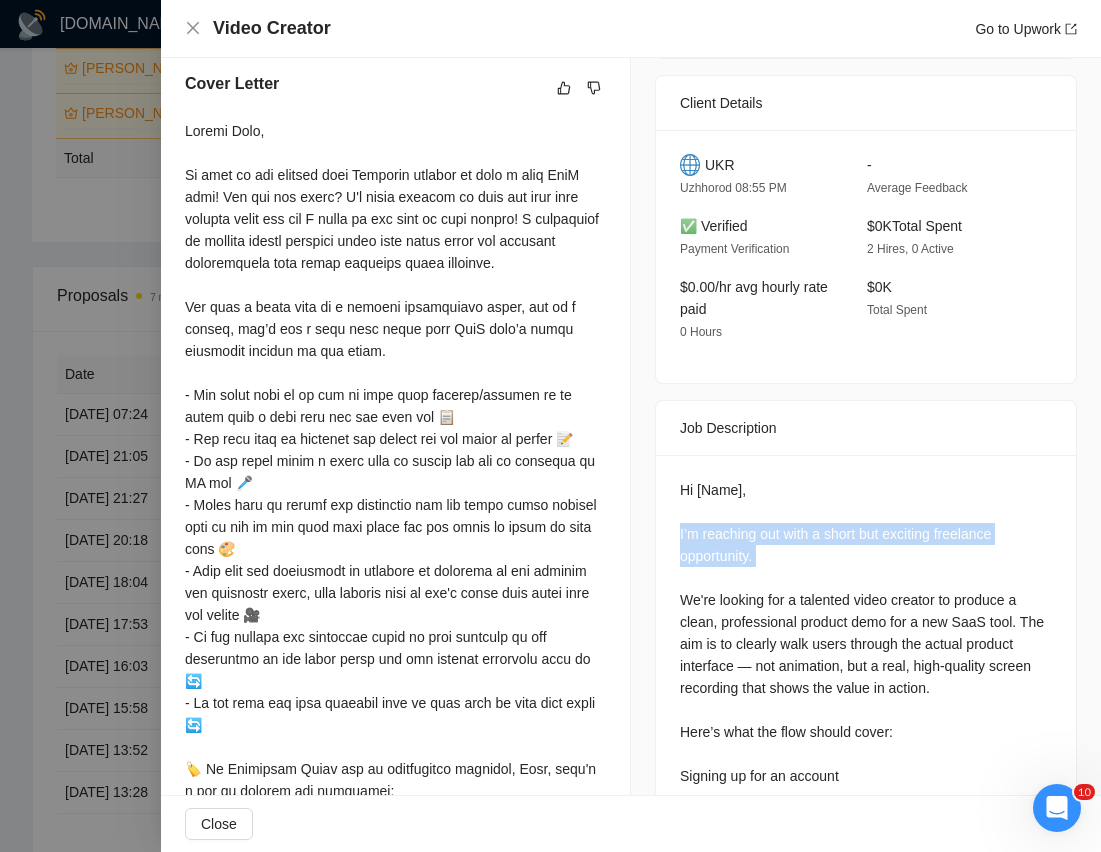 click on "Hi [Name],
I’m reaching out with a short but exciting freelance opportunity.
We're looking for a talented video creator to produce a clean, professional product demo for a new SaaS tool. The aim is to clearly walk users through the actual product interface — not animation, but a real, high-quality screen recording that shows the value in action.
Here’s what the flow should cover:
Signing up for an account
Exploring the dashboard
Grabbing and integrating the API into a checkout page
Watching numbers grow thanks to a cross-sell feature (displayed on the live dashboard)
We currently have an animated explainer, but users find it confusing. We're looking for something much more straightforward, realistic, and engaging.
If you’ve worked on SaaS explainer or onboarding videos before and can break down technical flows into simple, clean visuals — we’d love to connect.
Let me know if this sounds interesting and when you’re available to chat!
[PERSON_NAME]" at bounding box center [866, 853] 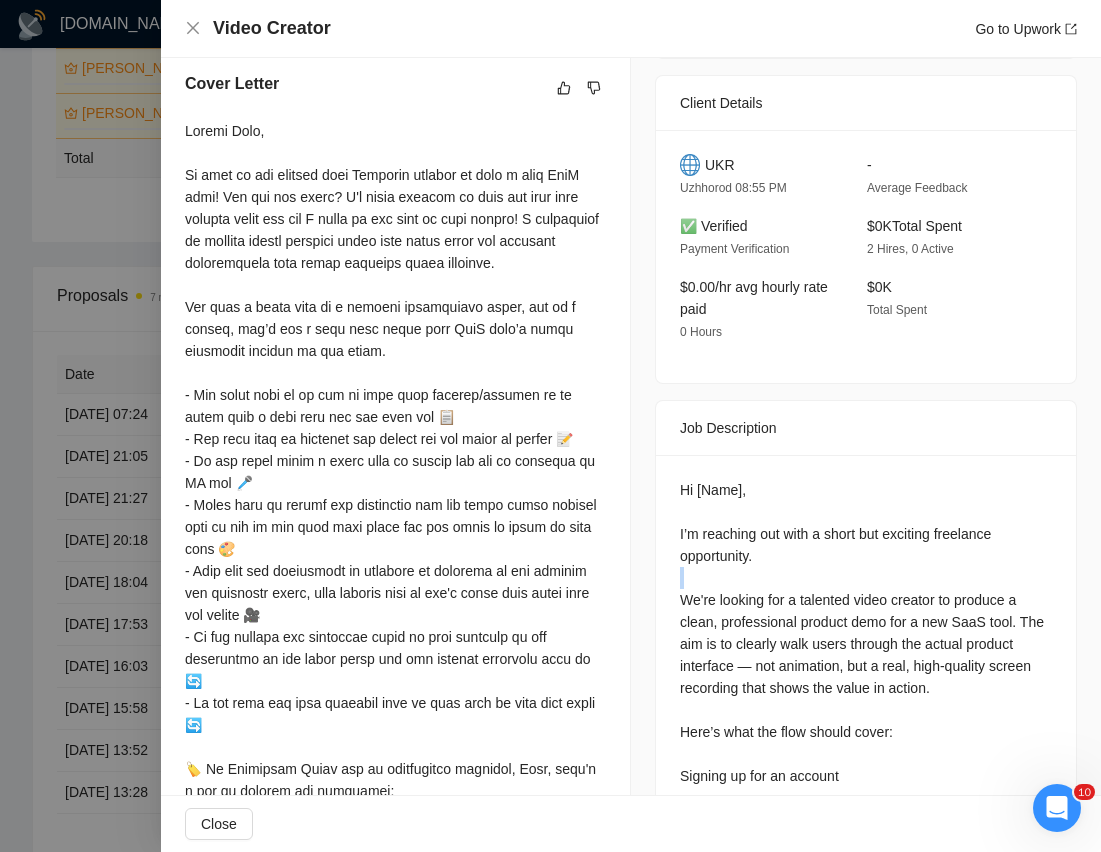 click on "Hi [Name],
I’m reaching out with a short but exciting freelance opportunity.
We're looking for a talented video creator to produce a clean, professional product demo for a new SaaS tool. The aim is to clearly walk users through the actual product interface — not animation, but a real, high-quality screen recording that shows the value in action.
Here’s what the flow should cover:
Signing up for an account
Exploring the dashboard
Grabbing and integrating the API into a checkout page
Watching numbers grow thanks to a cross-sell feature (displayed on the live dashboard)
We currently have an animated explainer, but users find it confusing. We're looking for something much more straightforward, realistic, and engaging.
If you’ve worked on SaaS explainer or onboarding videos before and can break down technical flows into simple, clean visuals — we’d love to connect.
Let me know if this sounds interesting and when you’re available to chat!
[PERSON_NAME]" at bounding box center [866, 853] 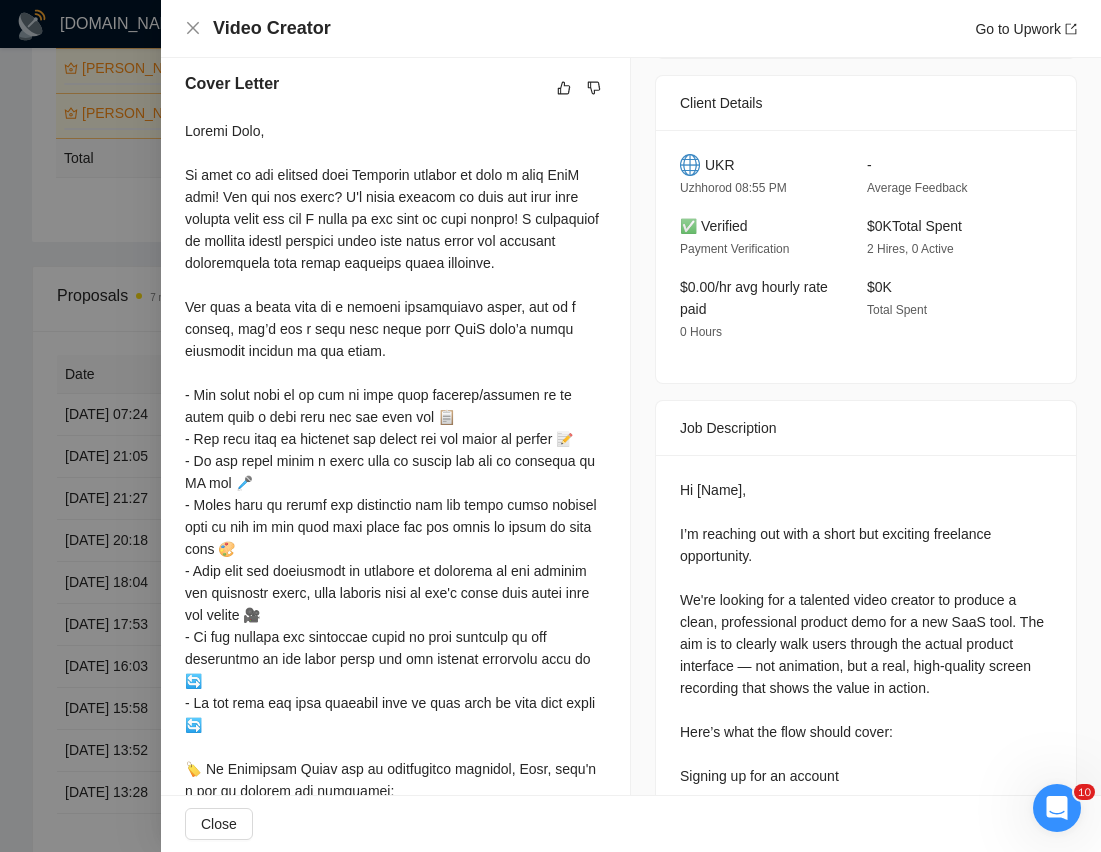 click on "Hi [Name],
I’m reaching out with a short but exciting freelance opportunity.
We're looking for a talented video creator to produce a clean, professional product demo for a new SaaS tool. The aim is to clearly walk users through the actual product interface — not animation, but a real, high-quality screen recording that shows the value in action.
Here’s what the flow should cover:
Signing up for an account
Exploring the dashboard
Grabbing and integrating the API into a checkout page
Watching numbers grow thanks to a cross-sell feature (displayed on the live dashboard)
We currently have an animated explainer, but users find it confusing. We're looking for something much more straightforward, realistic, and engaging.
If you’ve worked on SaaS explainer or onboarding videos before and can break down technical flows into simple, clean visuals — we’d love to connect.
Let me know if this sounds interesting and when you’re available to chat!
[PERSON_NAME]" at bounding box center [866, 853] 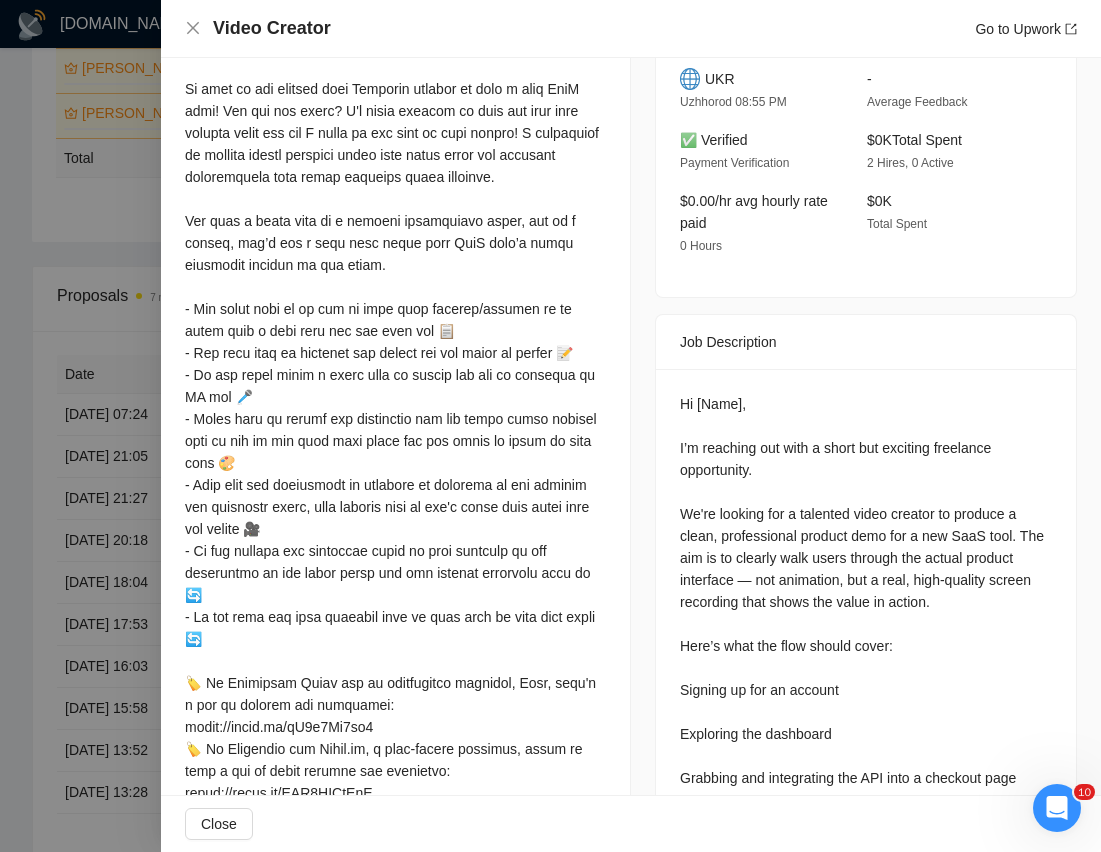 scroll, scrollTop: 669, scrollLeft: 0, axis: vertical 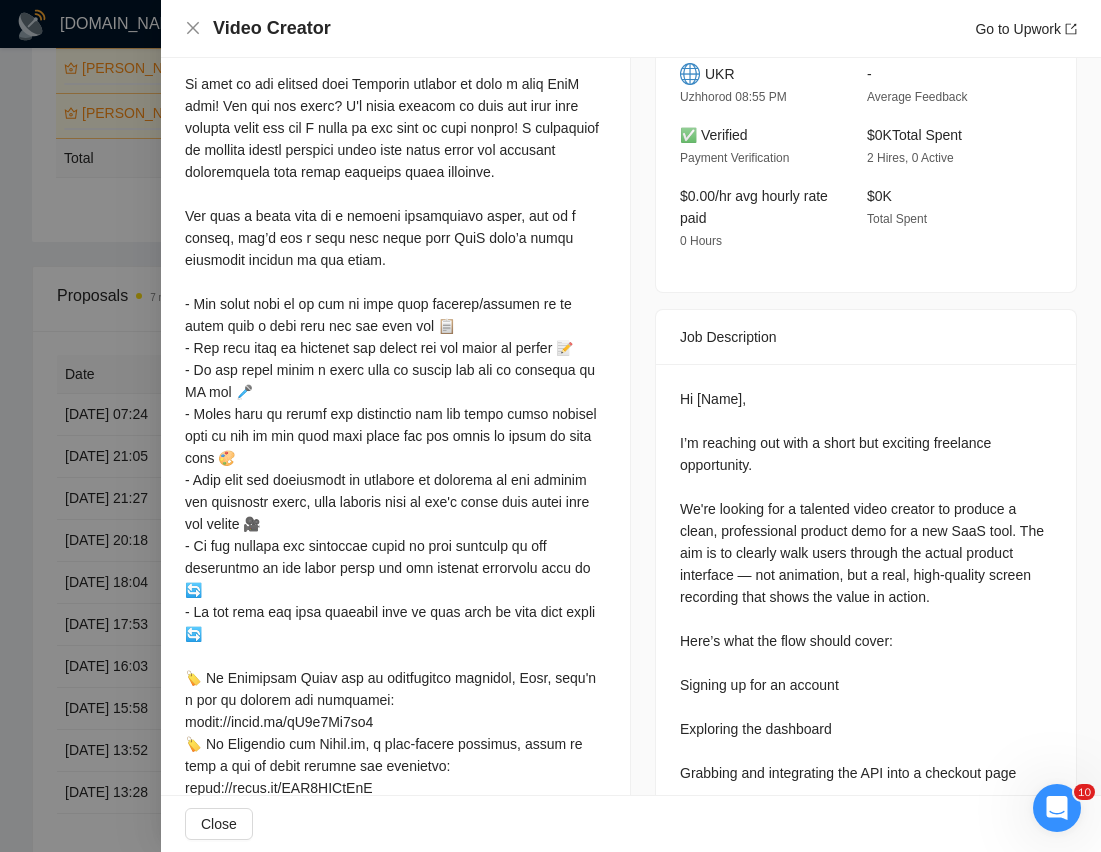click on "Hi [Name],
I’m reaching out with a short but exciting freelance opportunity.
We're looking for a talented video creator to produce a clean, professional product demo for a new SaaS tool. The aim is to clearly walk users through the actual product interface — not animation, but a real, high-quality screen recording that shows the value in action.
Here’s what the flow should cover:
Signing up for an account
Exploring the dashboard
Grabbing and integrating the API into a checkout page
Watching numbers grow thanks to a cross-sell feature (displayed on the live dashboard)
We currently have an animated explainer, but users find it confusing. We're looking for something much more straightforward, realistic, and engaging.
If you’ve worked on SaaS explainer or onboarding videos before and can break down technical flows into simple, clean visuals — we’d love to connect.
Let me know if this sounds interesting and when you’re available to chat!
[PERSON_NAME]" at bounding box center (866, 762) 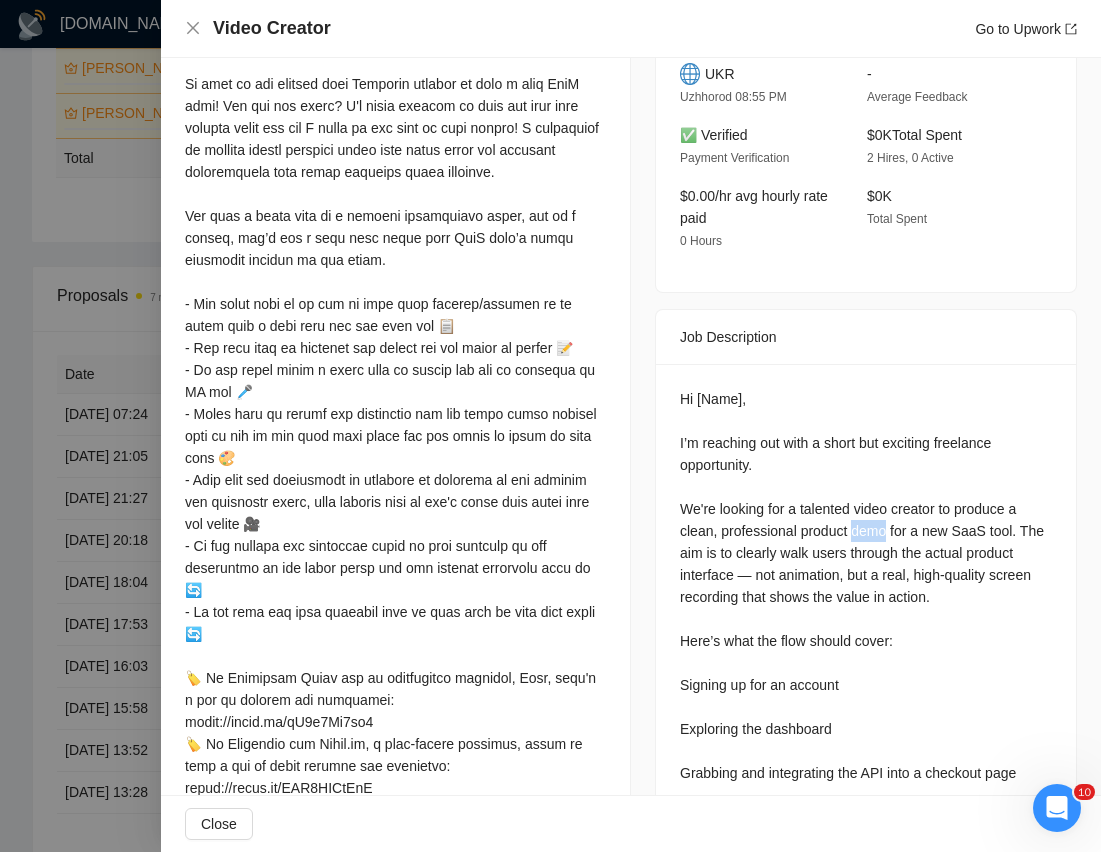 click on "Hi [Name],
I’m reaching out with a short but exciting freelance opportunity.
We're looking for a talented video creator to produce a clean, professional product demo for a new SaaS tool. The aim is to clearly walk users through the actual product interface — not animation, but a real, high-quality screen recording that shows the value in action.
Here’s what the flow should cover:
Signing up for an account
Exploring the dashboard
Grabbing and integrating the API into a checkout page
Watching numbers grow thanks to a cross-sell feature (displayed on the live dashboard)
We currently have an animated explainer, but users find it confusing. We're looking for something much more straightforward, realistic, and engaging.
If you’ve worked on SaaS explainer or onboarding videos before and can break down technical flows into simple, clean visuals — we’d love to connect.
Let me know if this sounds interesting and when you’re available to chat!
[PERSON_NAME]" at bounding box center [866, 762] 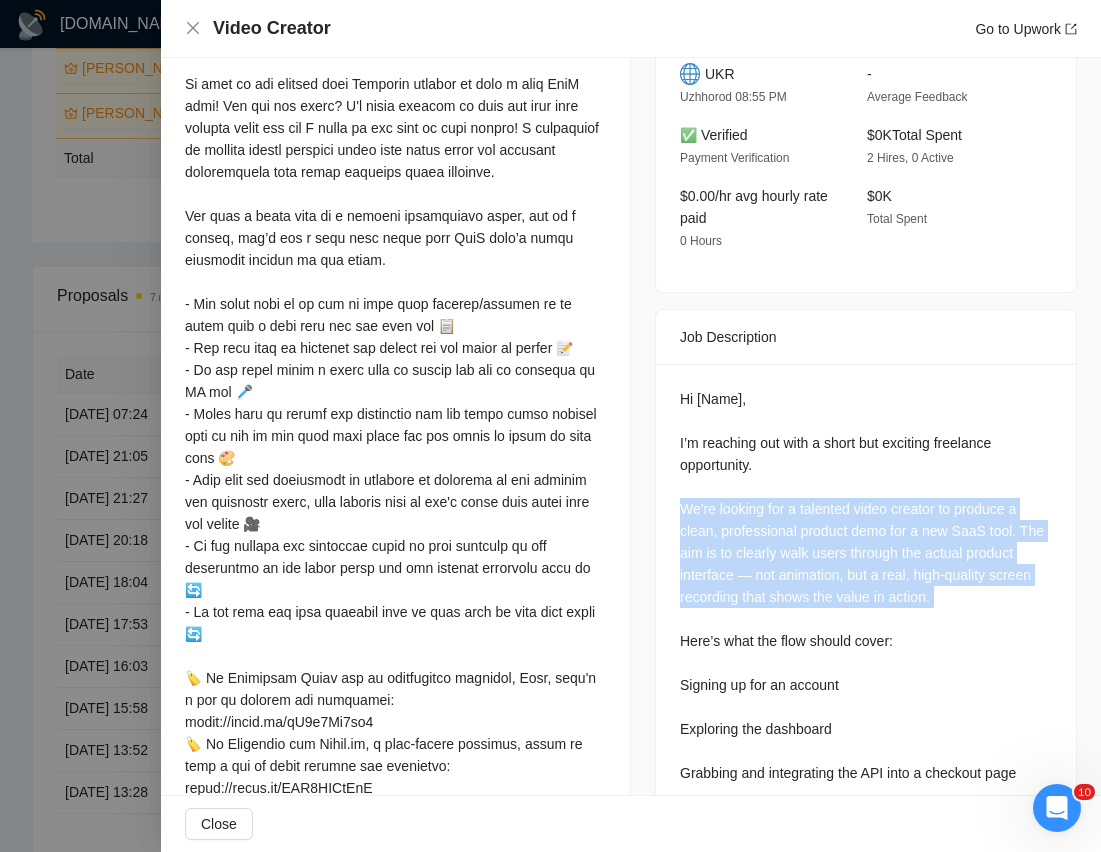 click on "Hi [Name],
I’m reaching out with a short but exciting freelance opportunity.
We're looking for a talented video creator to produce a clean, professional product demo for a new SaaS tool. The aim is to clearly walk users through the actual product interface — not animation, but a real, high-quality screen recording that shows the value in action.
Here’s what the flow should cover:
Signing up for an account
Exploring the dashboard
Grabbing and integrating the API into a checkout page
Watching numbers grow thanks to a cross-sell feature (displayed on the live dashboard)
We currently have an animated explainer, but users find it confusing. We're looking for something much more straightforward, realistic, and engaging.
If you’ve worked on SaaS explainer or onboarding videos before and can break down technical flows into simple, clean visuals — we’d love to connect.
Let me know if this sounds interesting and when you’re available to chat!
[PERSON_NAME]" at bounding box center [866, 762] 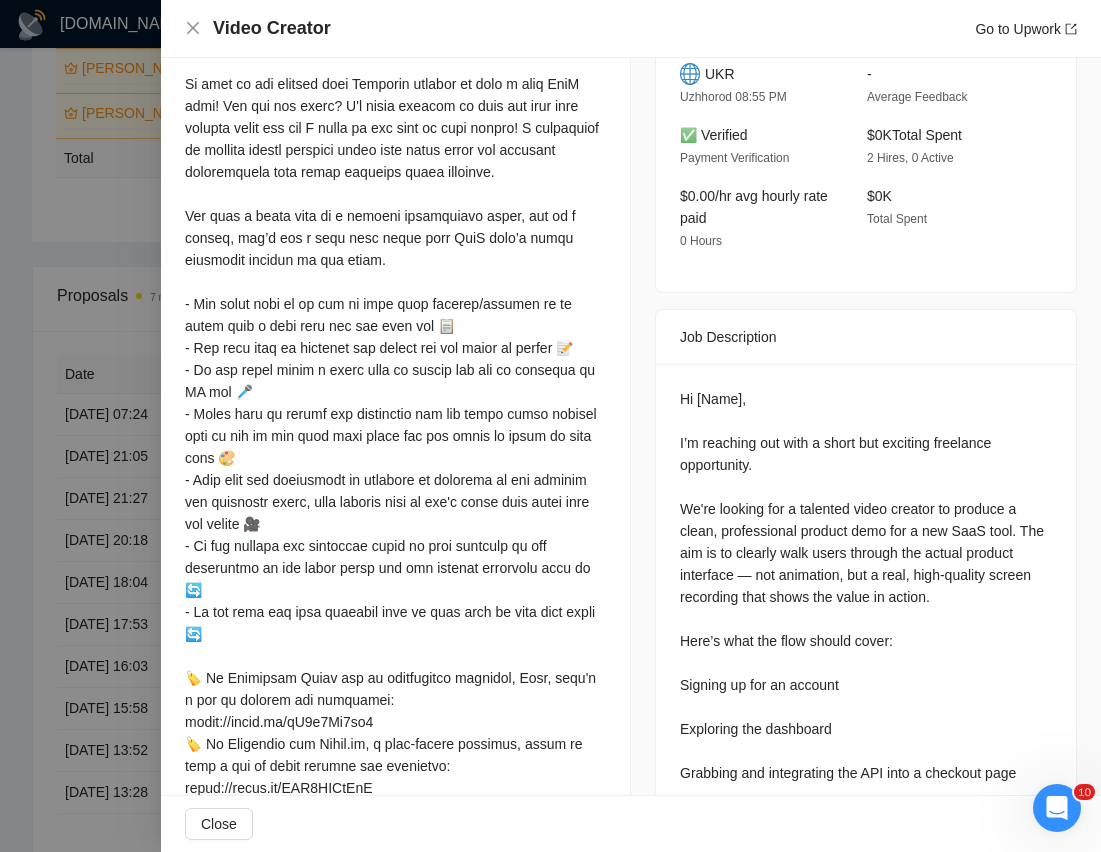 click on "Hi [Name],
I’m reaching out with a short but exciting freelance opportunity.
We're looking for a talented video creator to produce a clean, professional product demo for a new SaaS tool. The aim is to clearly walk users through the actual product interface — not animation, but a real, high-quality screen recording that shows the value in action.
Here’s what the flow should cover:
Signing up for an account
Exploring the dashboard
Grabbing and integrating the API into a checkout page
Watching numbers grow thanks to a cross-sell feature (displayed on the live dashboard)
We currently have an animated explainer, but users find it confusing. We're looking for something much more straightforward, realistic, and engaging.
If you’ve worked on SaaS explainer or onboarding videos before and can break down technical flows into simple, clean visuals — we’d love to connect.
Let me know if this sounds interesting and when you’re available to chat!
[PERSON_NAME]" at bounding box center (866, 762) 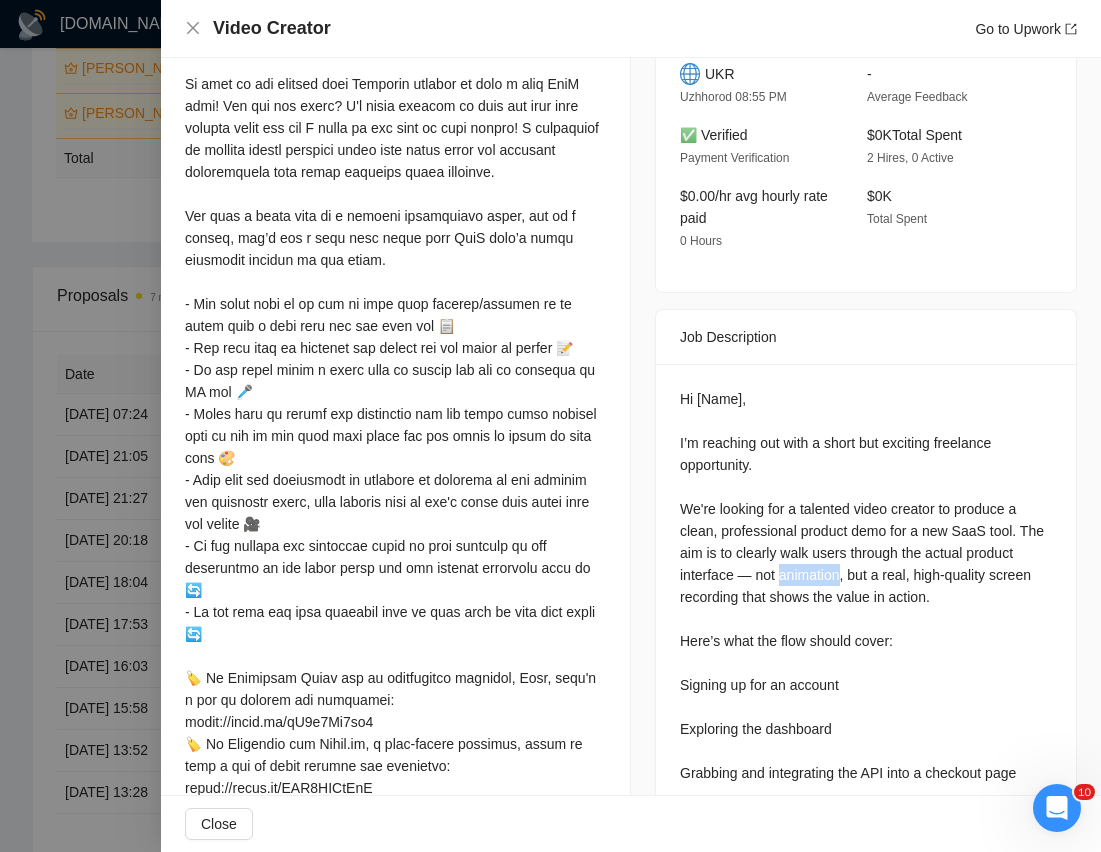click on "Hi [Name],
I’m reaching out with a short but exciting freelance opportunity.
We're looking for a talented video creator to produce a clean, professional product demo for a new SaaS tool. The aim is to clearly walk users through the actual product interface — not animation, but a real, high-quality screen recording that shows the value in action.
Here’s what the flow should cover:
Signing up for an account
Exploring the dashboard
Grabbing and integrating the API into a checkout page
Watching numbers grow thanks to a cross-sell feature (displayed on the live dashboard)
We currently have an animated explainer, but users find it confusing. We're looking for something much more straightforward, realistic, and engaging.
If you’ve worked on SaaS explainer or onboarding videos before and can break down technical flows into simple, clean visuals — we’d love to connect.
Let me know if this sounds interesting and when you’re available to chat!
[PERSON_NAME]" at bounding box center [866, 762] 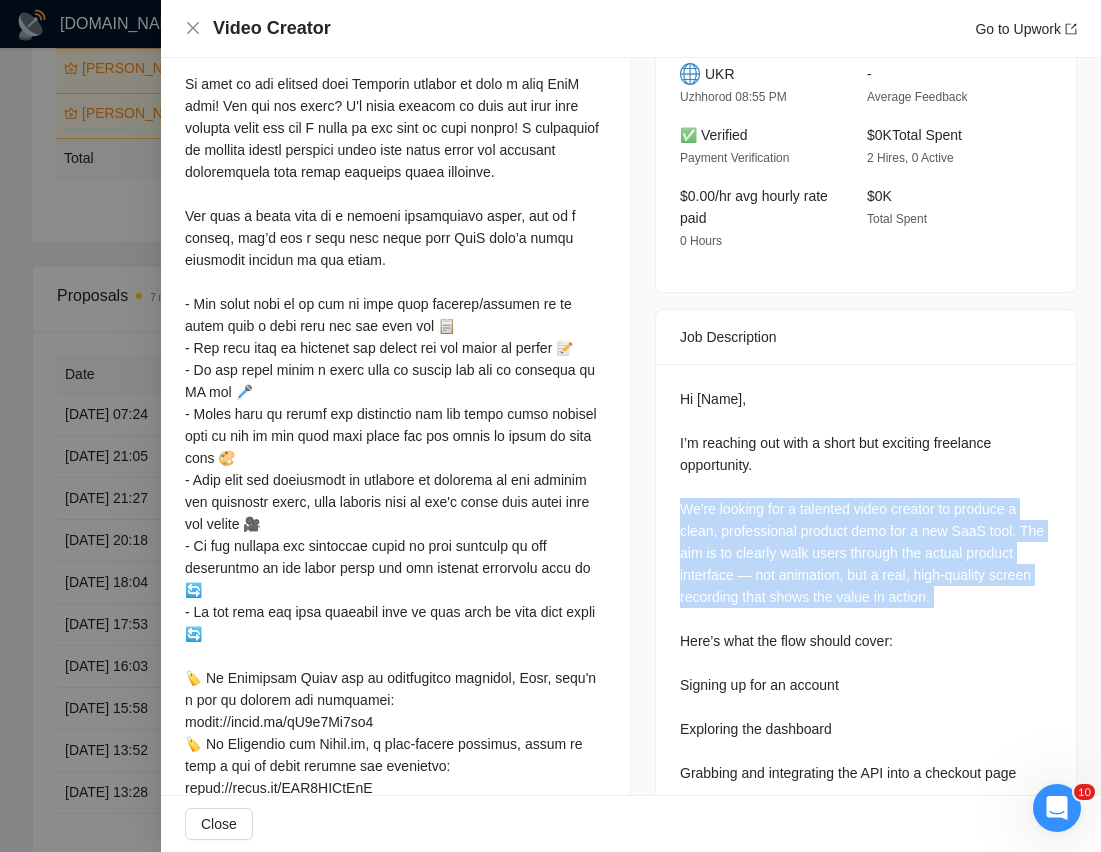 click on "Hi [Name],
I’m reaching out with a short but exciting freelance opportunity.
We're looking for a talented video creator to produce a clean, professional product demo for a new SaaS tool. The aim is to clearly walk users through the actual product interface — not animation, but a real, high-quality screen recording that shows the value in action.
Here’s what the flow should cover:
Signing up for an account
Exploring the dashboard
Grabbing and integrating the API into a checkout page
Watching numbers grow thanks to a cross-sell feature (displayed on the live dashboard)
We currently have an animated explainer, but users find it confusing. We're looking for something much more straightforward, realistic, and engaging.
If you’ve worked on SaaS explainer or onboarding videos before and can break down technical flows into simple, clean visuals — we’d love to connect.
Let me know if this sounds interesting and when you’re available to chat!
[PERSON_NAME]" at bounding box center [866, 762] 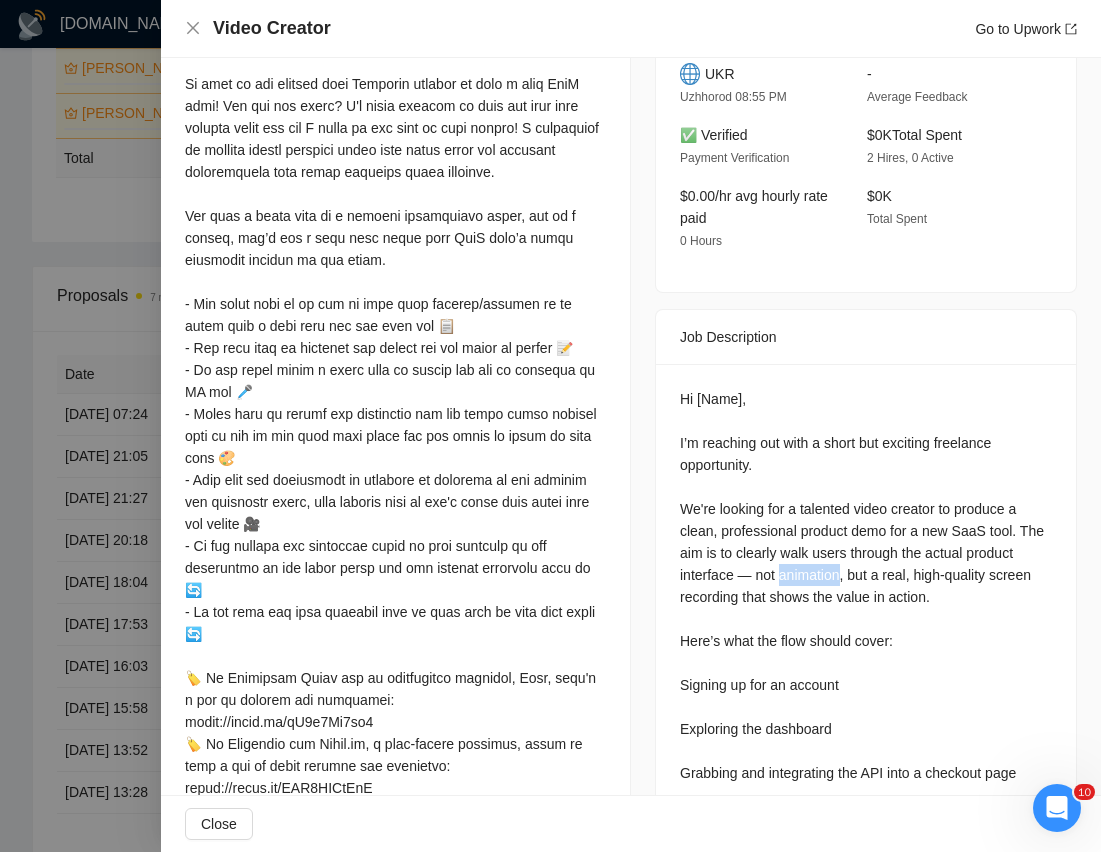 click on "Hi [Name],
I’m reaching out with a short but exciting freelance opportunity.
We're looking for a talented video creator to produce a clean, professional product demo for a new SaaS tool. The aim is to clearly walk users through the actual product interface — not animation, but a real, high-quality screen recording that shows the value in action.
Here’s what the flow should cover:
Signing up for an account
Exploring the dashboard
Grabbing and integrating the API into a checkout page
Watching numbers grow thanks to a cross-sell feature (displayed on the live dashboard)
We currently have an animated explainer, but users find it confusing. We're looking for something much more straightforward, realistic, and engaging.
If you’ve worked on SaaS explainer or onboarding videos before and can break down technical flows into simple, clean visuals — we’d love to connect.
Let me know if this sounds interesting and when you’re available to chat!
[PERSON_NAME]" at bounding box center [866, 762] 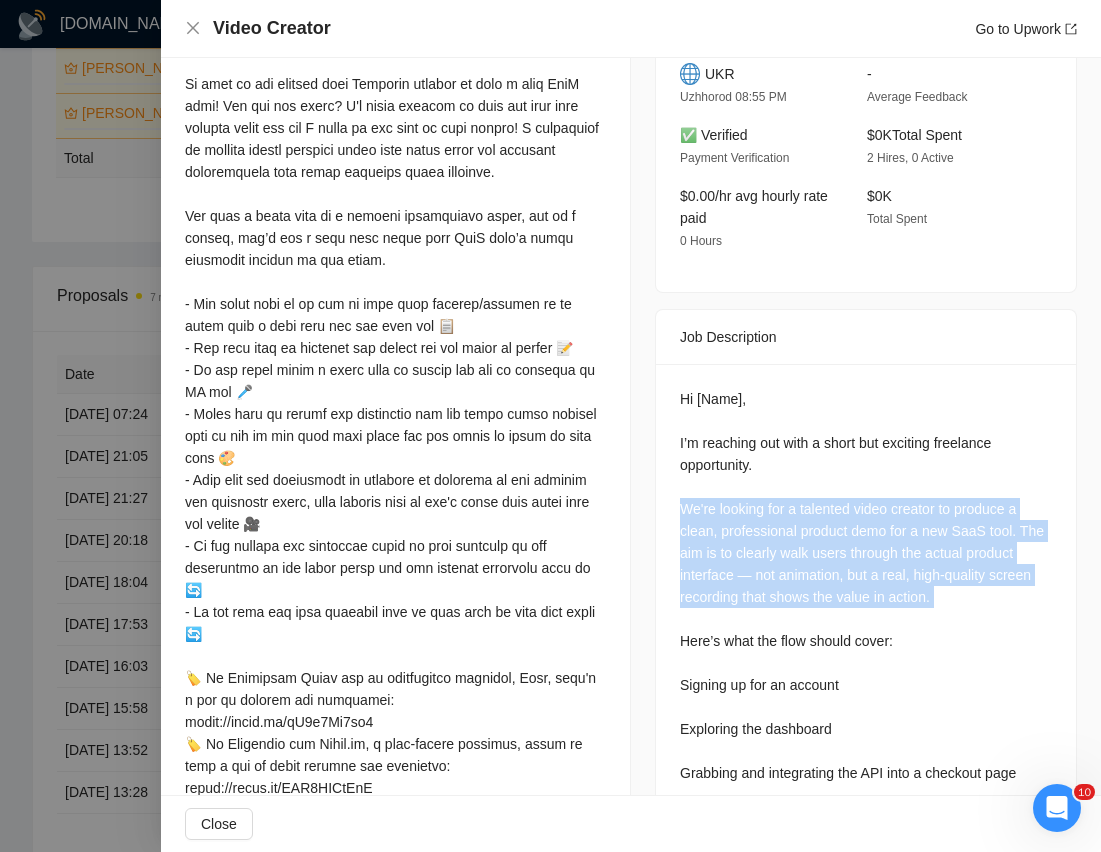 click on "Hi [Name],
I’m reaching out with a short but exciting freelance opportunity.
We're looking for a talented video creator to produce a clean, professional product demo for a new SaaS tool. The aim is to clearly walk users through the actual product interface — not animation, but a real, high-quality screen recording that shows the value in action.
Here’s what the flow should cover:
Signing up for an account
Exploring the dashboard
Grabbing and integrating the API into a checkout page
Watching numbers grow thanks to a cross-sell feature (displayed on the live dashboard)
We currently have an animated explainer, but users find it confusing. We're looking for something much more straightforward, realistic, and engaging.
If you’ve worked on SaaS explainer or onboarding videos before and can break down technical flows into simple, clean visuals — we’d love to connect.
Let me know if this sounds interesting and when you’re available to chat!
[PERSON_NAME]" at bounding box center (866, 762) 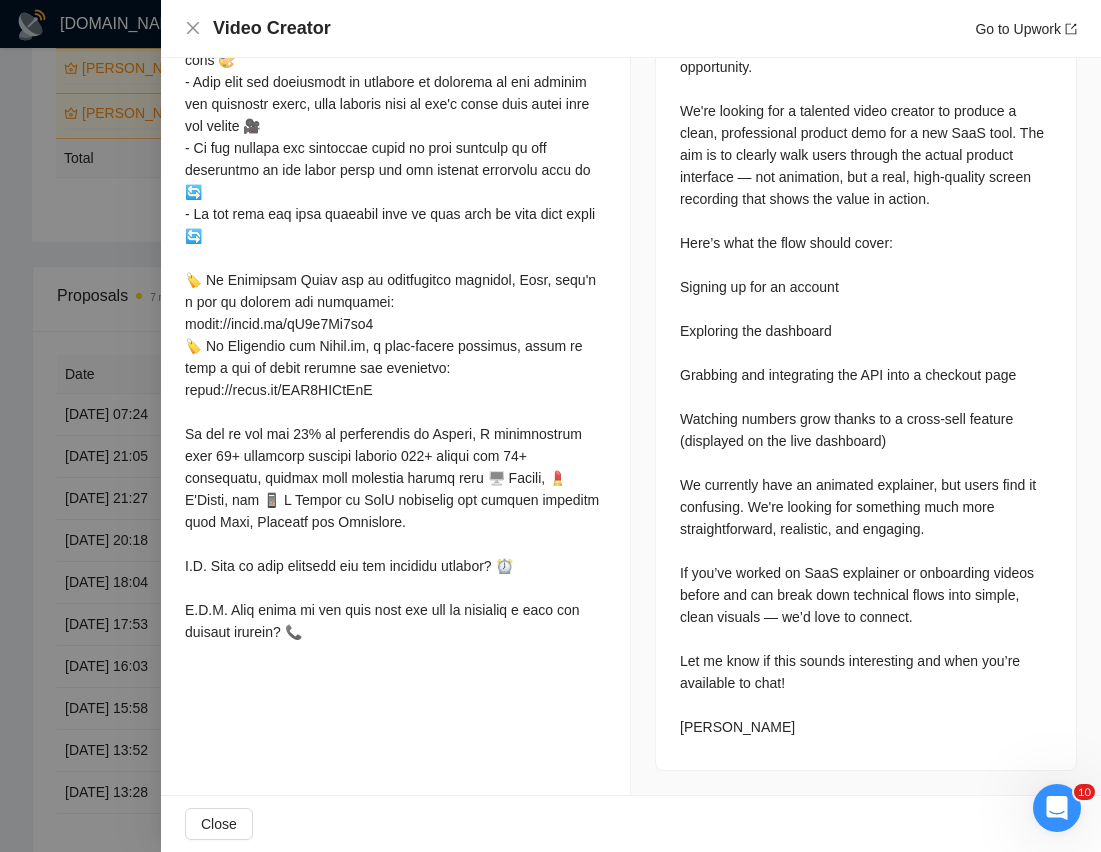 scroll, scrollTop: 1086, scrollLeft: 0, axis: vertical 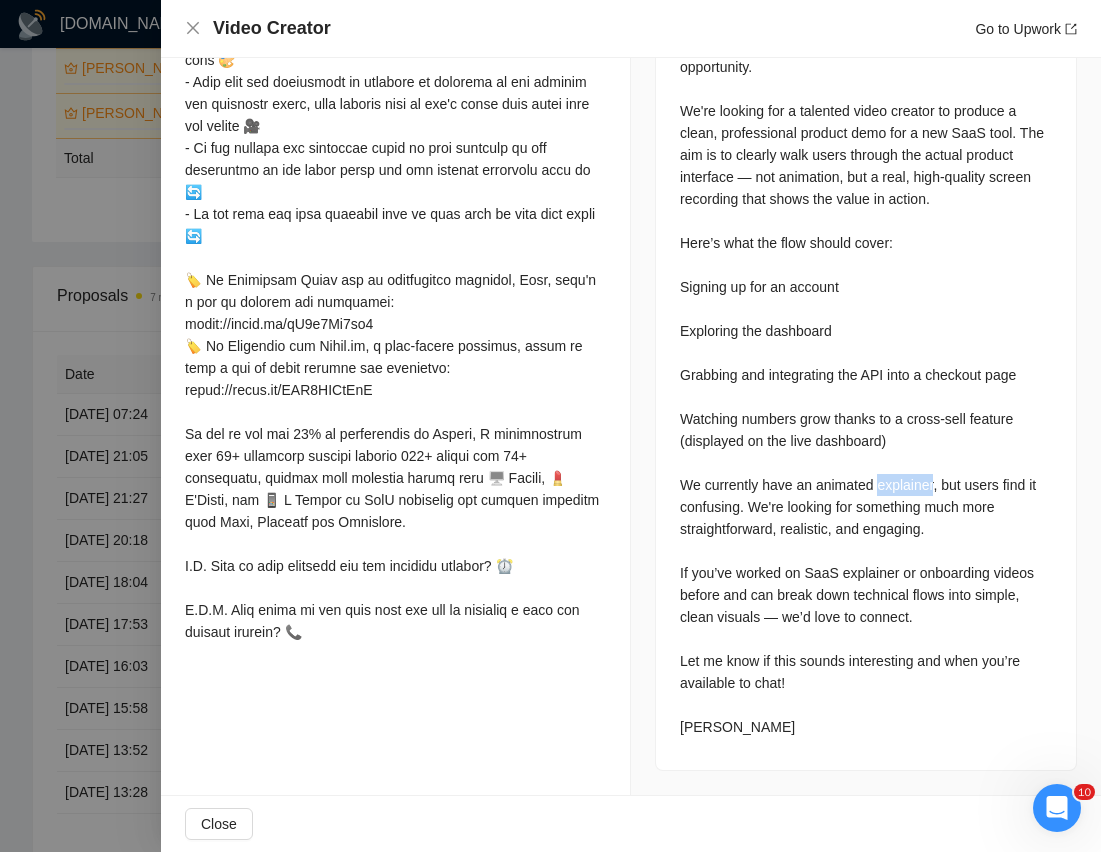 click on "Hi [Name],
I’m reaching out with a short but exciting freelance opportunity.
We're looking for a talented video creator to produce a clean, professional product demo for a new SaaS tool. The aim is to clearly walk users through the actual product interface — not animation, but a real, high-quality screen recording that shows the value in action.
Here’s what the flow should cover:
Signing up for an account
Exploring the dashboard
Grabbing and integrating the API into a checkout page
Watching numbers grow thanks to a cross-sell feature (displayed on the live dashboard)
We currently have an animated explainer, but users find it confusing. We're looking for something much more straightforward, realistic, and engaging.
If you’ve worked on SaaS explainer or onboarding videos before and can break down technical flows into simple, clean visuals — we’d love to connect.
Let me know if this sounds interesting and when you’re available to chat!
[PERSON_NAME]" at bounding box center [866, 364] 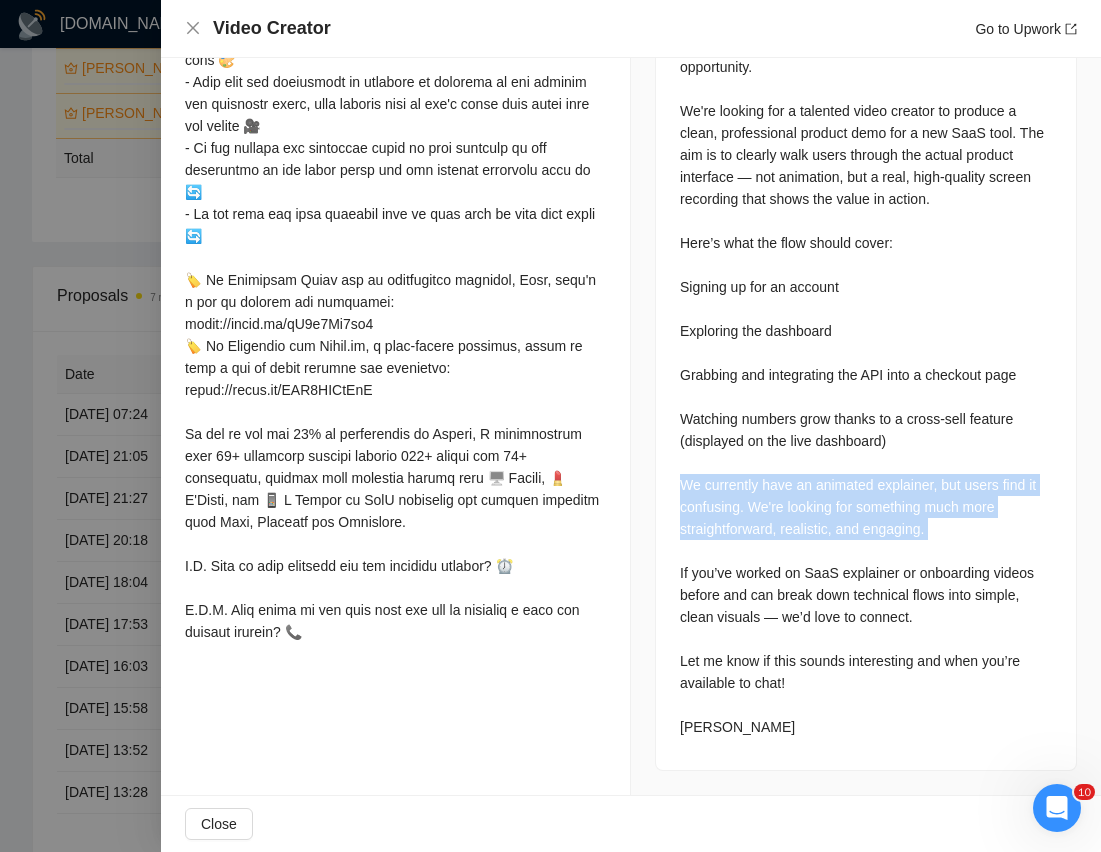 click on "Hi [Name],
I’m reaching out with a short but exciting freelance opportunity.
We're looking for a talented video creator to produce a clean, professional product demo for a new SaaS tool. The aim is to clearly walk users through the actual product interface — not animation, but a real, high-quality screen recording that shows the value in action.
Here’s what the flow should cover:
Signing up for an account
Exploring the dashboard
Grabbing and integrating the API into a checkout page
Watching numbers grow thanks to a cross-sell feature (displayed on the live dashboard)
We currently have an animated explainer, but users find it confusing. We're looking for something much more straightforward, realistic, and engaging.
If you’ve worked on SaaS explainer or onboarding videos before and can break down technical flows into simple, clean visuals — we’d love to connect.
Let me know if this sounds interesting and when you’re available to chat!
[PERSON_NAME]" at bounding box center (866, 364) 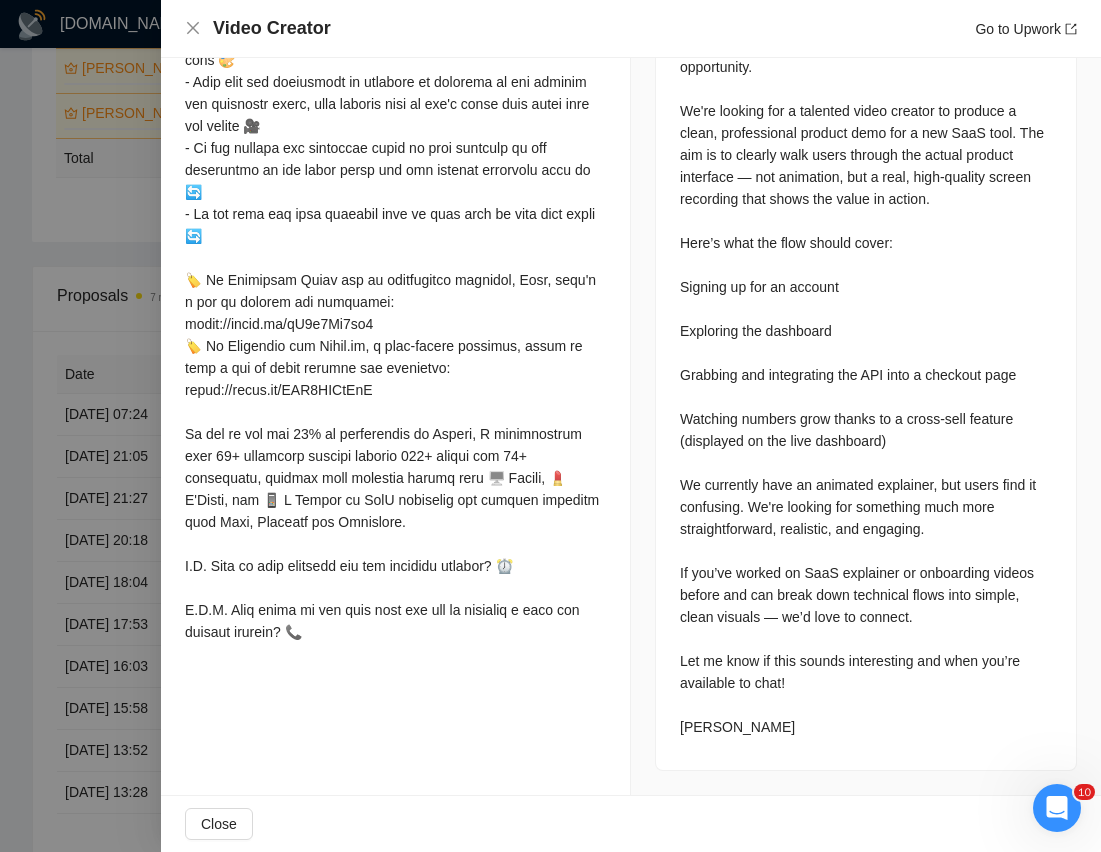 click on "Hi [Name],
I’m reaching out with a short but exciting freelance opportunity.
We're looking for a talented video creator to produce a clean, professional product demo for a new SaaS tool. The aim is to clearly walk users through the actual product interface — not animation, but a real, high-quality screen recording that shows the value in action.
Here’s what the flow should cover:
Signing up for an account
Exploring the dashboard
Grabbing and integrating the API into a checkout page
Watching numbers grow thanks to a cross-sell feature (displayed on the live dashboard)
We currently have an animated explainer, but users find it confusing. We're looking for something much more straightforward, realistic, and engaging.
If you’ve worked on SaaS explainer or onboarding videos before and can break down technical flows into simple, clean visuals — we’d love to connect.
Let me know if this sounds interesting and when you’re available to chat!
[PERSON_NAME]" at bounding box center (866, 364) 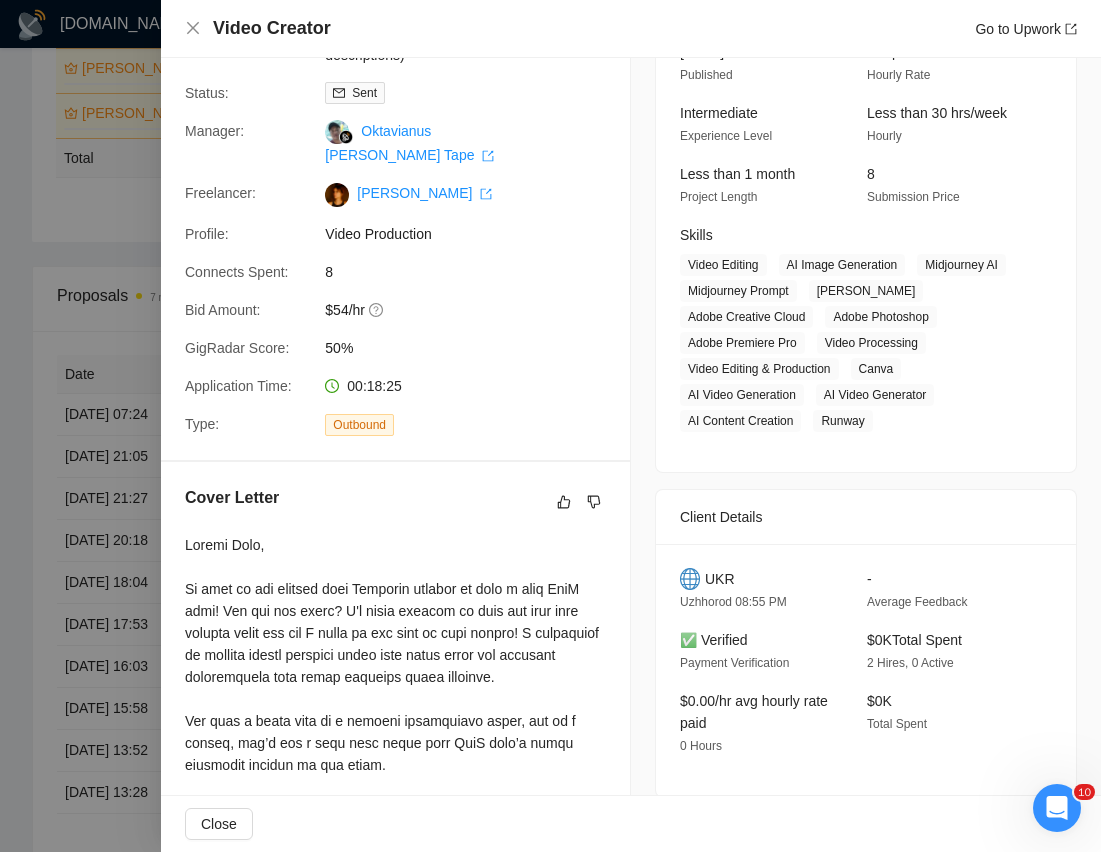 scroll, scrollTop: 0, scrollLeft: 0, axis: both 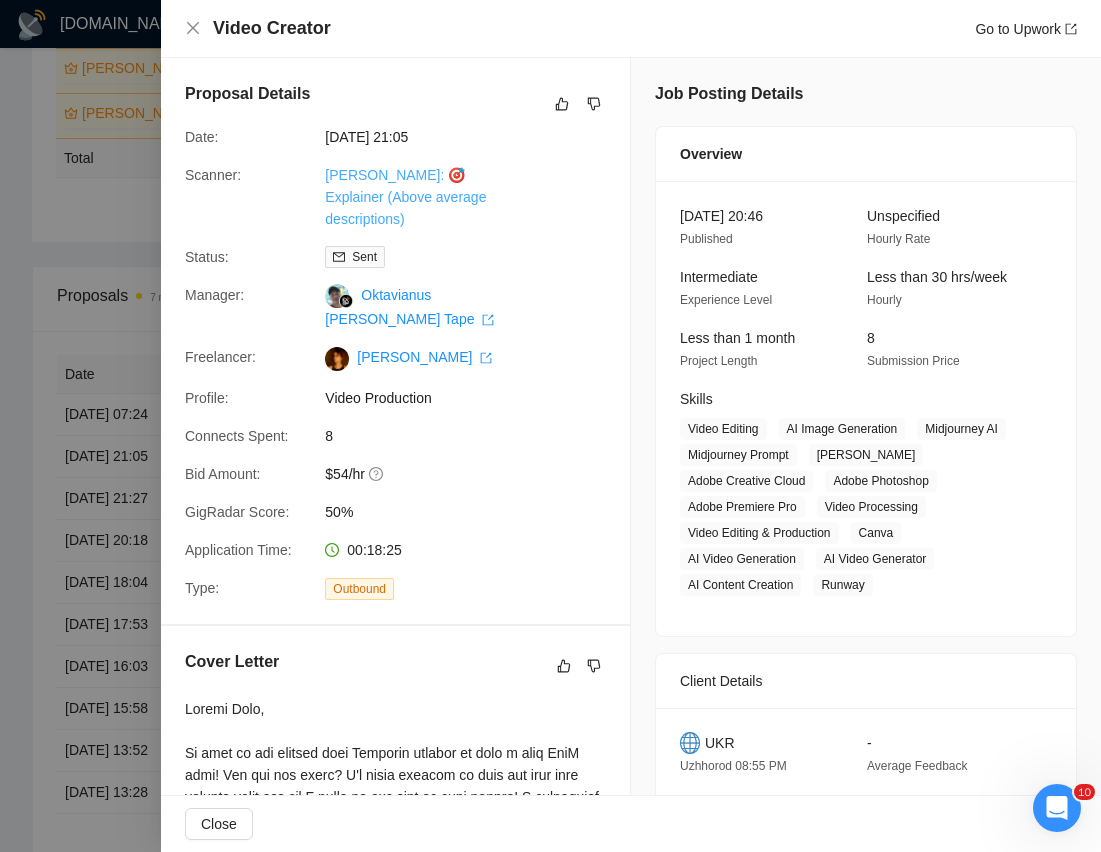 click on "[PERSON_NAME]: 🎯 Explainer (Above average descriptions)" at bounding box center (405, 197) 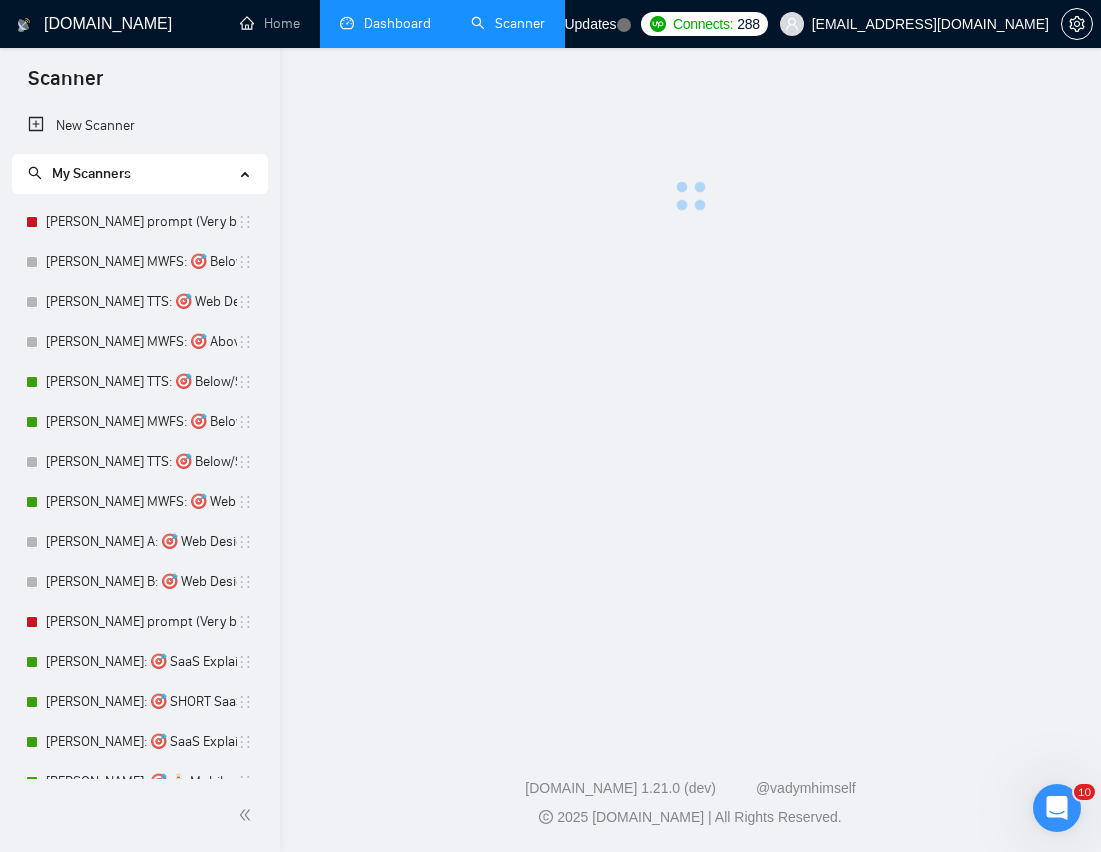 scroll, scrollTop: 0, scrollLeft: 0, axis: both 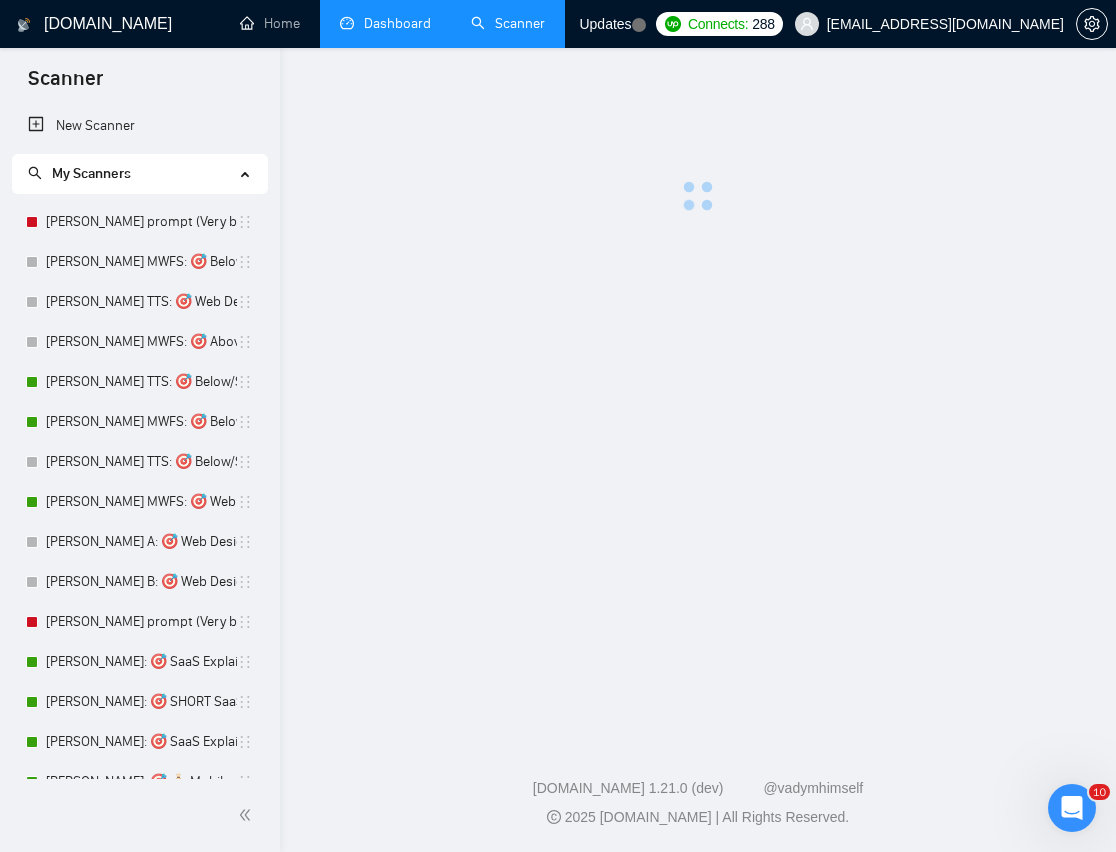 click at bounding box center (698, 146) 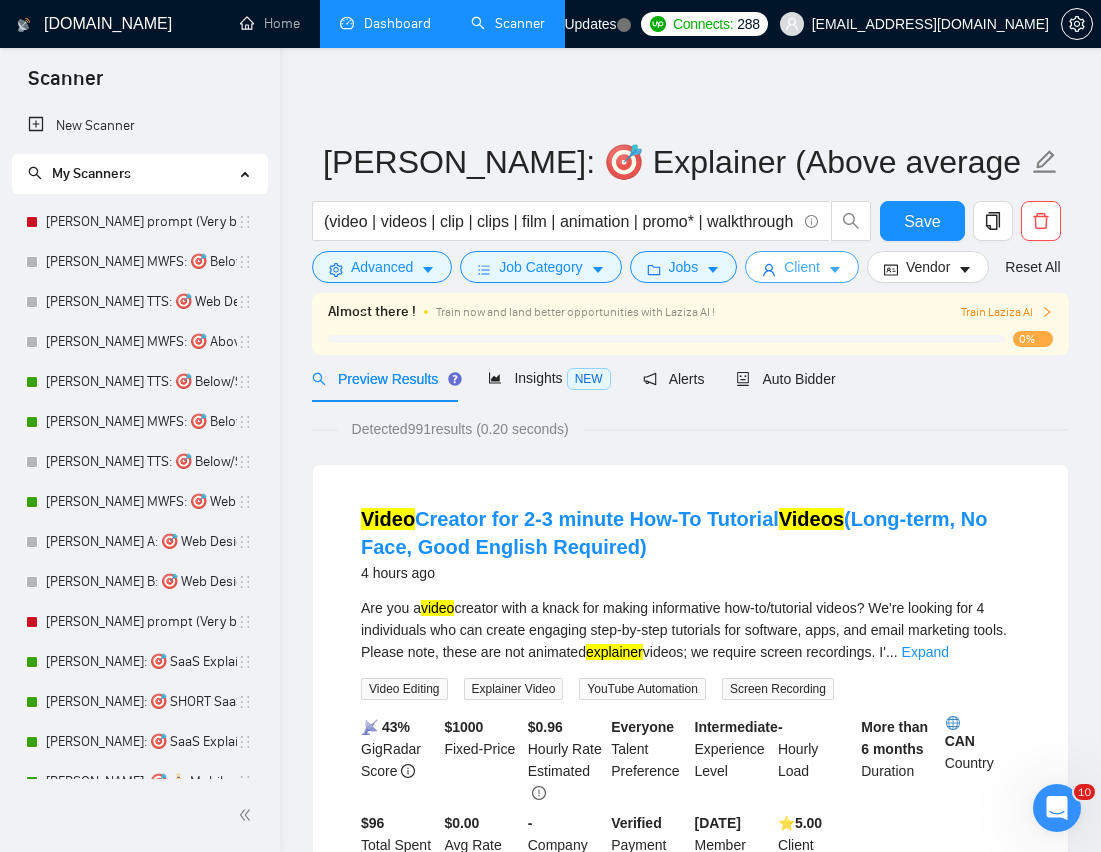 click on "Client" at bounding box center [802, 267] 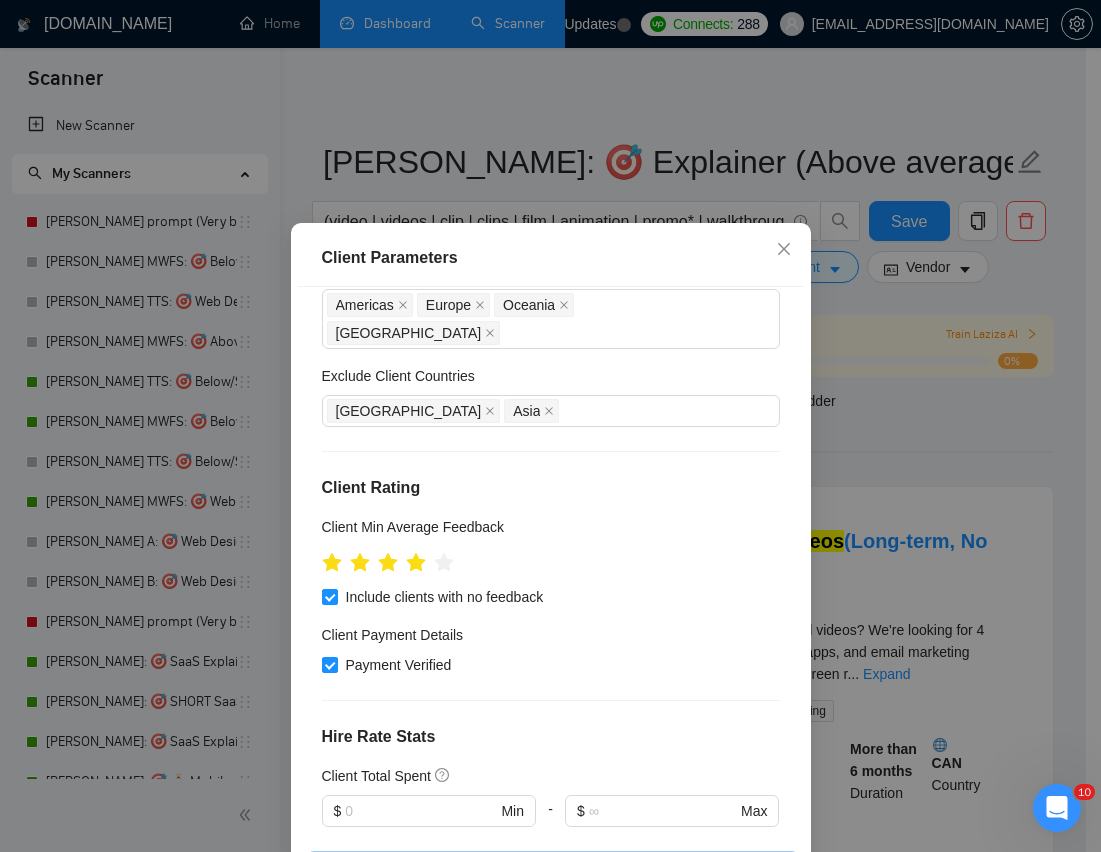 scroll, scrollTop: 506, scrollLeft: 0, axis: vertical 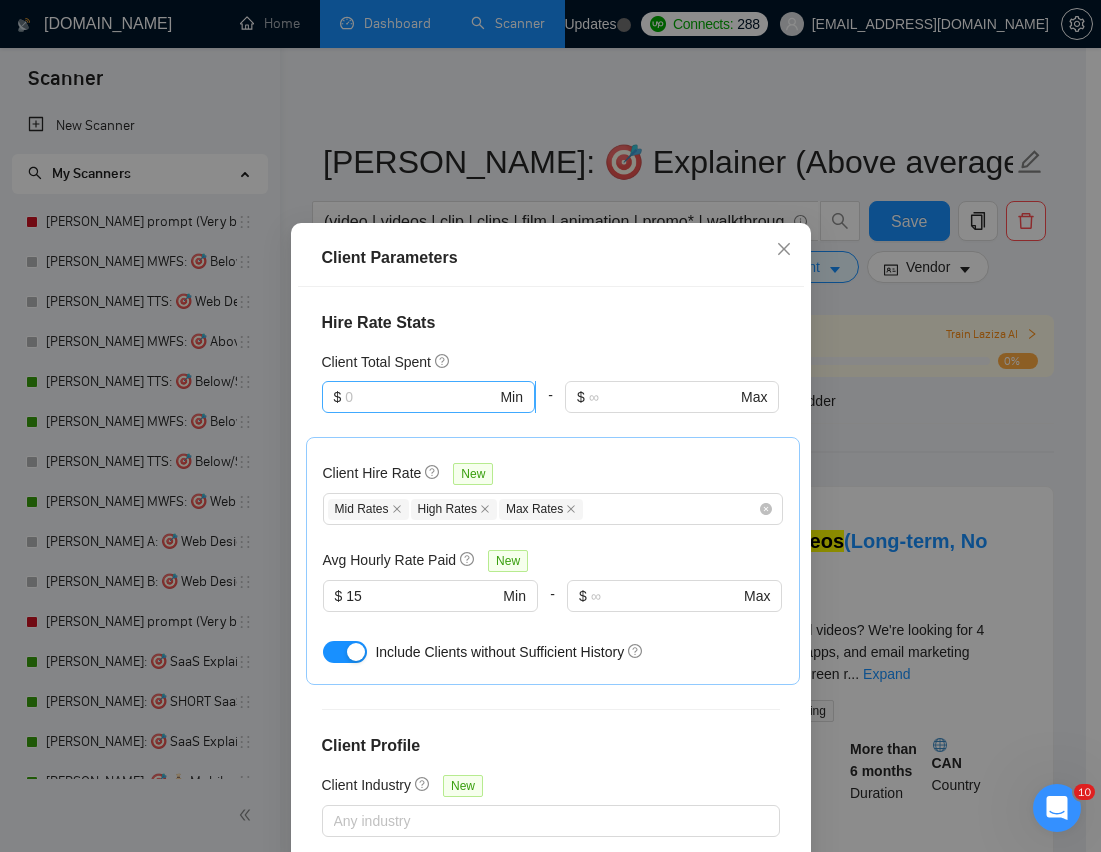 click at bounding box center [420, 397] 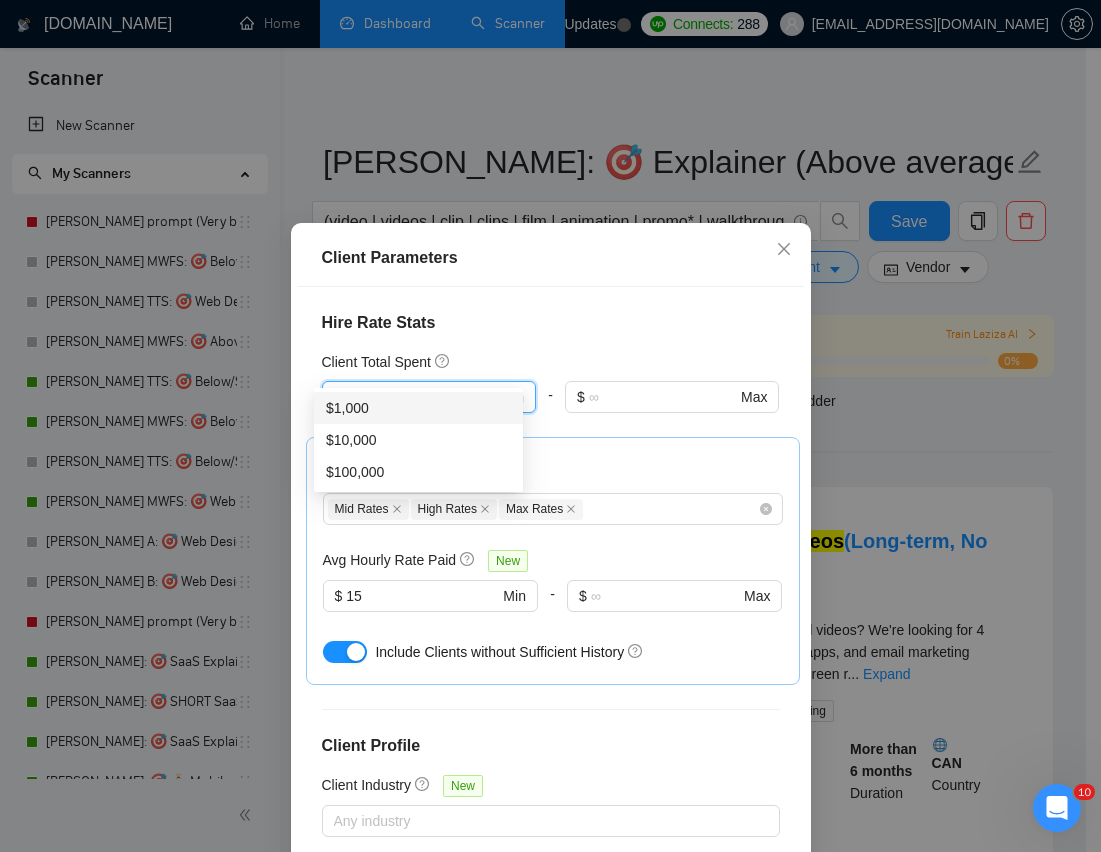 click on "$1,000" at bounding box center [418, 408] 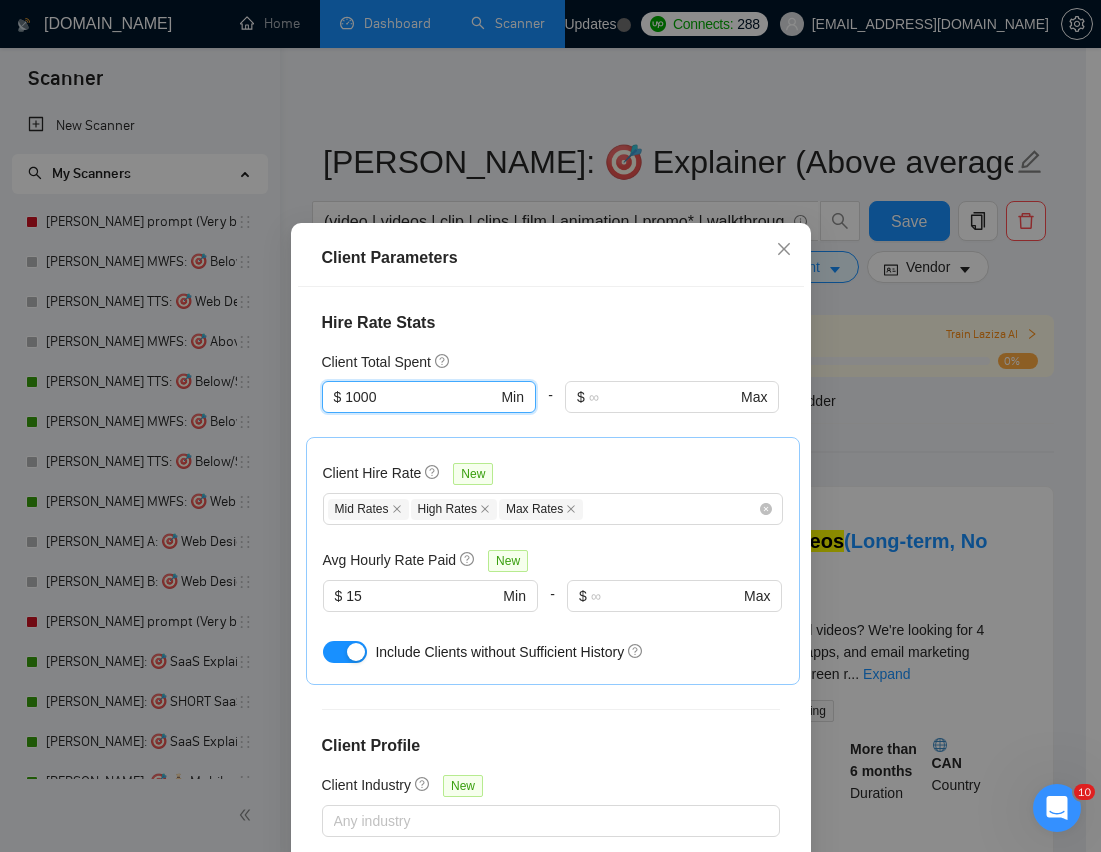click on "Client Location Include Client Countries [GEOGRAPHIC_DATA] [GEOGRAPHIC_DATA] [GEOGRAPHIC_DATA] [GEOGRAPHIC_DATA]   Exclude Client Countries [GEOGRAPHIC_DATA] [GEOGRAPHIC_DATA]   Client Rating Client Min Average Feedback Include clients with no feedback Client Payment Details Payment Verified Hire Rate Stats   Client Total Spent $1,000 $ 1000 Min - $ Max Client Hire Rate New Mid Rates High Rates Max Rates     Avg Hourly Rate Paid New $ 15 Min - $ Max Include Clients without Sufficient History Client Profile Client Industry New   Any industry Client Company Size   Any company size Enterprise Clients New   Any clients" at bounding box center [551, 585] 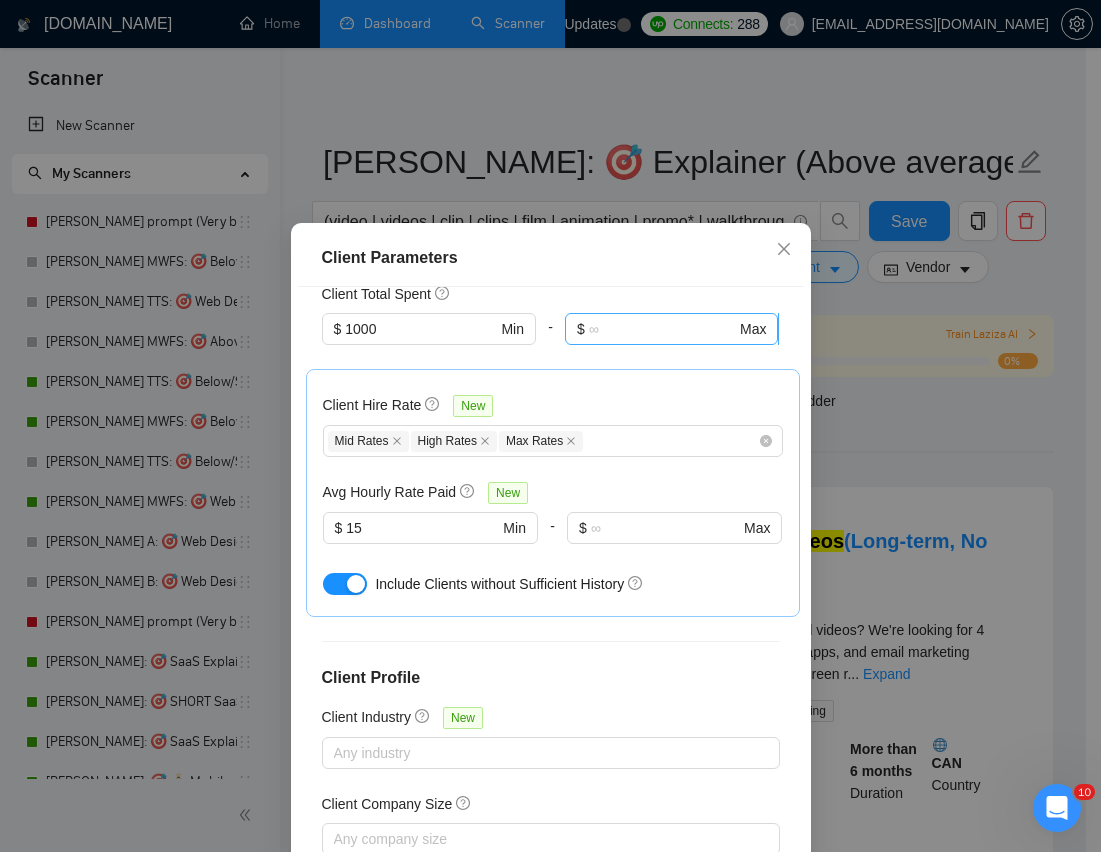 scroll, scrollTop: 650, scrollLeft: 0, axis: vertical 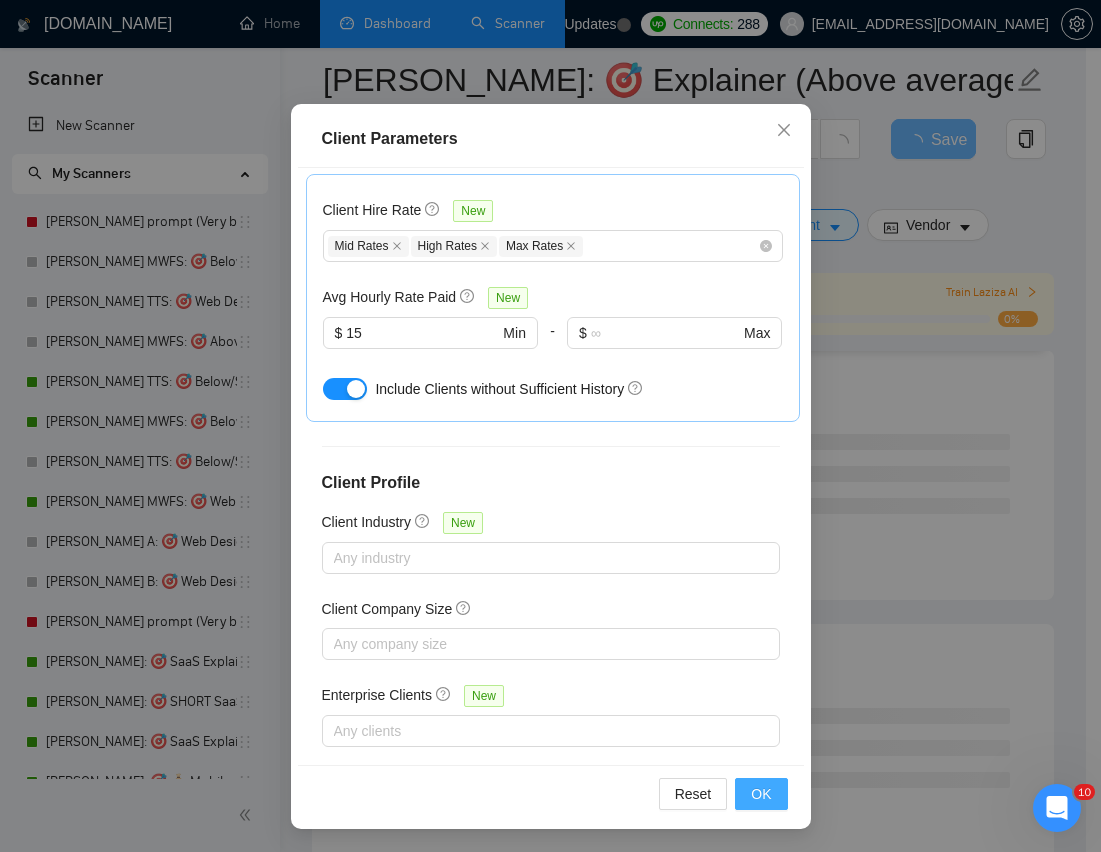click on "OK" at bounding box center (761, 794) 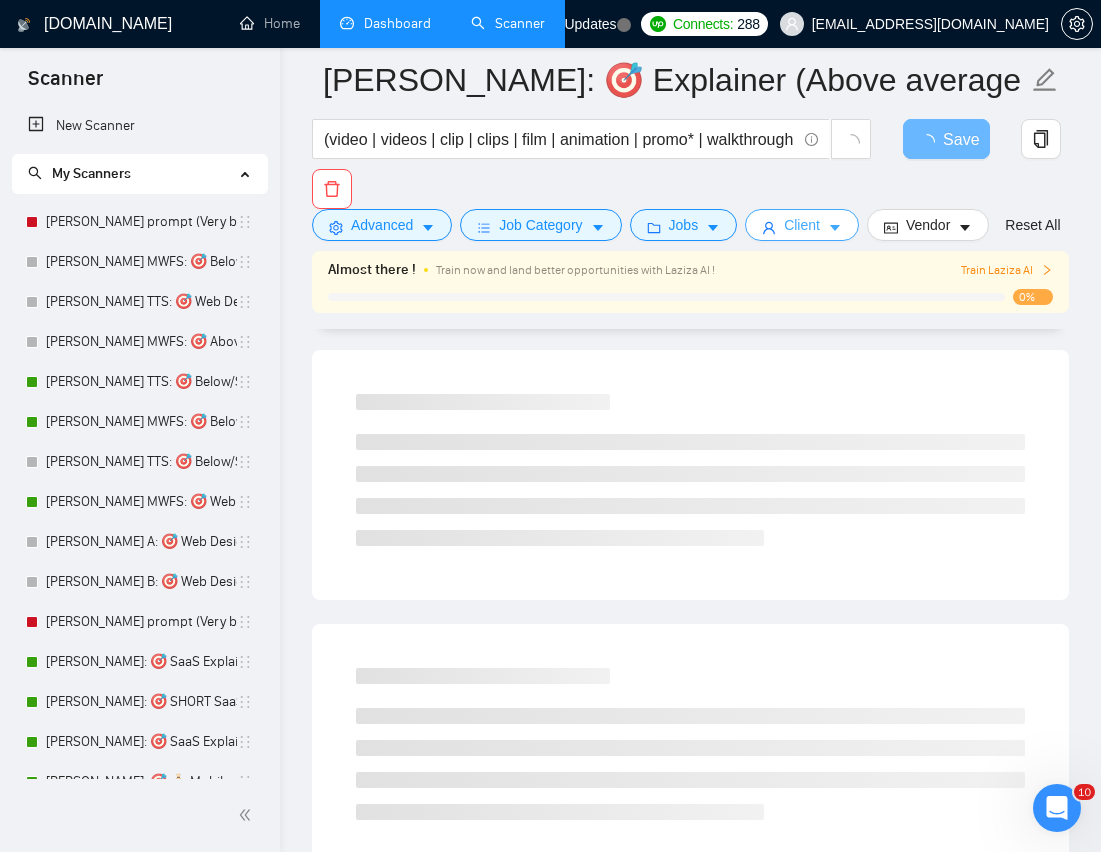 scroll, scrollTop: 0, scrollLeft: 0, axis: both 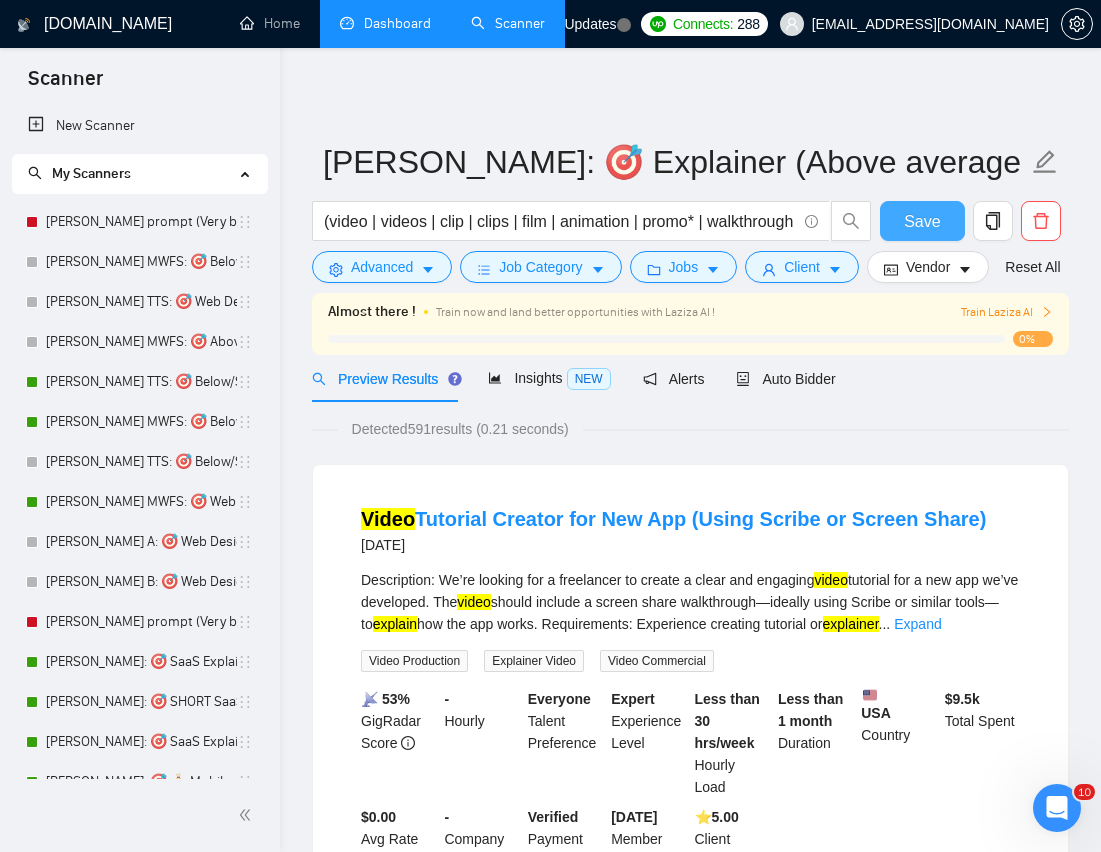 click on "Save" at bounding box center (922, 221) 